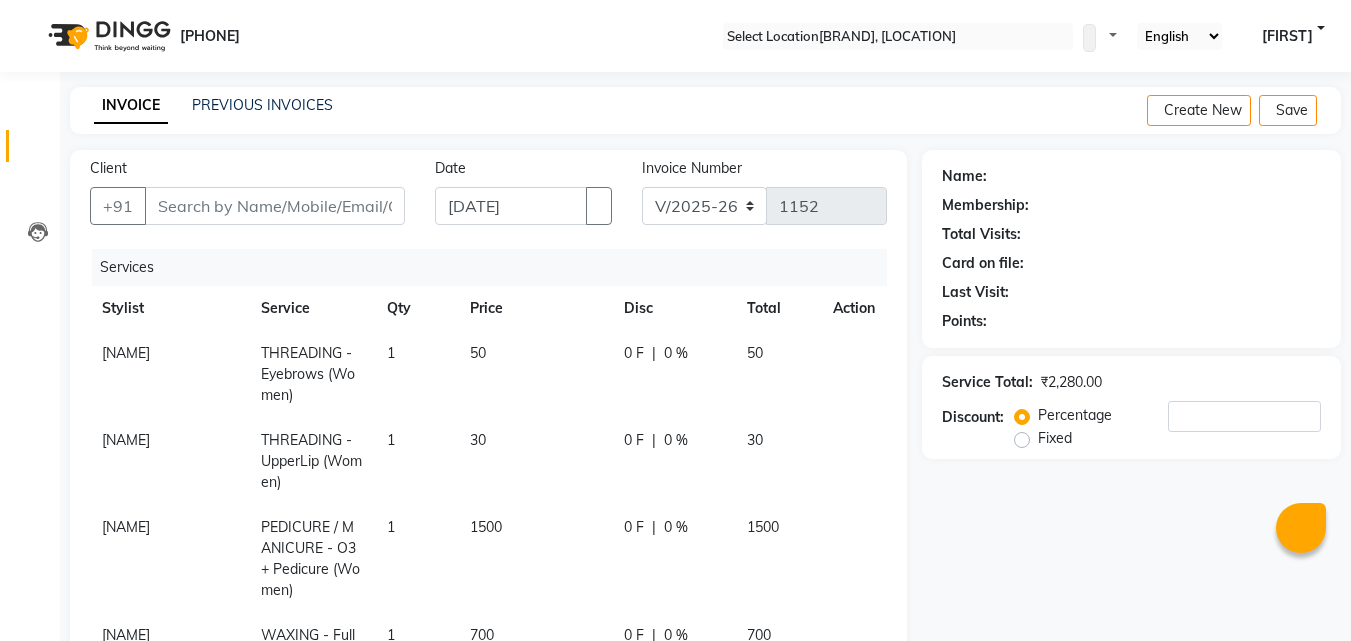 scroll, scrollTop: 21, scrollLeft: 0, axis: vertical 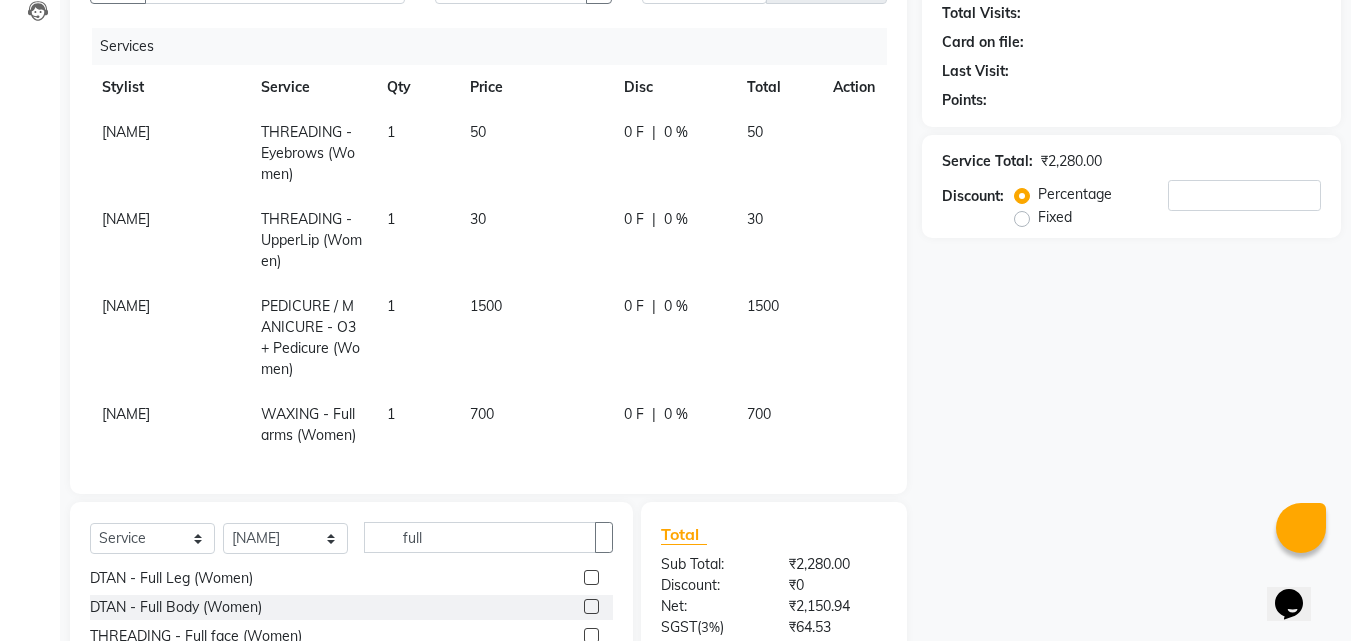 click on "Name: [NAME] Membership: Total Visits: Card on file: Last Visit: Points: Service Total: ₹2,280.00 Discount: Percentage Fixed" at bounding box center [1139, 363] 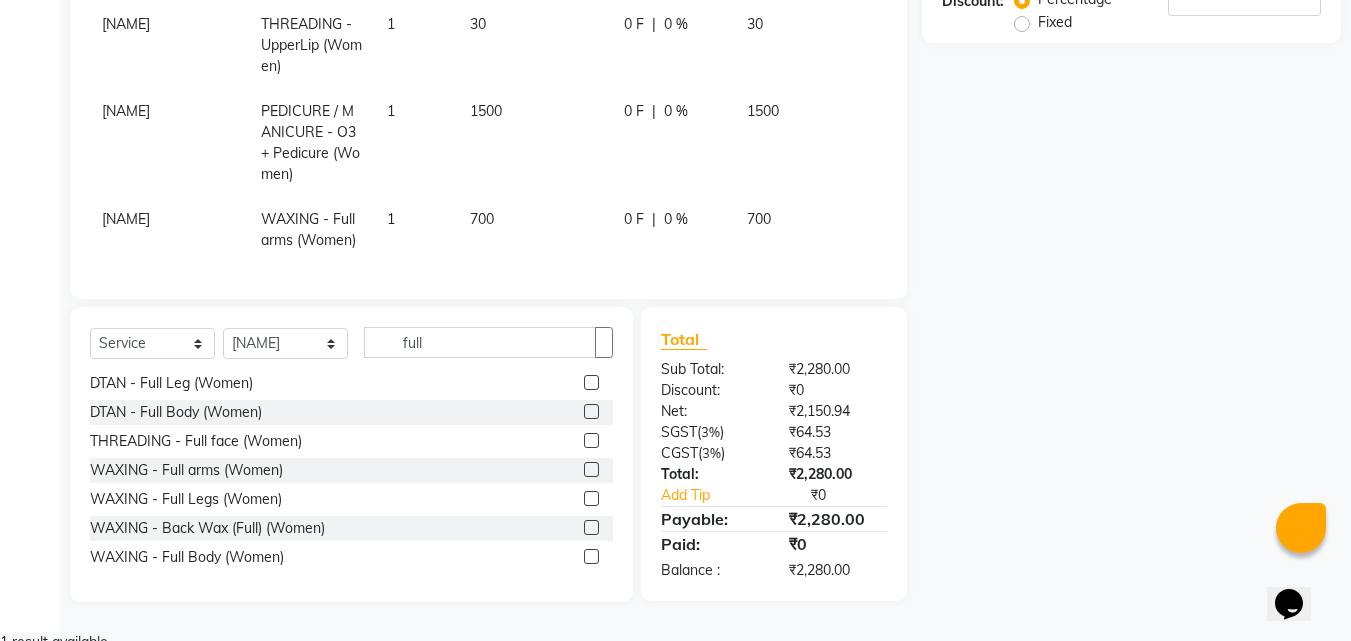 scroll, scrollTop: 421, scrollLeft: 0, axis: vertical 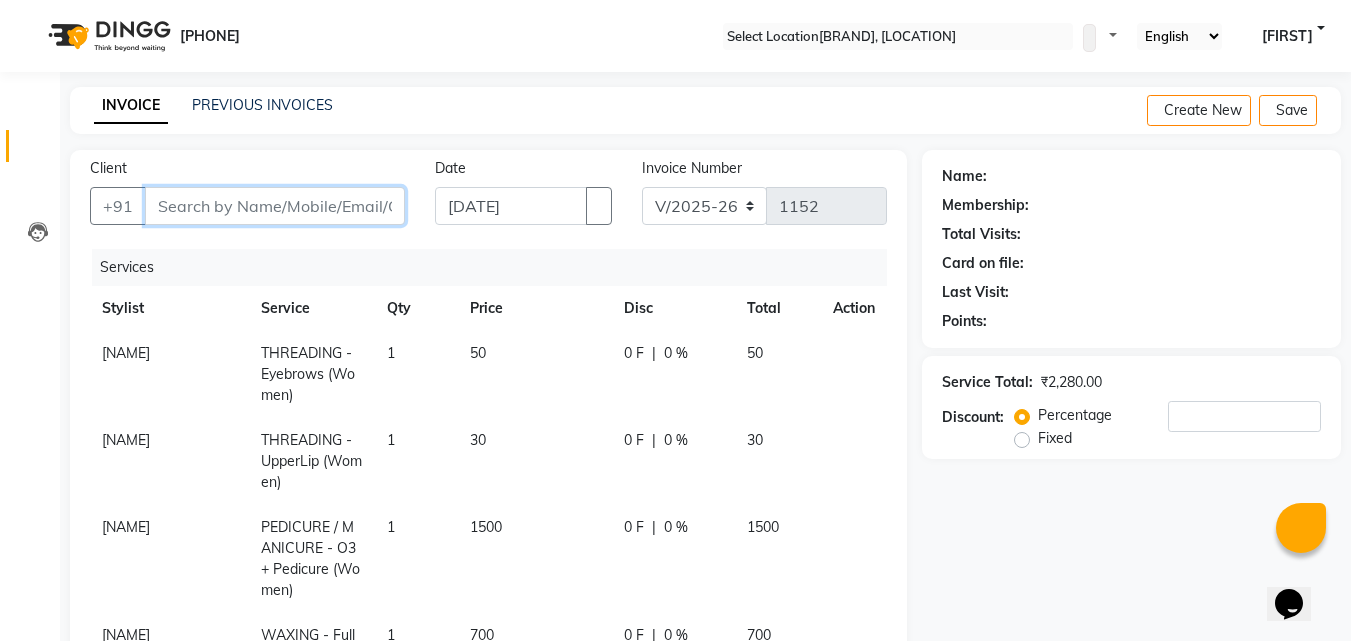 click on "Client" at bounding box center (275, 206) 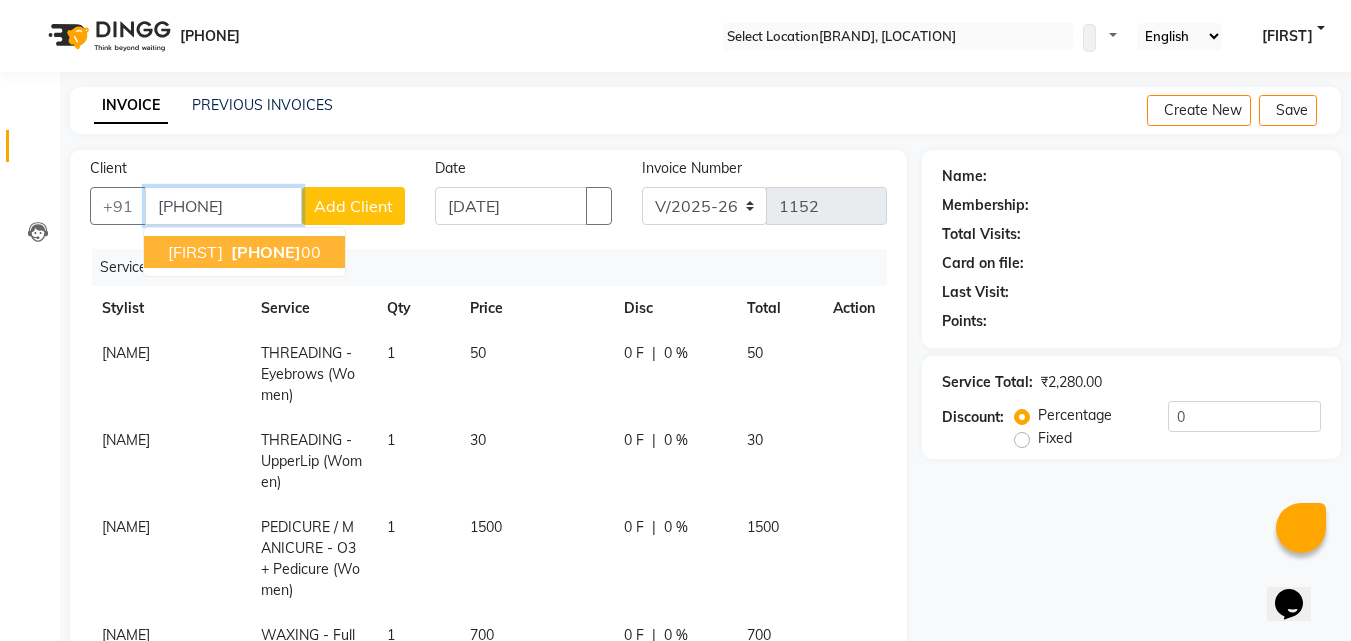 click on "[PHONE]" at bounding box center [274, 252] 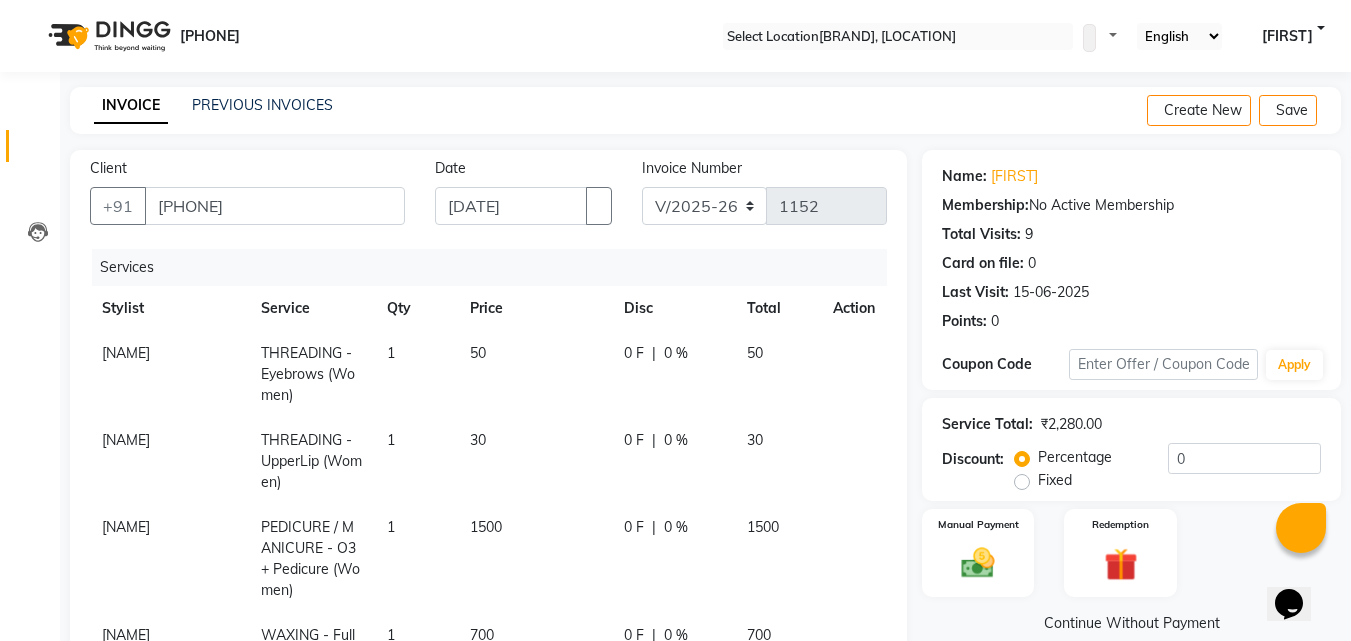 scroll, scrollTop: 400, scrollLeft: 0, axis: vertical 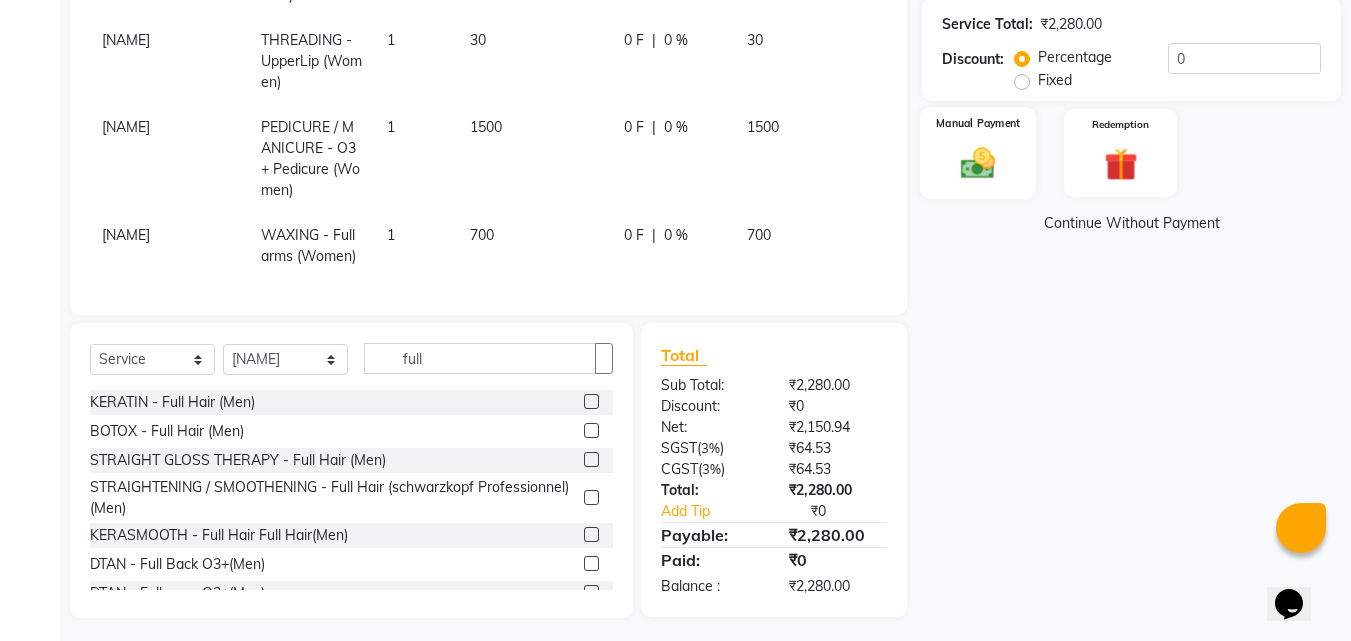 click at bounding box center [978, 163] 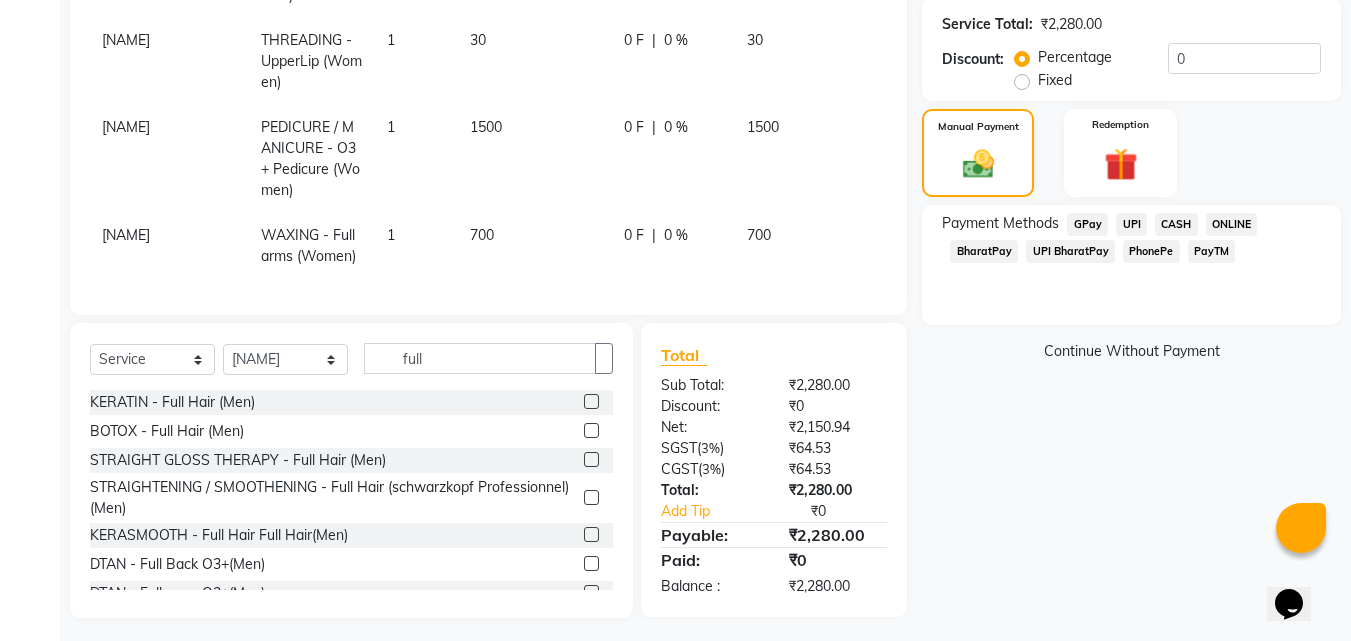 click on "CASH" at bounding box center (1087, 224) 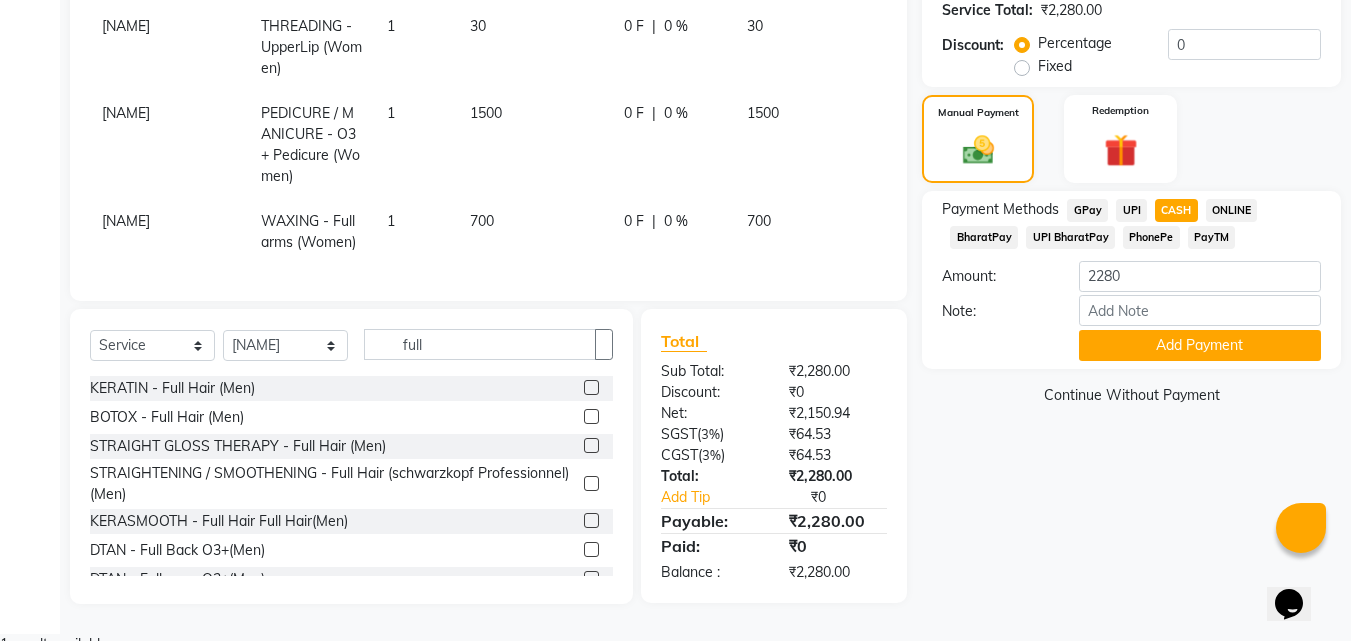 scroll, scrollTop: 421, scrollLeft: 0, axis: vertical 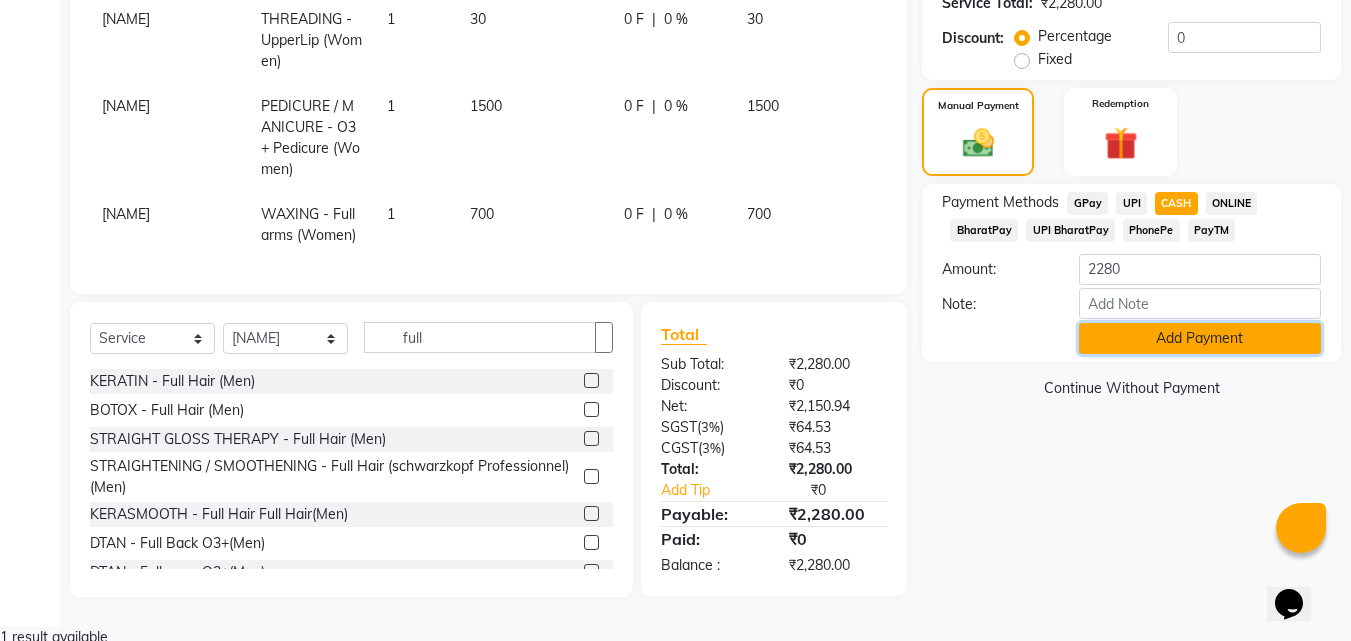 click on "Add Payment" at bounding box center (1200, 338) 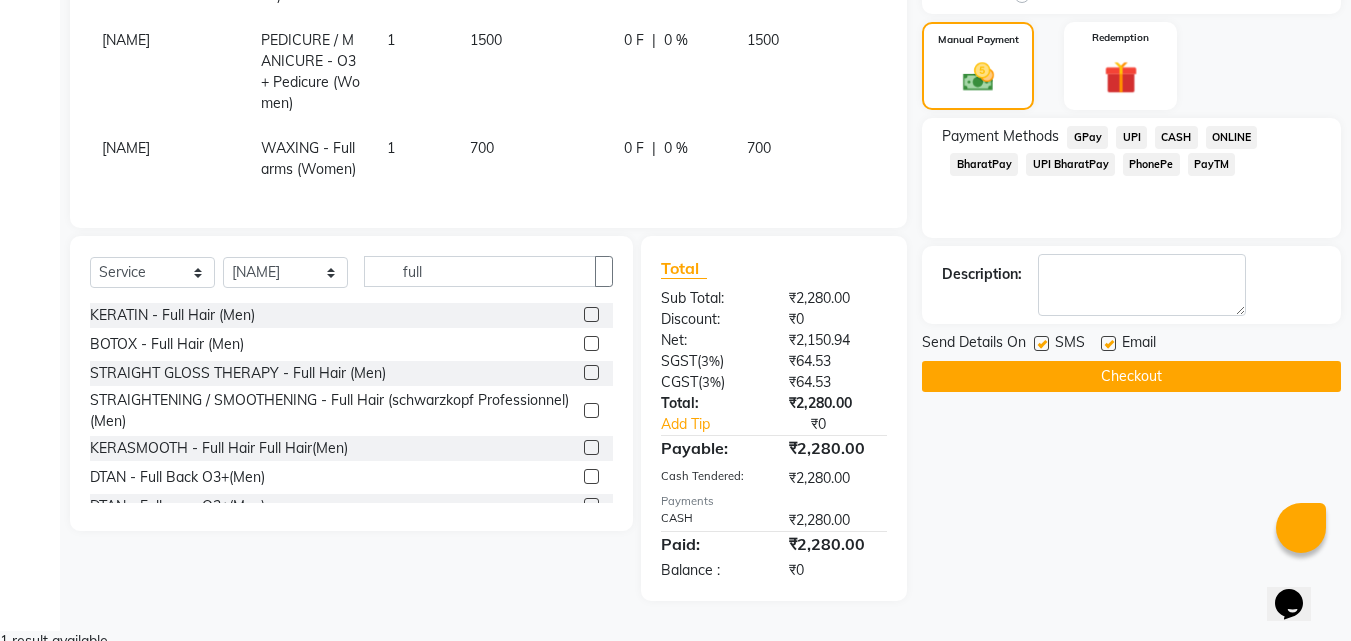 scroll, scrollTop: 491, scrollLeft: 0, axis: vertical 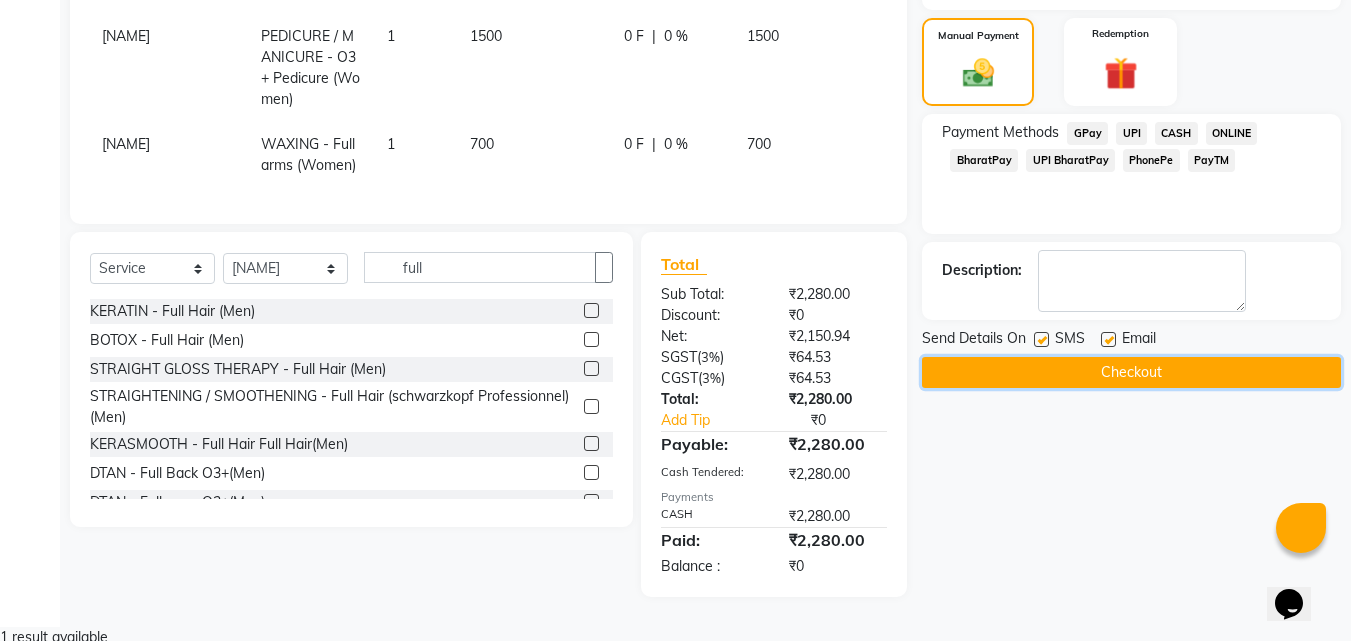 click on "Checkout" at bounding box center (1131, 372) 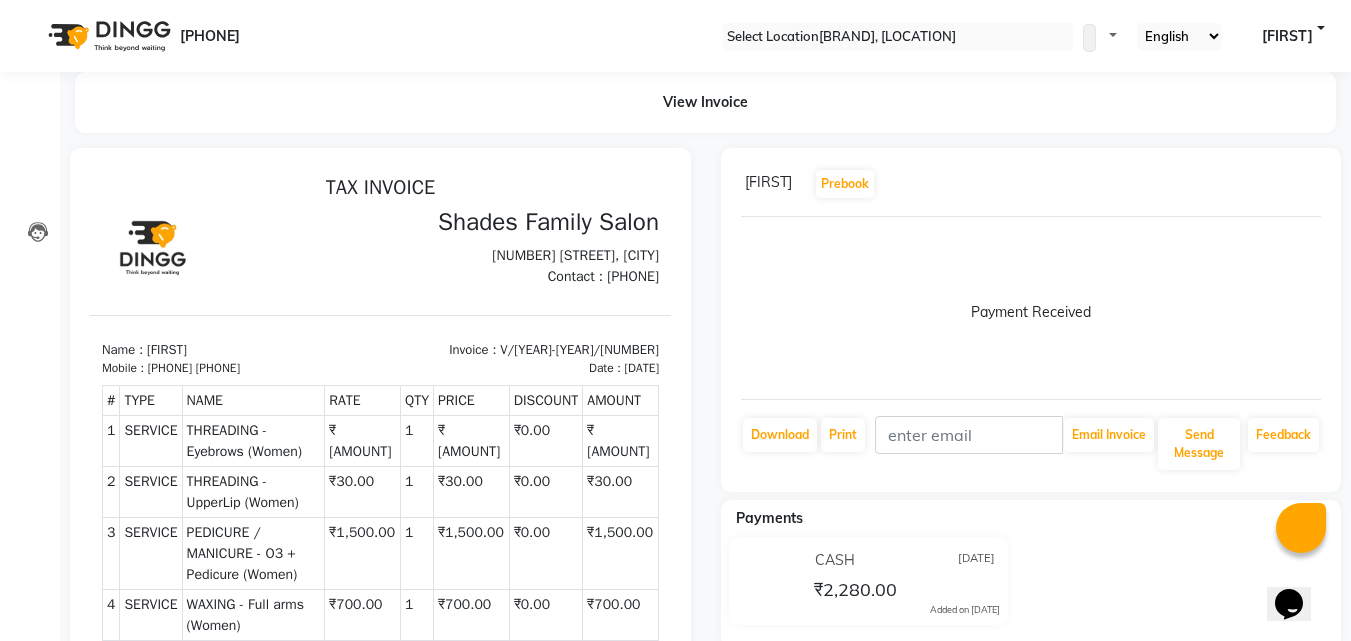 scroll, scrollTop: 0, scrollLeft: 0, axis: both 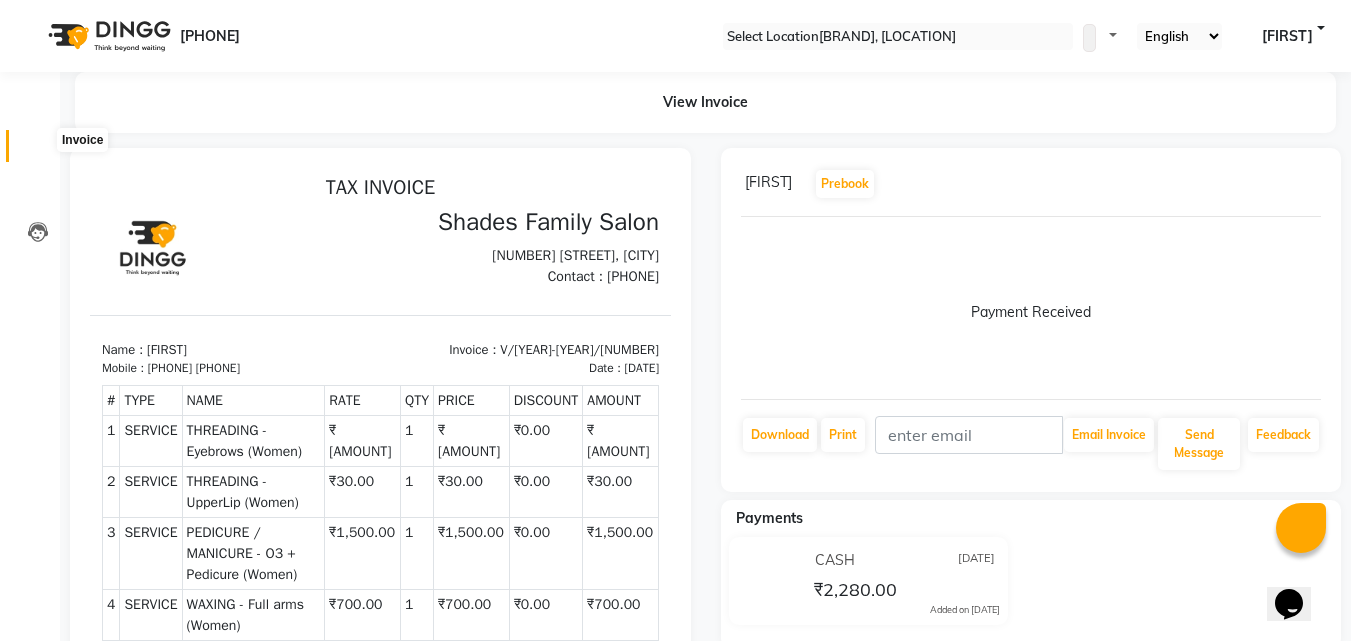 click at bounding box center [38, 151] 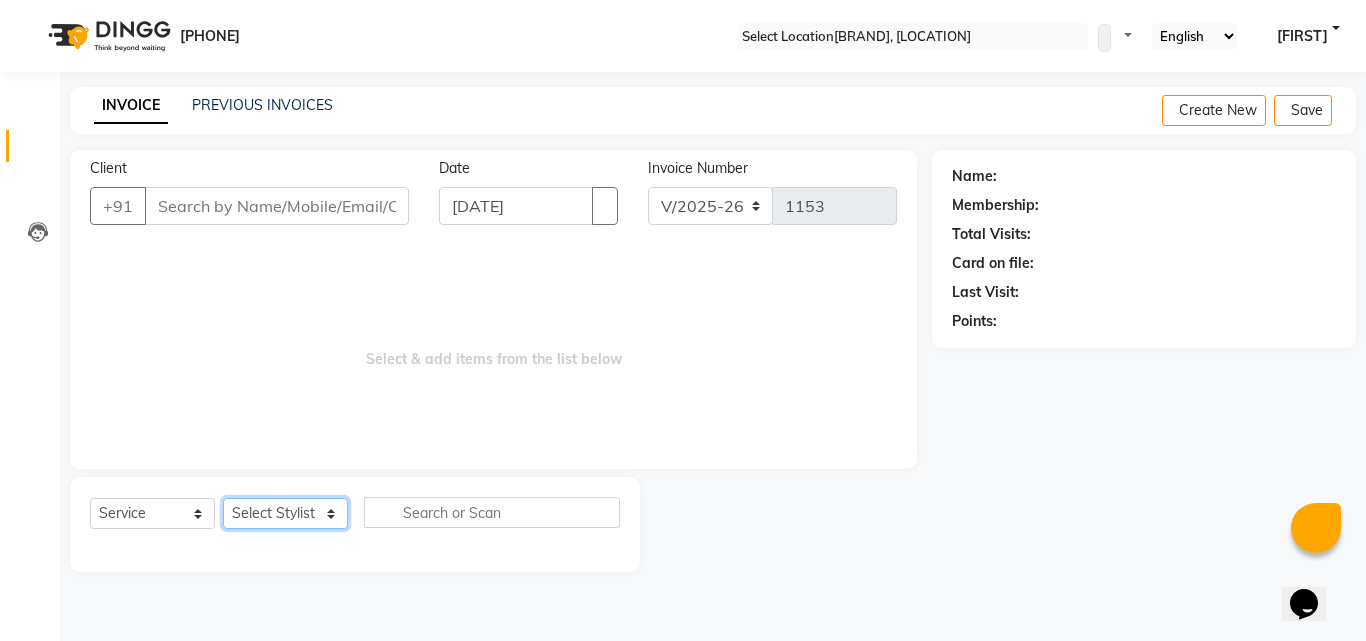 click on "Select Stylist Bhagyashree Minu Monica  Namrutha Ranjith Sam  Zeeshan" at bounding box center [285, 513] 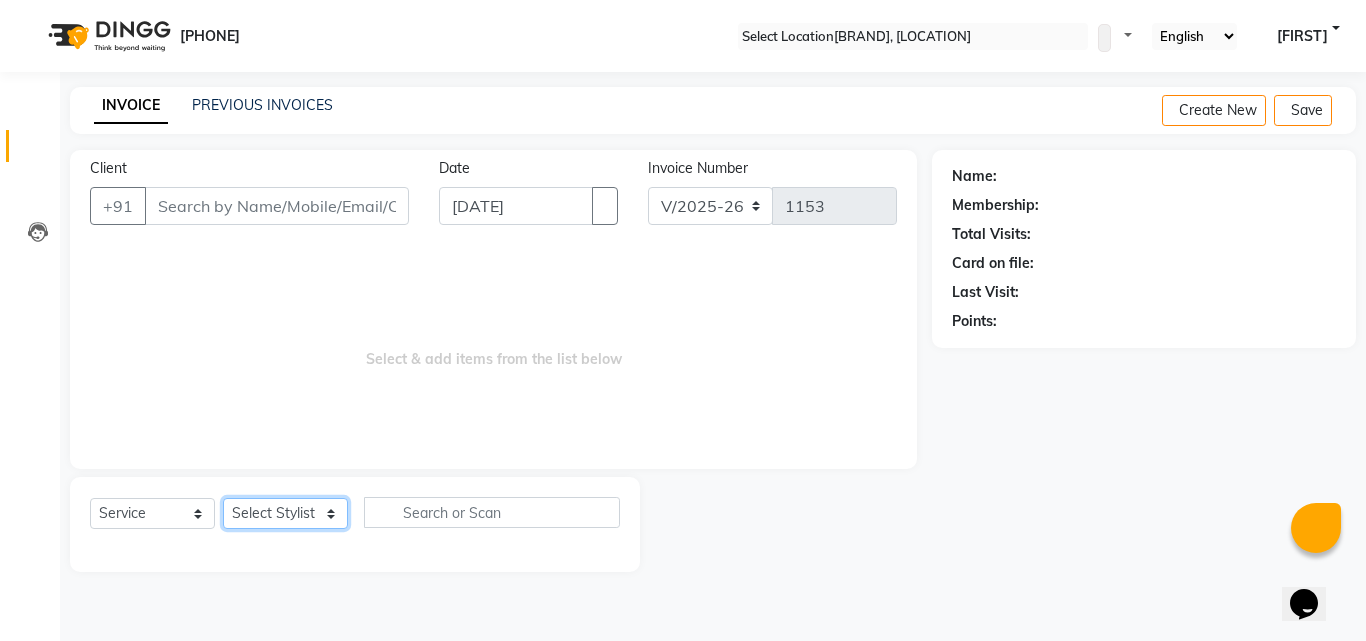 select on "83622" 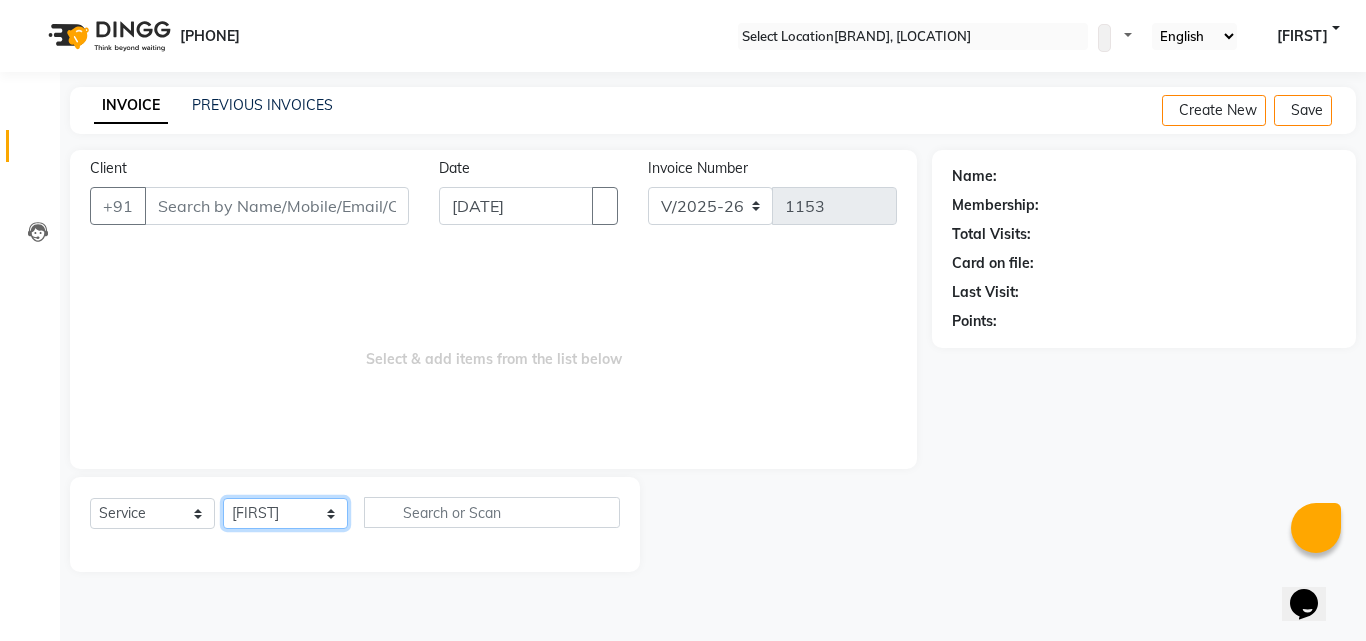 click on "Select Stylist Bhagyashree Minu Monica  Namrutha Ranjith Sam  Zeeshan" at bounding box center (285, 513) 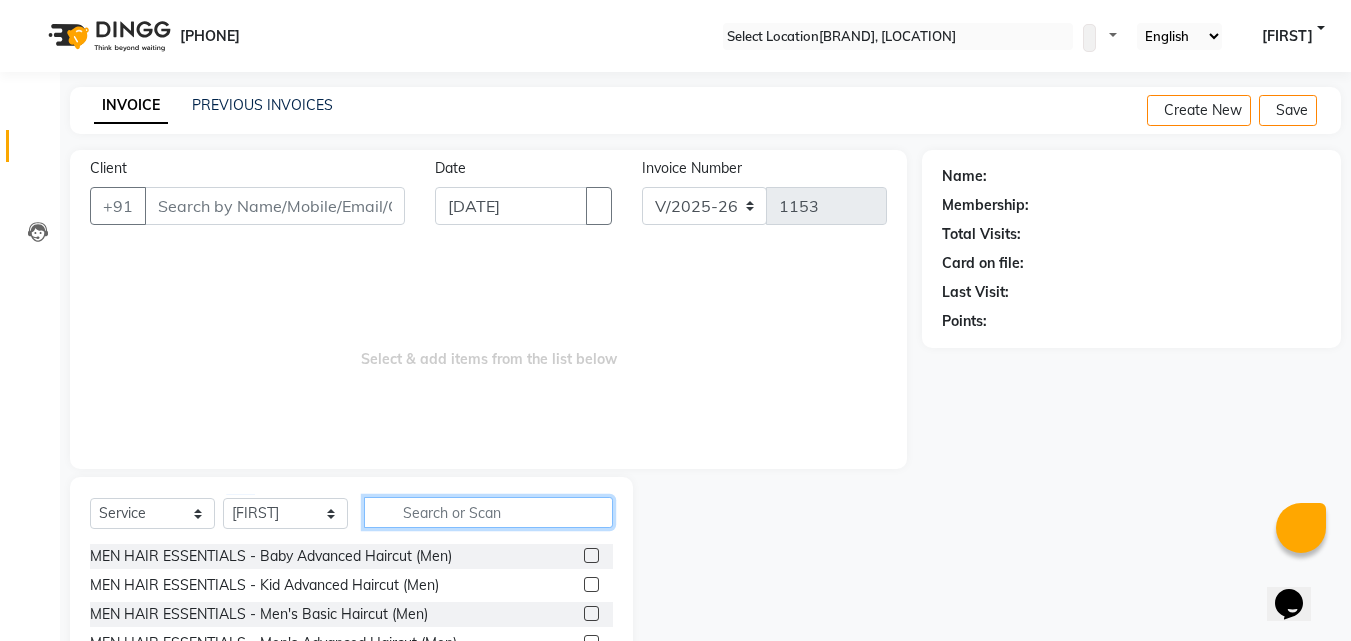 click at bounding box center (488, 512) 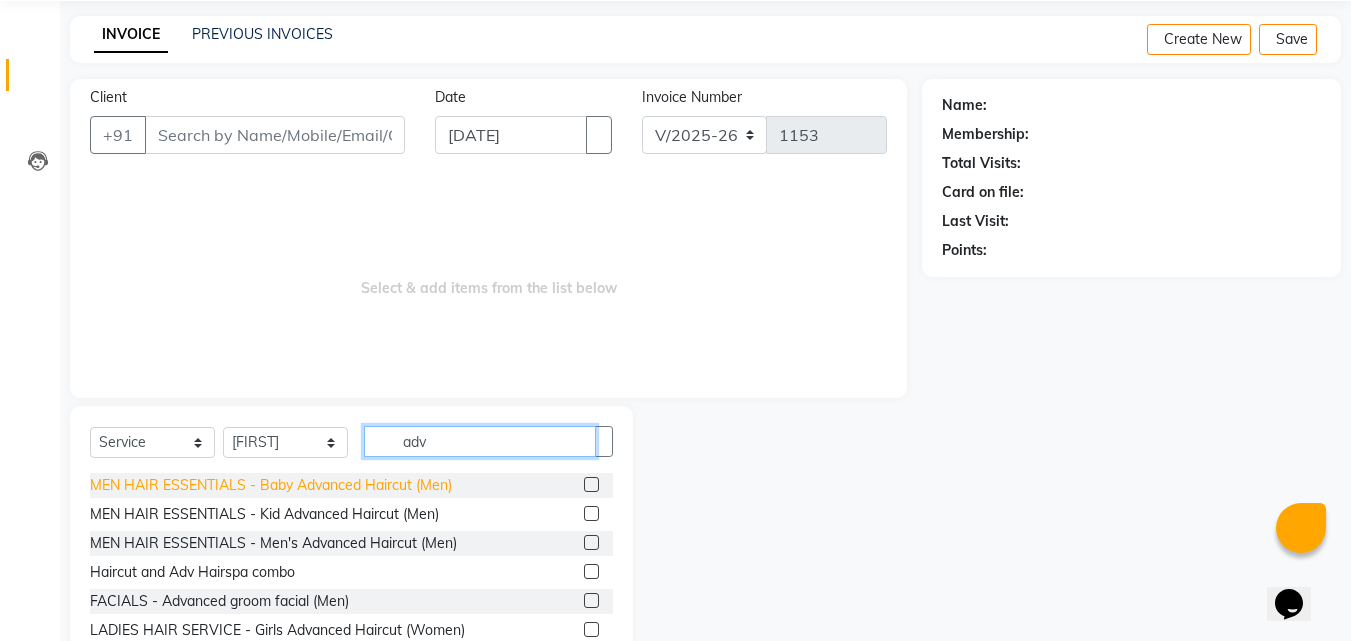 scroll, scrollTop: 160, scrollLeft: 0, axis: vertical 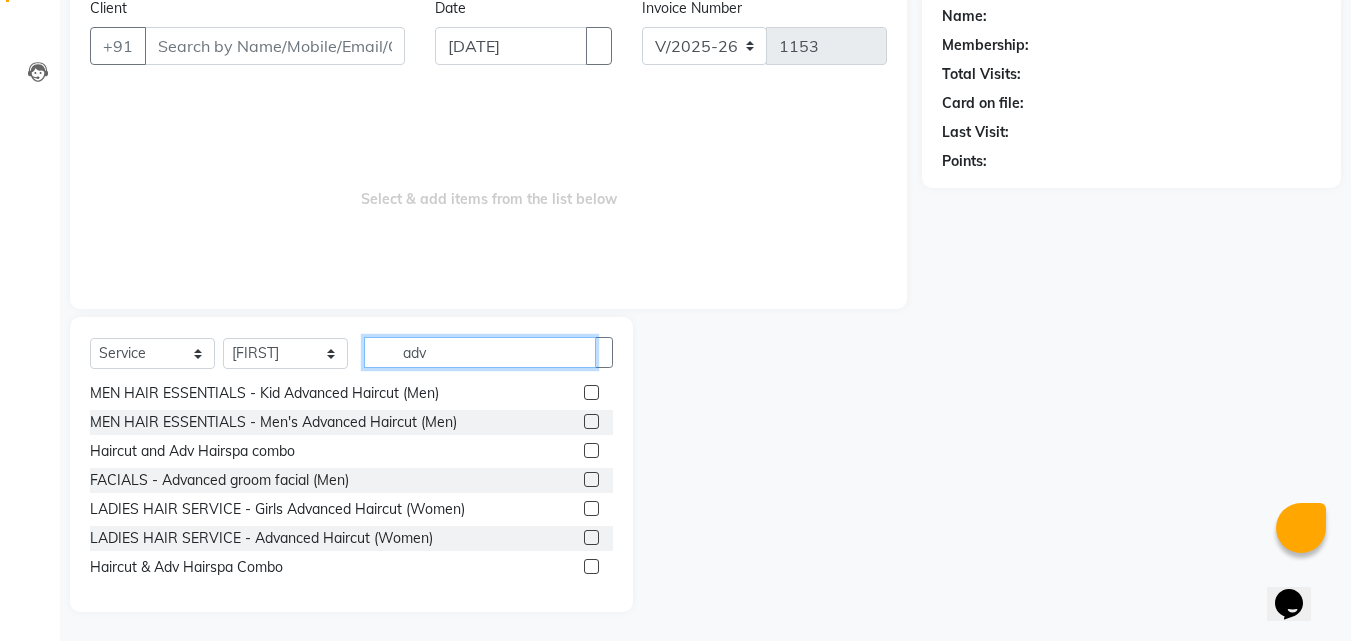 type on "adv" 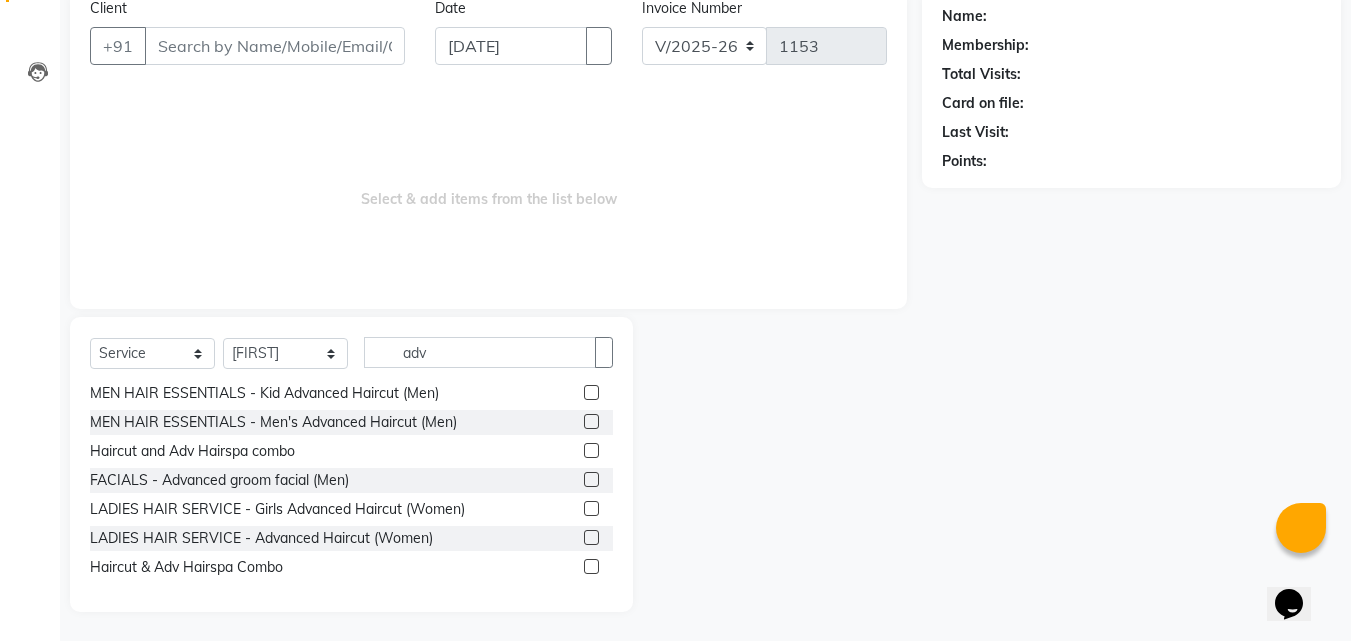 click at bounding box center (591, 537) 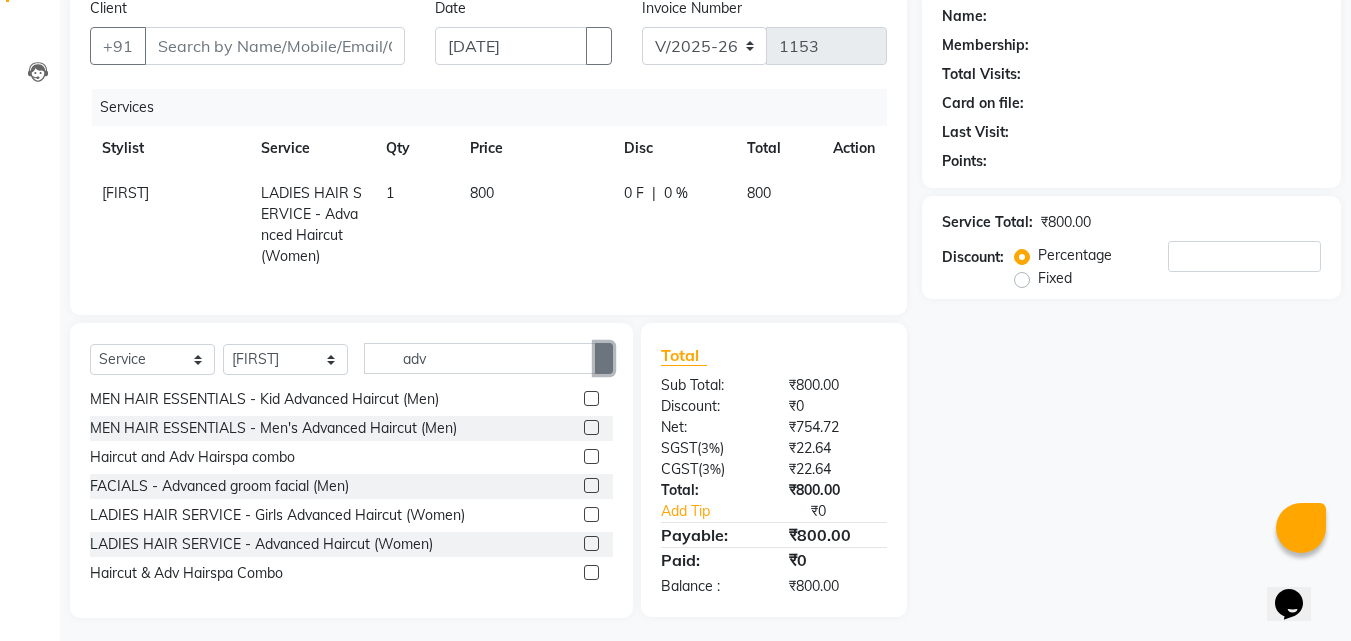 click at bounding box center [604, 358] 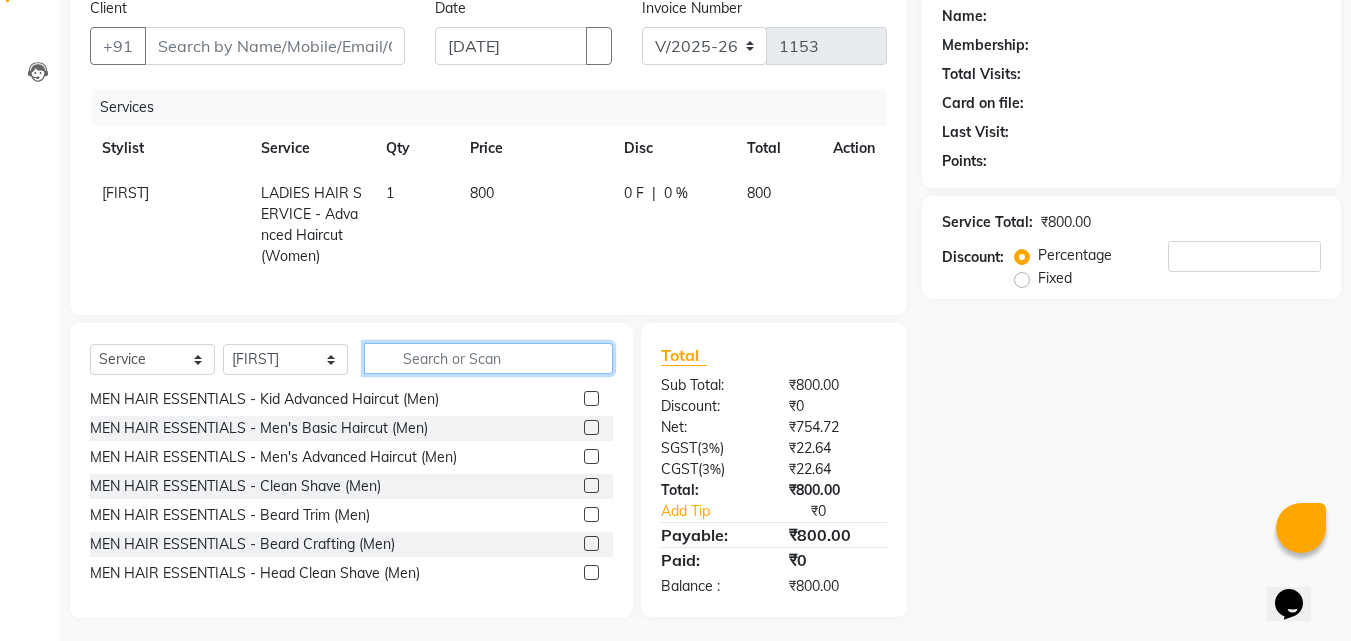 click at bounding box center (488, 358) 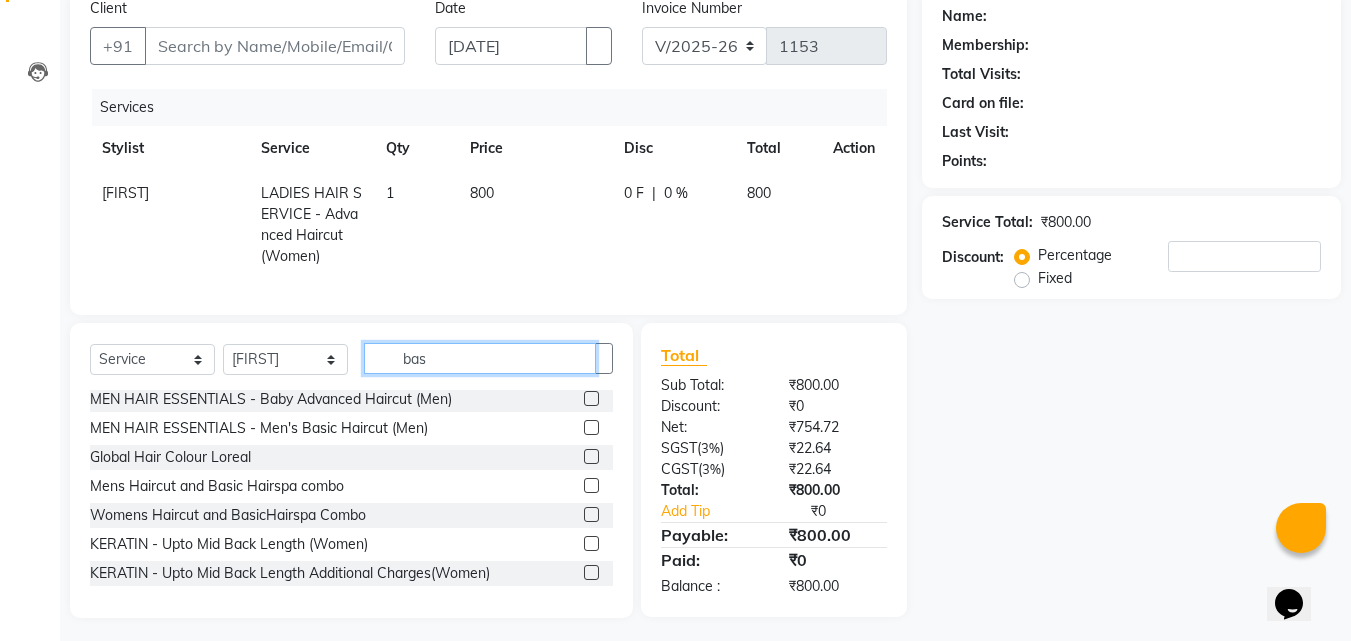 scroll, scrollTop: 0, scrollLeft: 0, axis: both 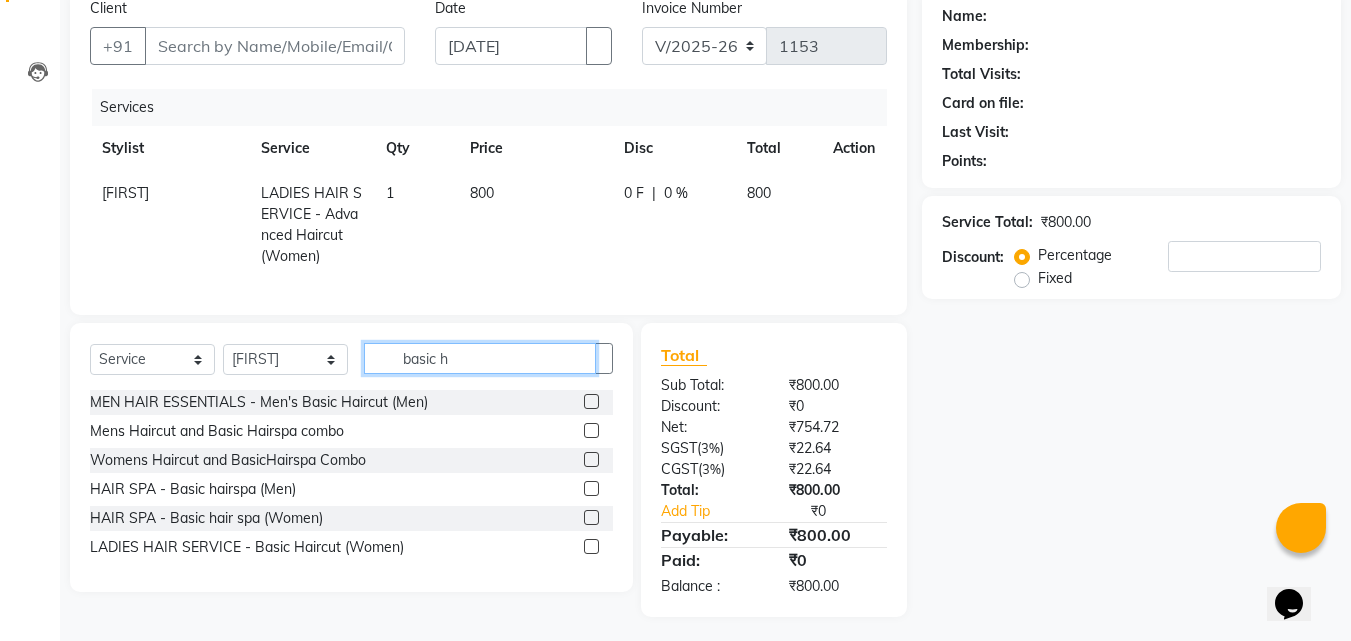 type on "basic h" 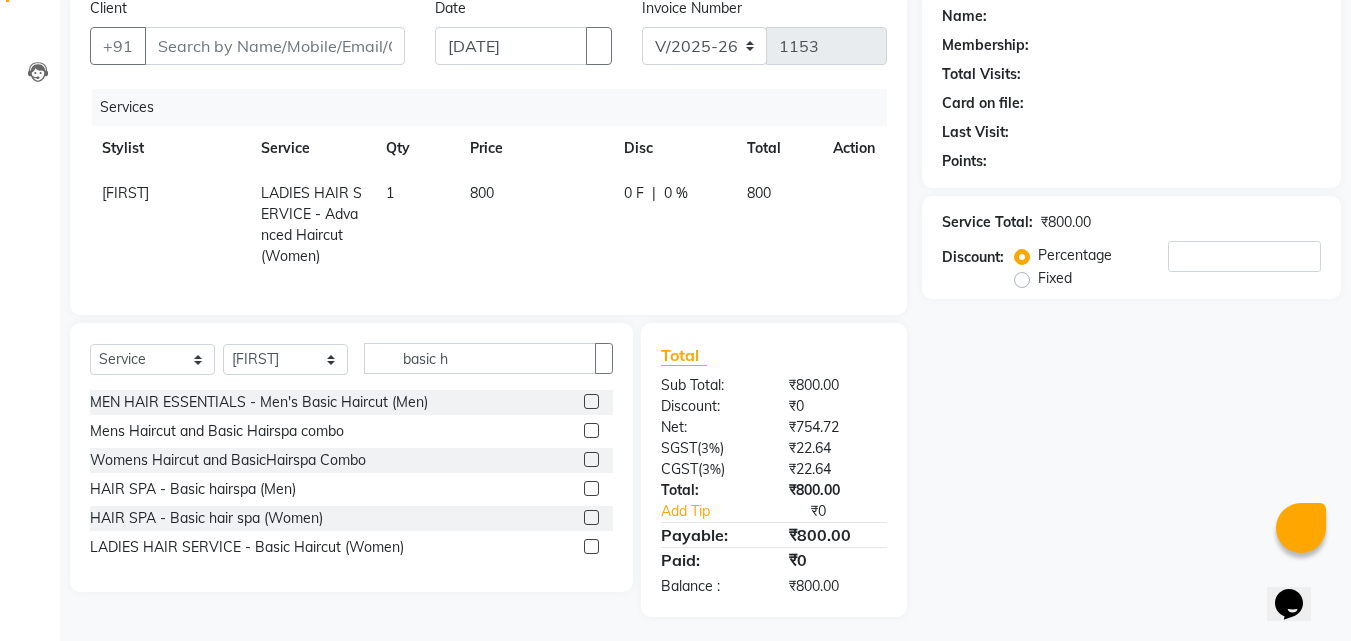 click at bounding box center [591, 517] 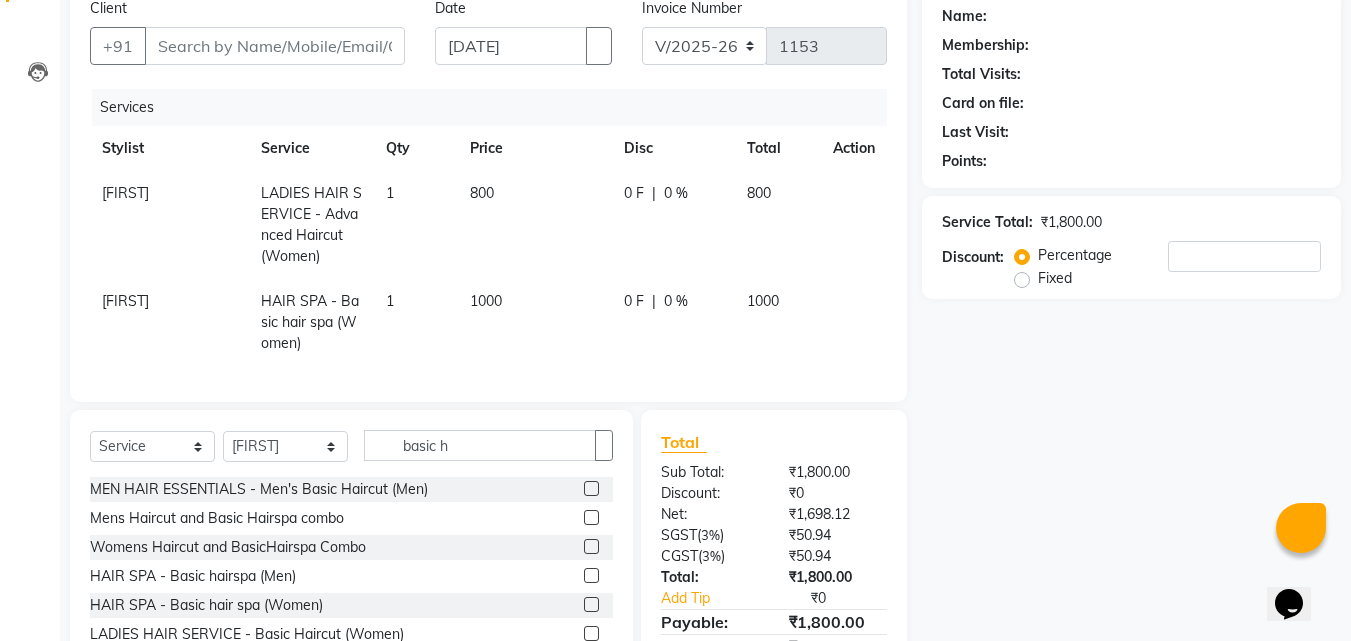 click on "800" at bounding box center (535, 225) 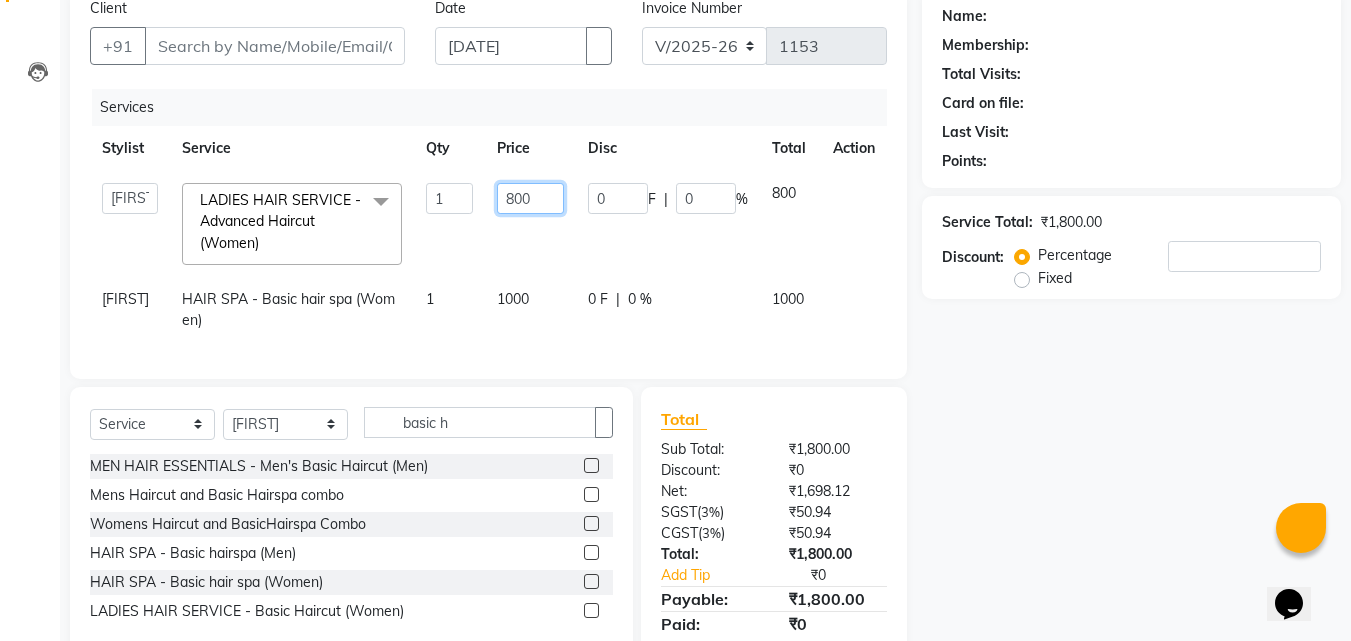 click on "800" at bounding box center (449, 198) 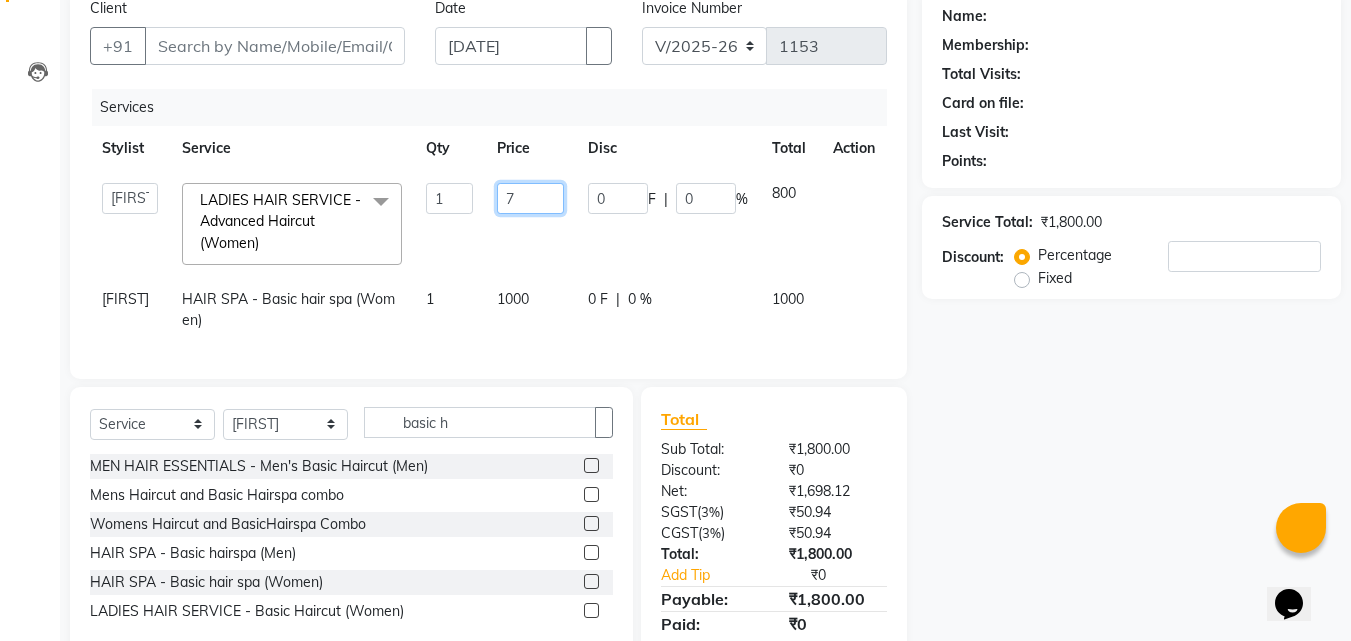 type on "70" 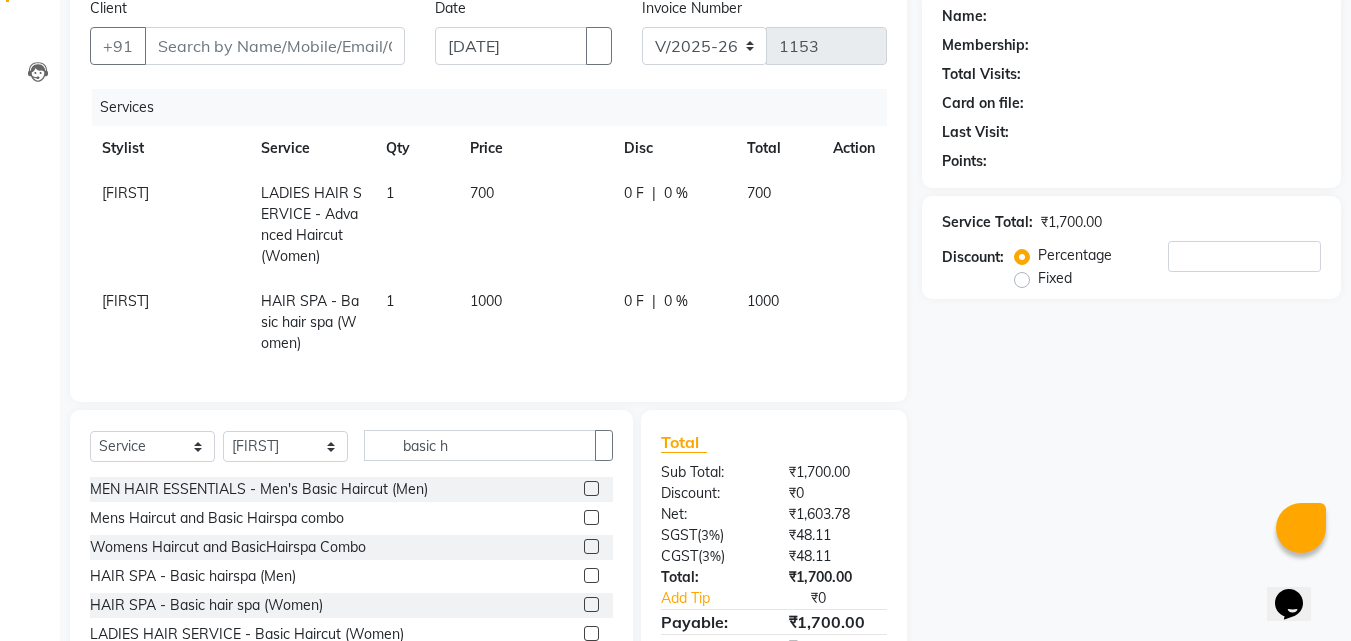 click on "Services Stylist Service Qty Price Disc Total Action Ranjith LADIES HAIR SERVICE - Advanced Haircut (Women) 1 700 0 F | 0 % 700 Ranjith HAIR SPA - Basic hair spa (Women) 1 1000 0 F | 0 % 1000" at bounding box center [488, 235] 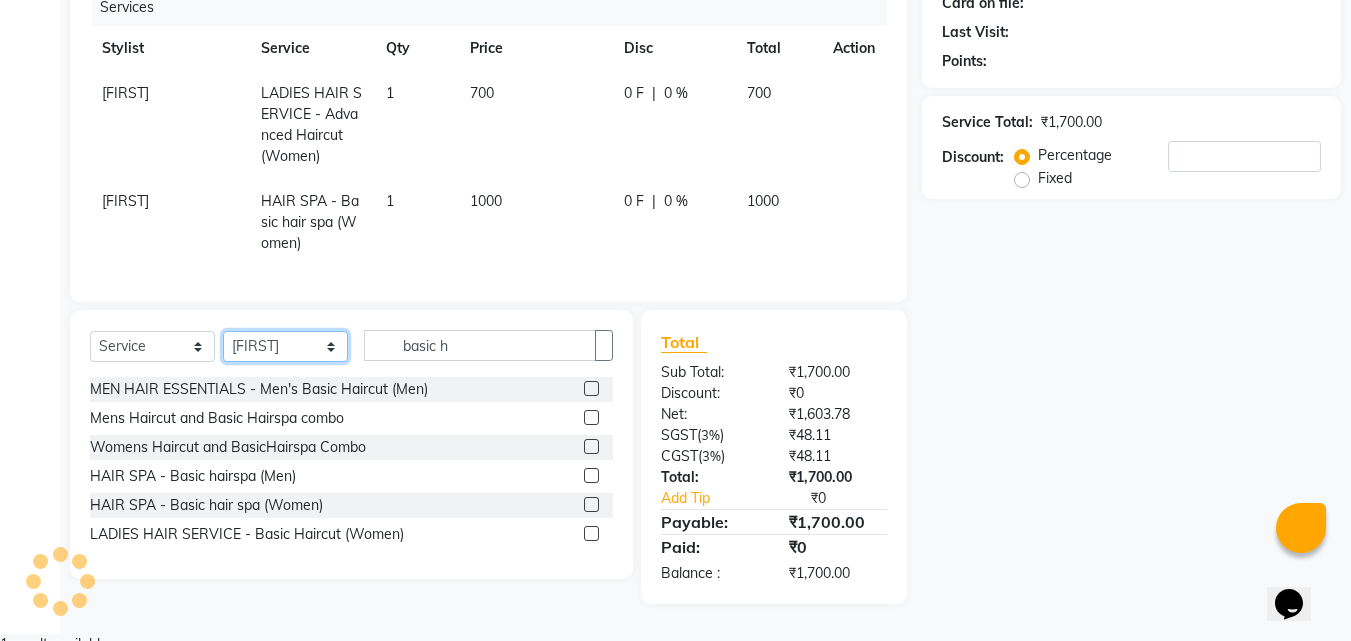 click on "Select Stylist Bhagyashree Minu Monica  Namrutha Ranjith Sam  Zeeshan" at bounding box center (285, 346) 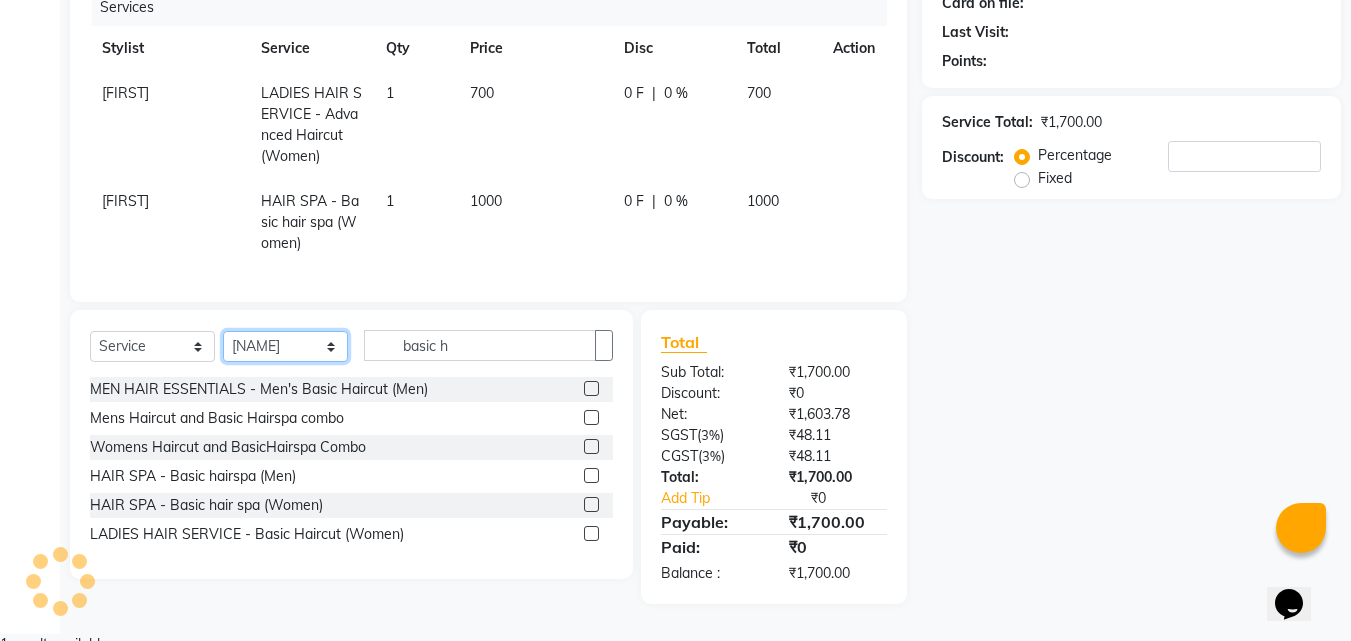 click on "Select Stylist Bhagyashree Minu Monica  Namrutha Ranjith Sam  Zeeshan" at bounding box center [285, 346] 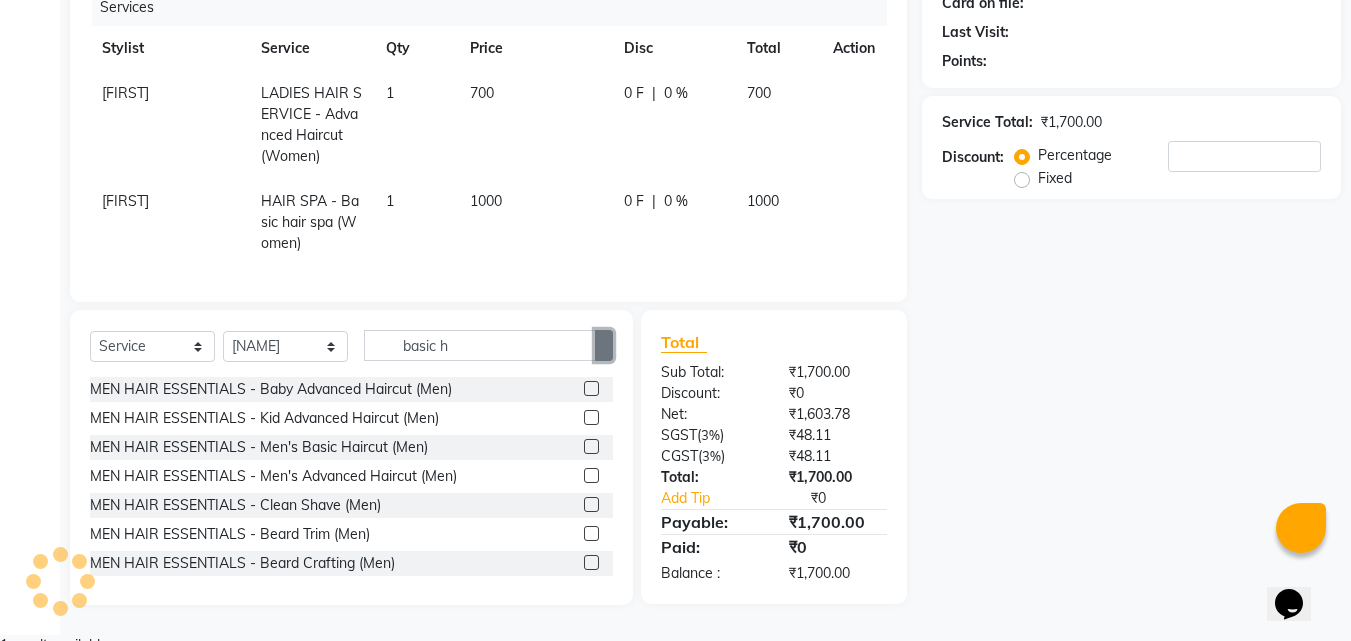 click at bounding box center (604, 346) 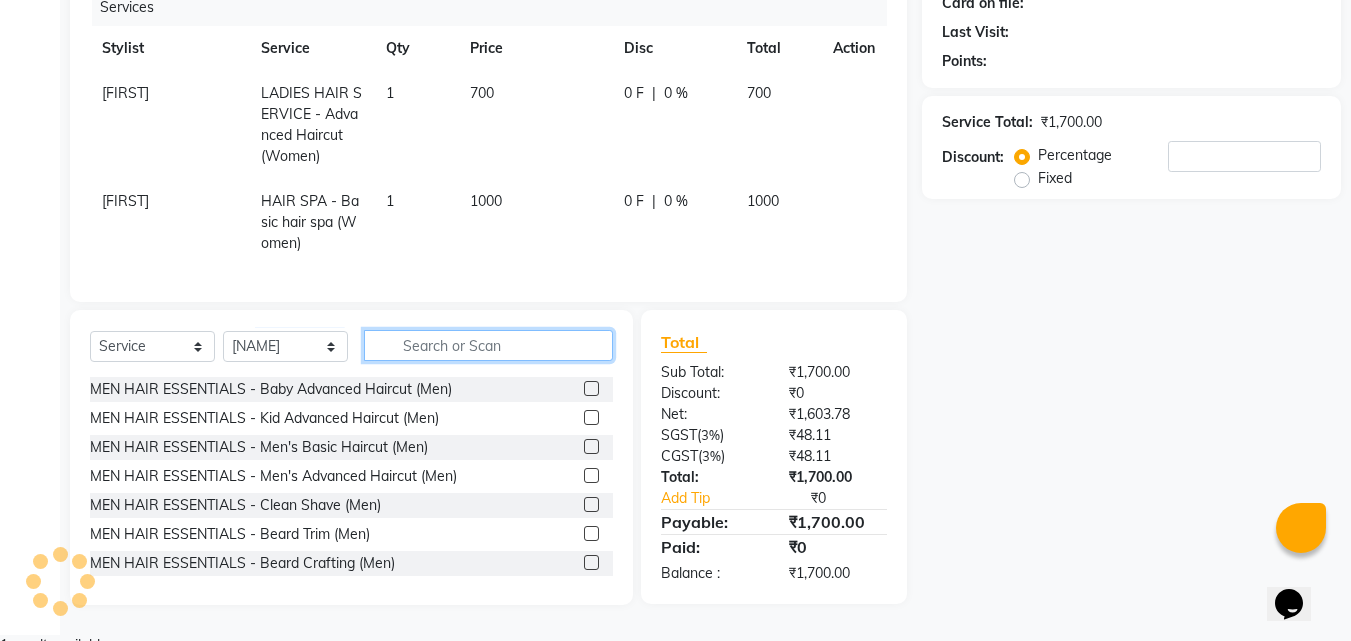 click at bounding box center [488, 345] 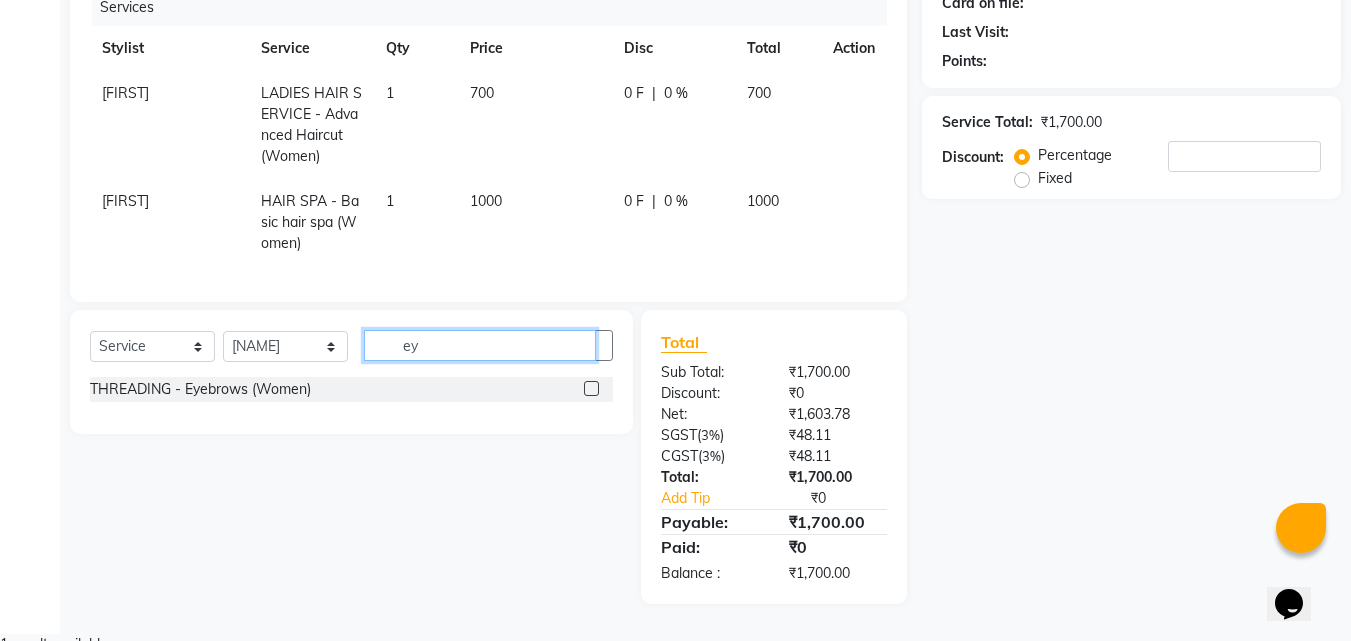type on "ey" 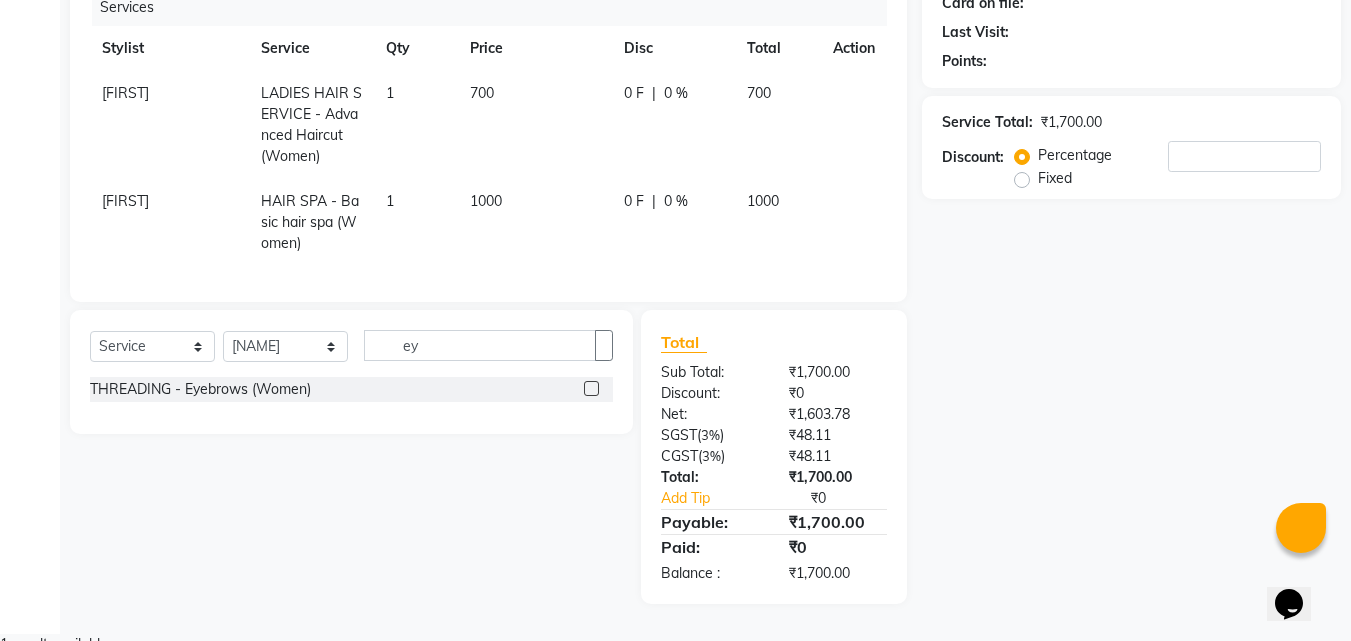 click at bounding box center (591, 388) 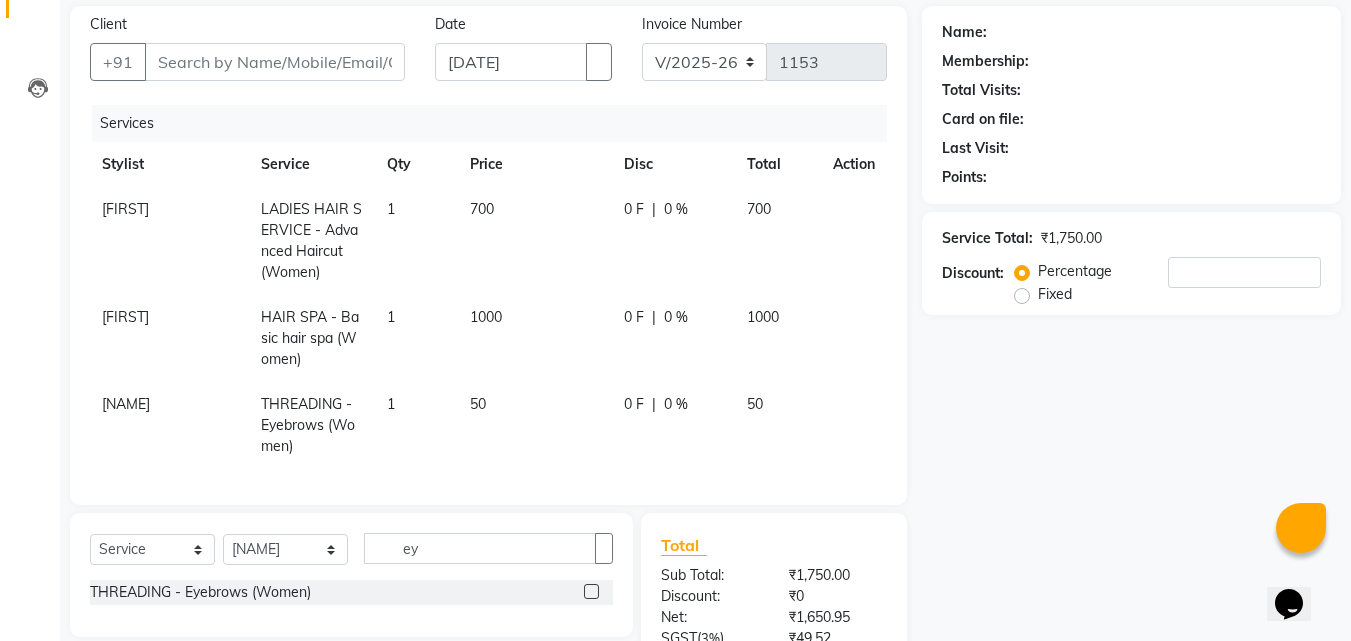 scroll, scrollTop: 60, scrollLeft: 0, axis: vertical 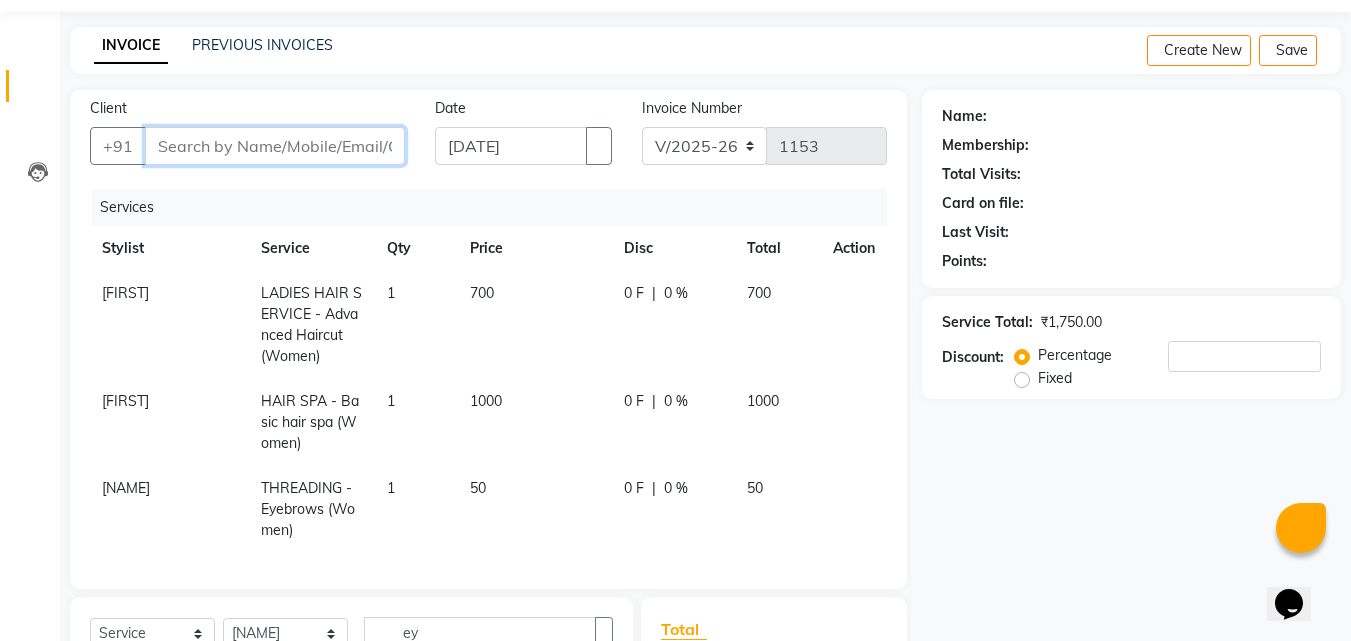 click on "Client" at bounding box center (275, 146) 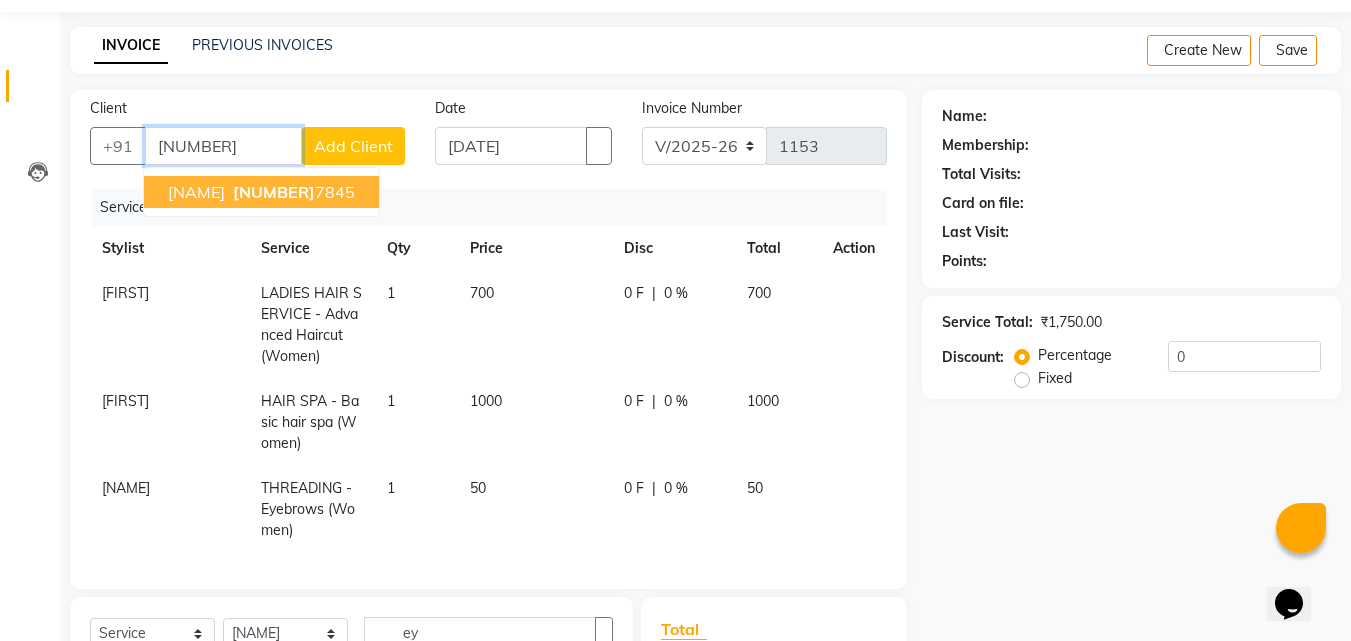 click on "[NAME]" at bounding box center (196, 192) 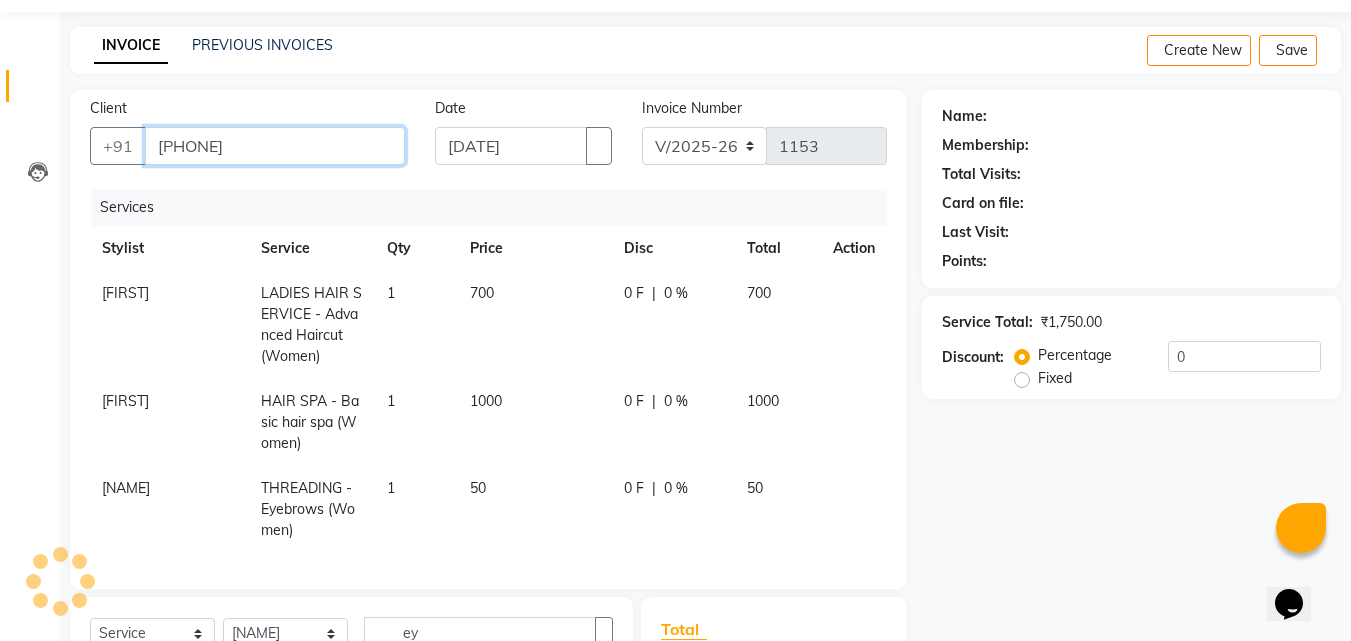 type on "[PHONE]" 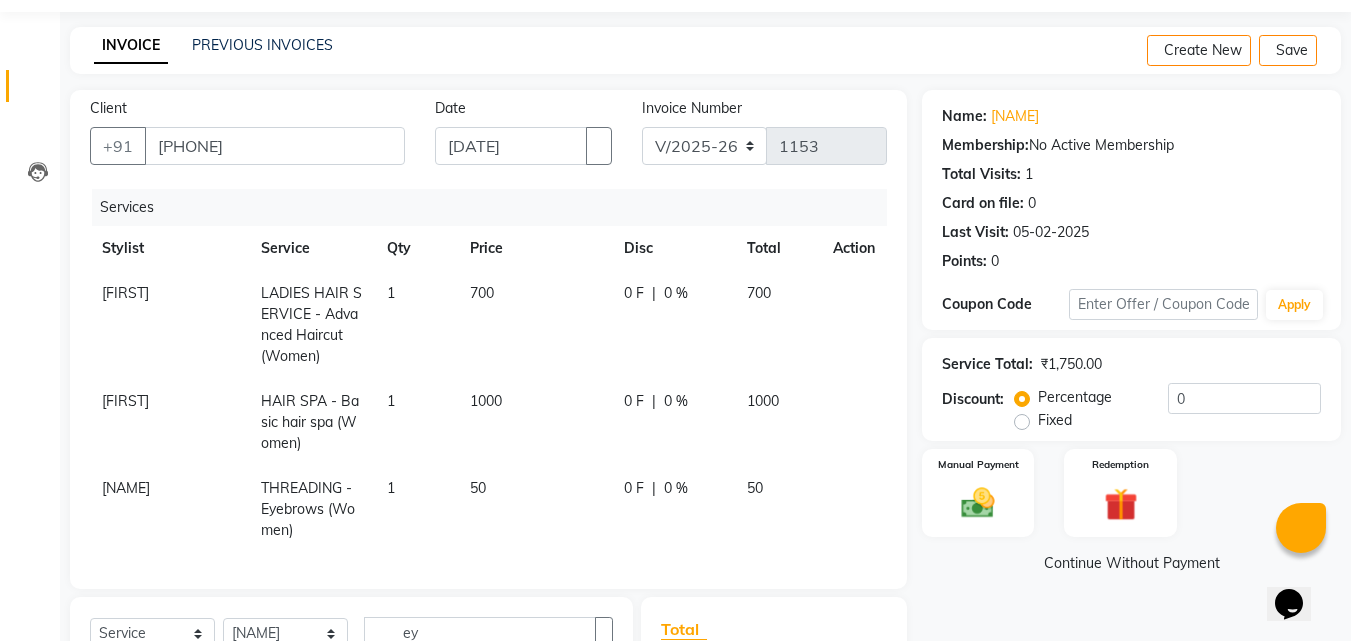 click on "Continue Without Payment" at bounding box center [1131, 563] 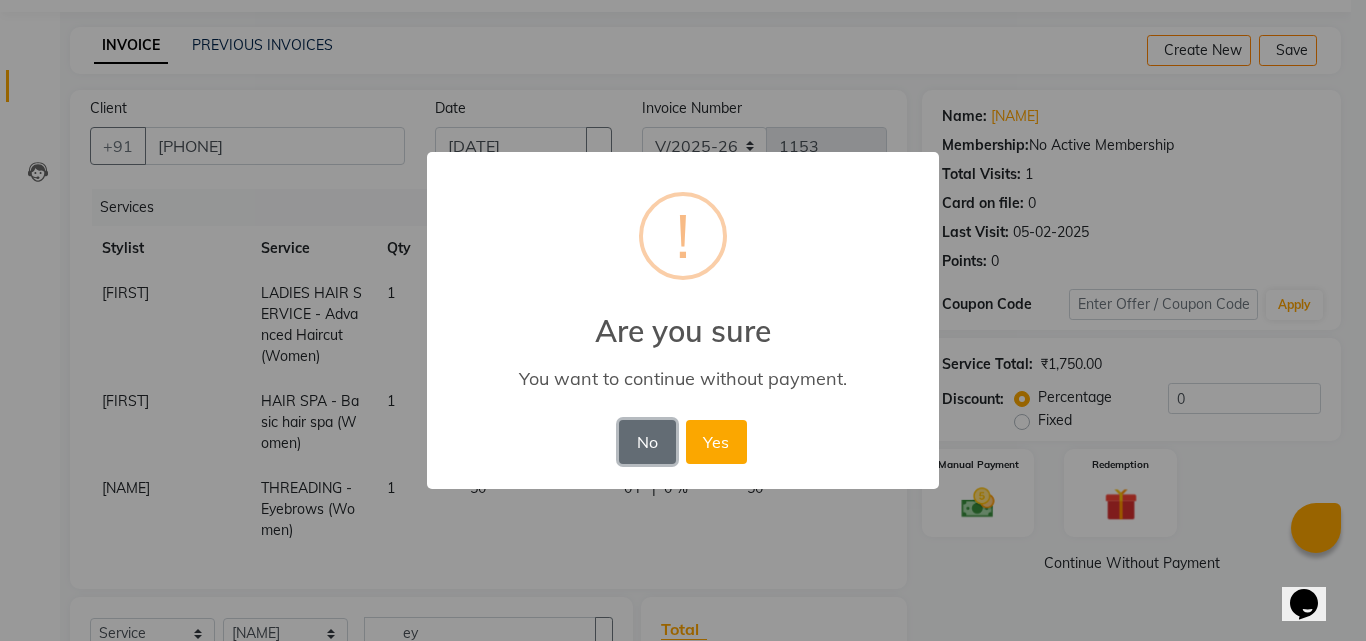click on "No" at bounding box center [647, 442] 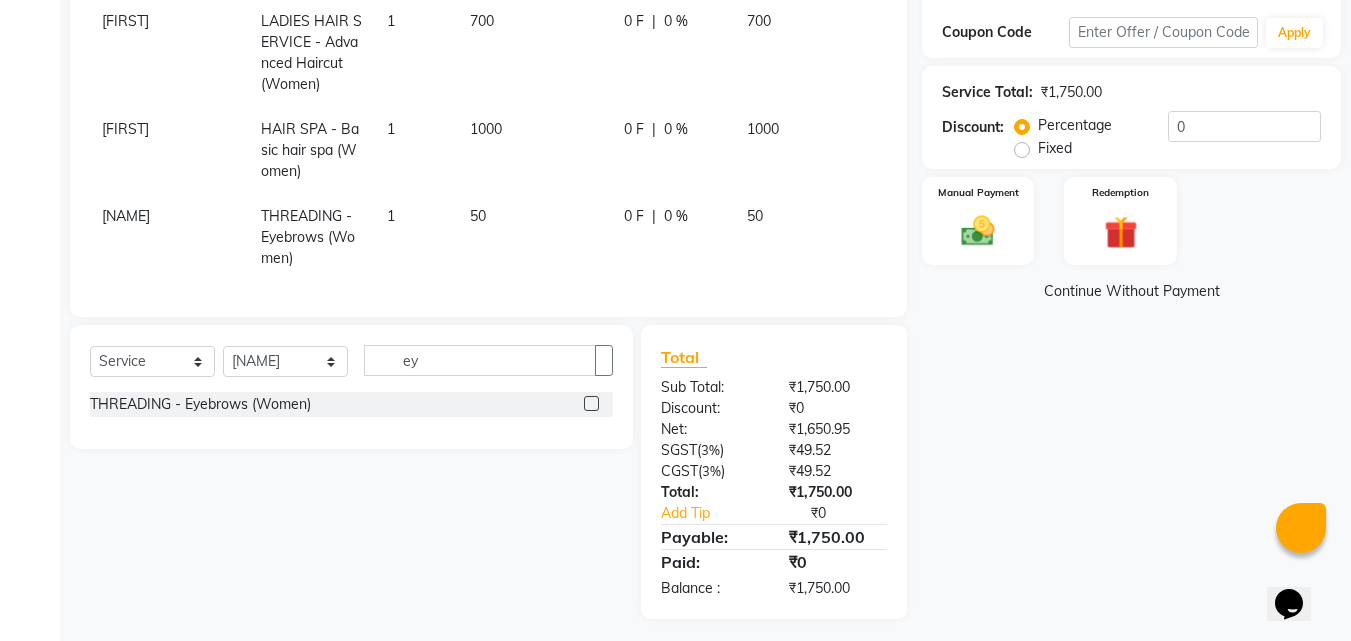 scroll, scrollTop: 354, scrollLeft: 0, axis: vertical 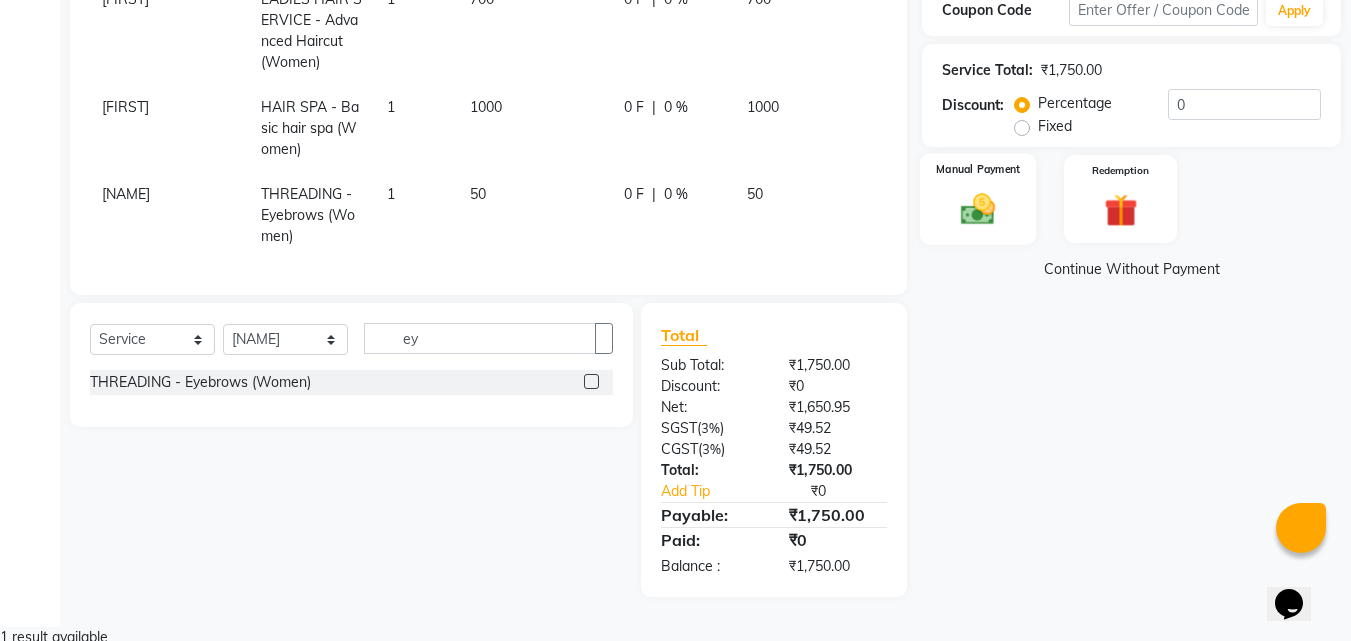 click at bounding box center (978, 209) 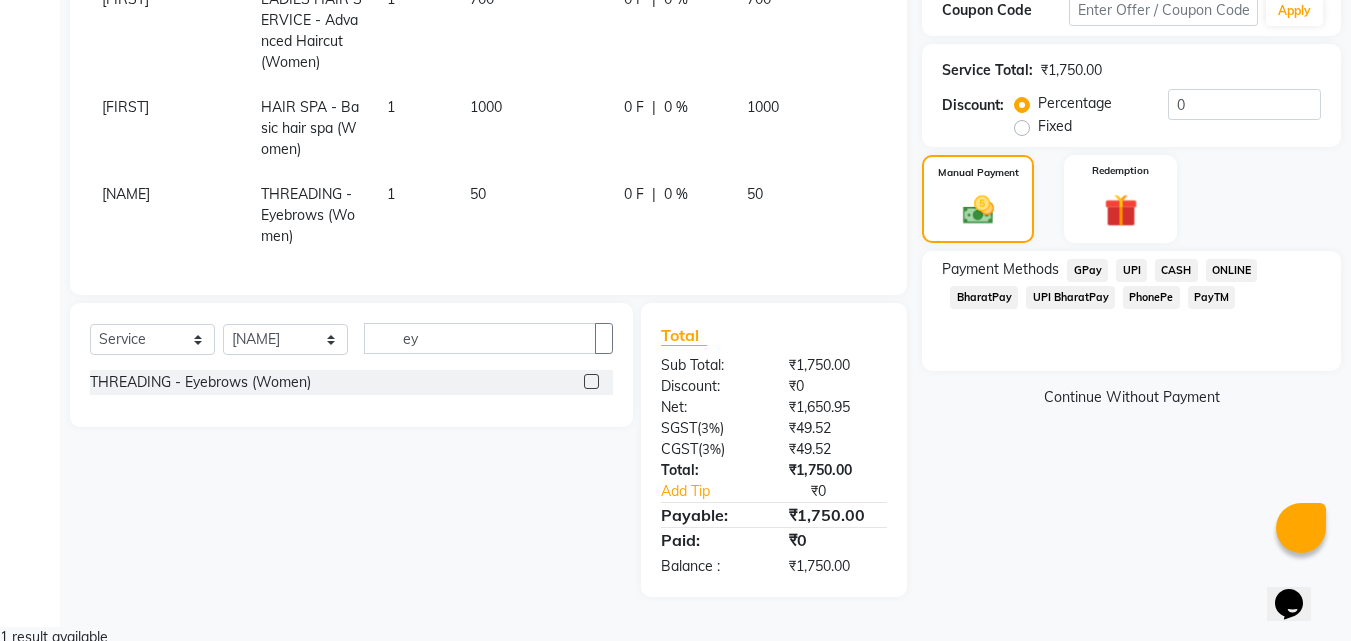 click on "CASH" at bounding box center (1087, 270) 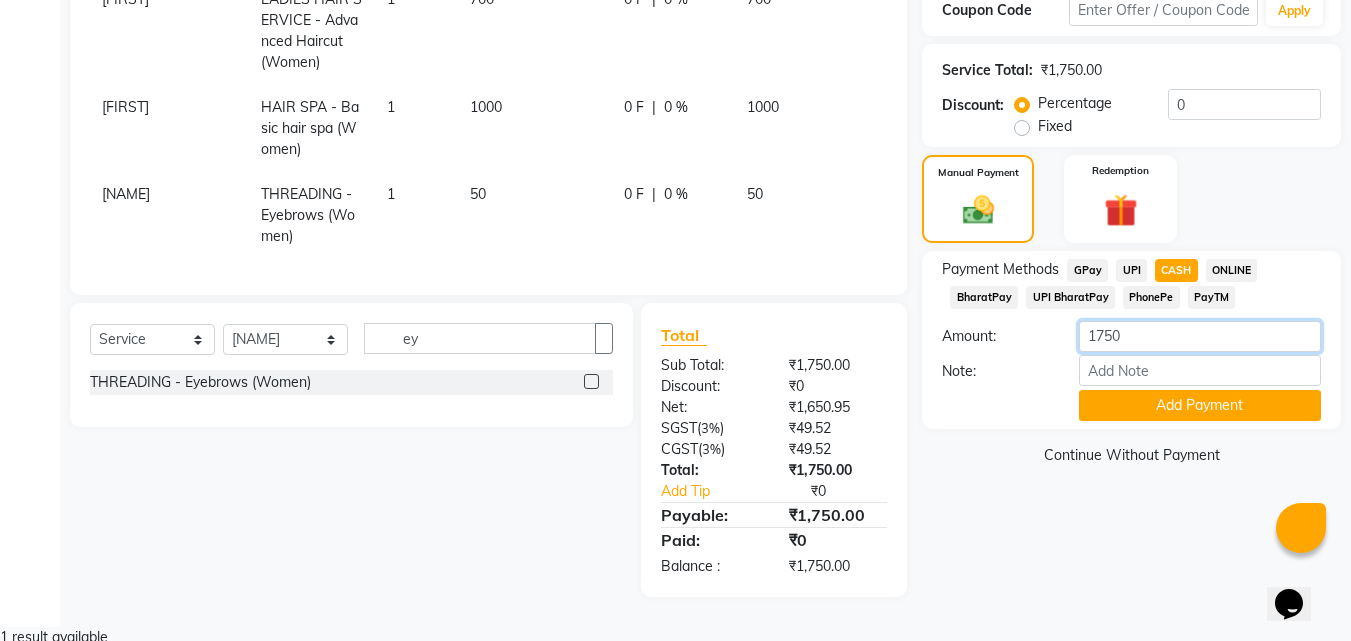 click on "1750" at bounding box center (1200, 336) 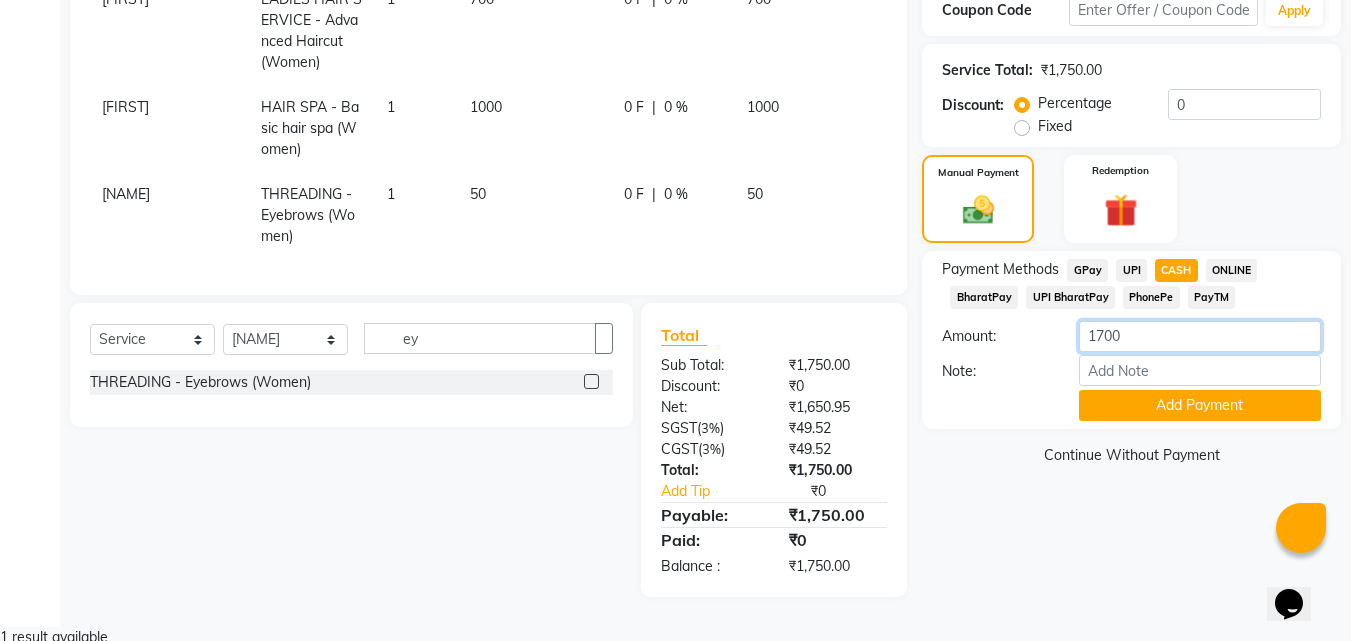 type on "1700" 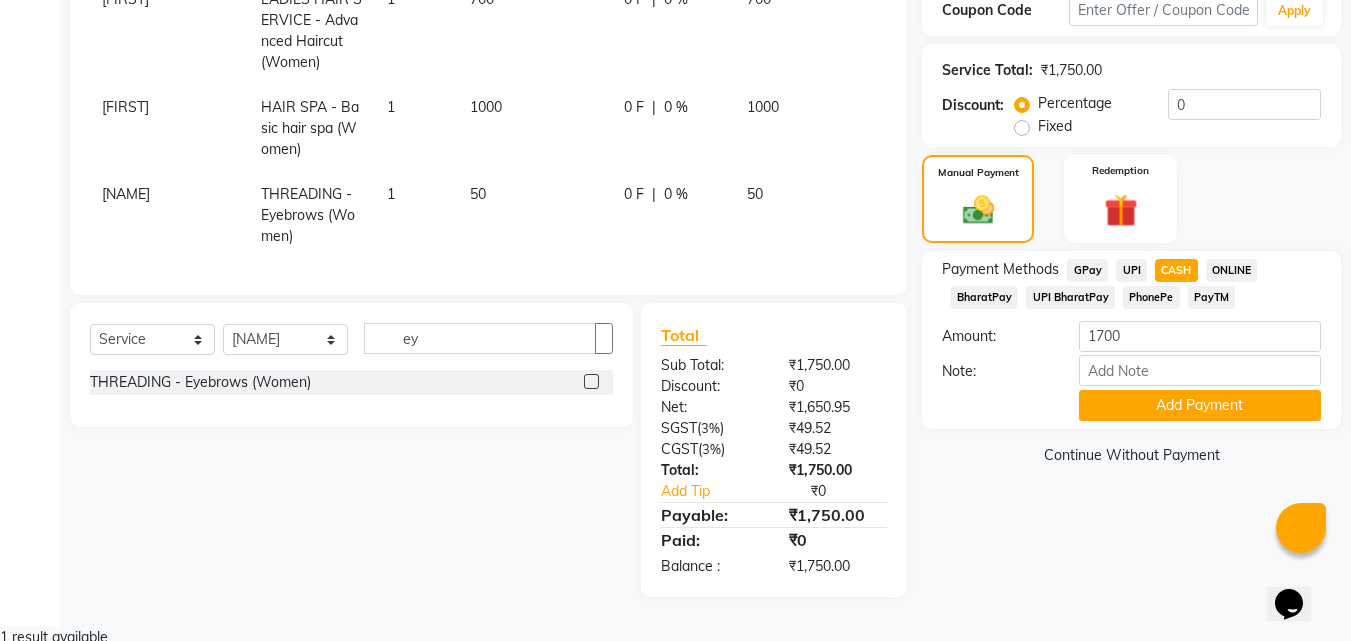 click on "Name: [NAME] Membership:  No Active Membership  Total Visits:  1 Card on file:  0 Last Visit:   05-02-2025 Points:   0  Coupon Code Apply Service Total:  ₹1,750.00  Discount:  Percentage   Fixed  0 Manual Payment Redemption Payment Methods  GPay   UPI   CASH   ONLINE   BharatPay   UPI BharatPay   PhonePe   PayTM  Amount: 1700 Note: Add Payment  Continue Without Payment" at bounding box center [1139, 196] 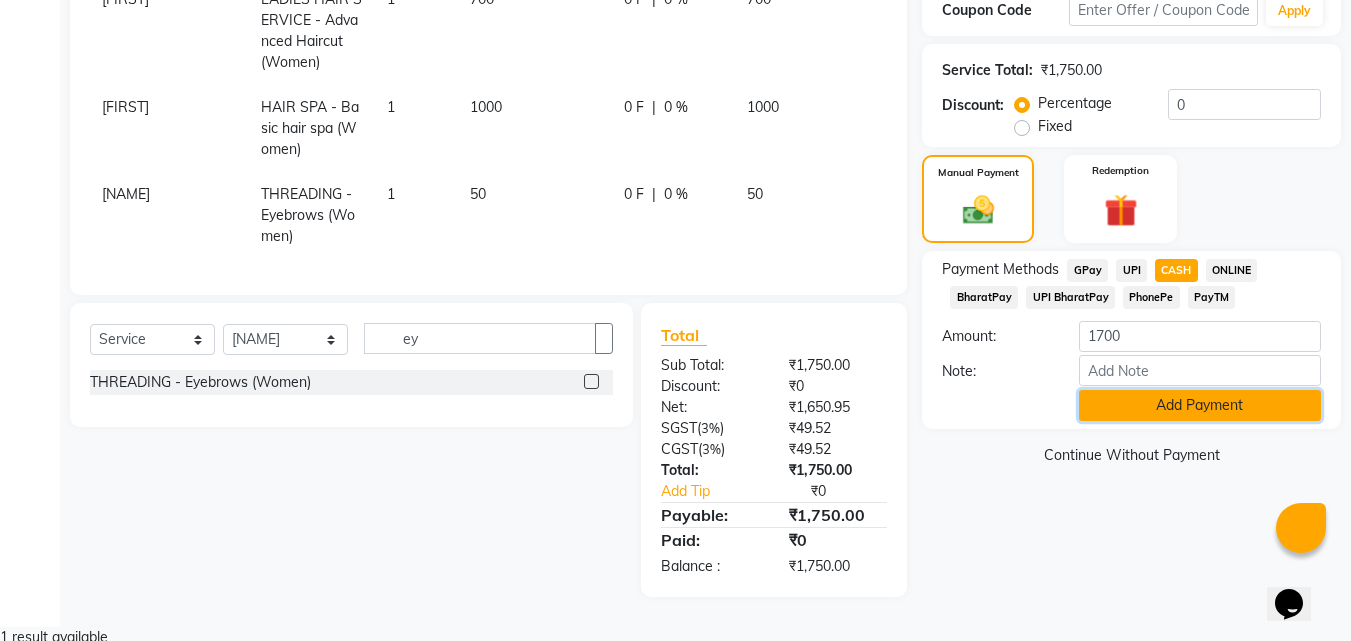 click on "Add Payment" at bounding box center [1200, 405] 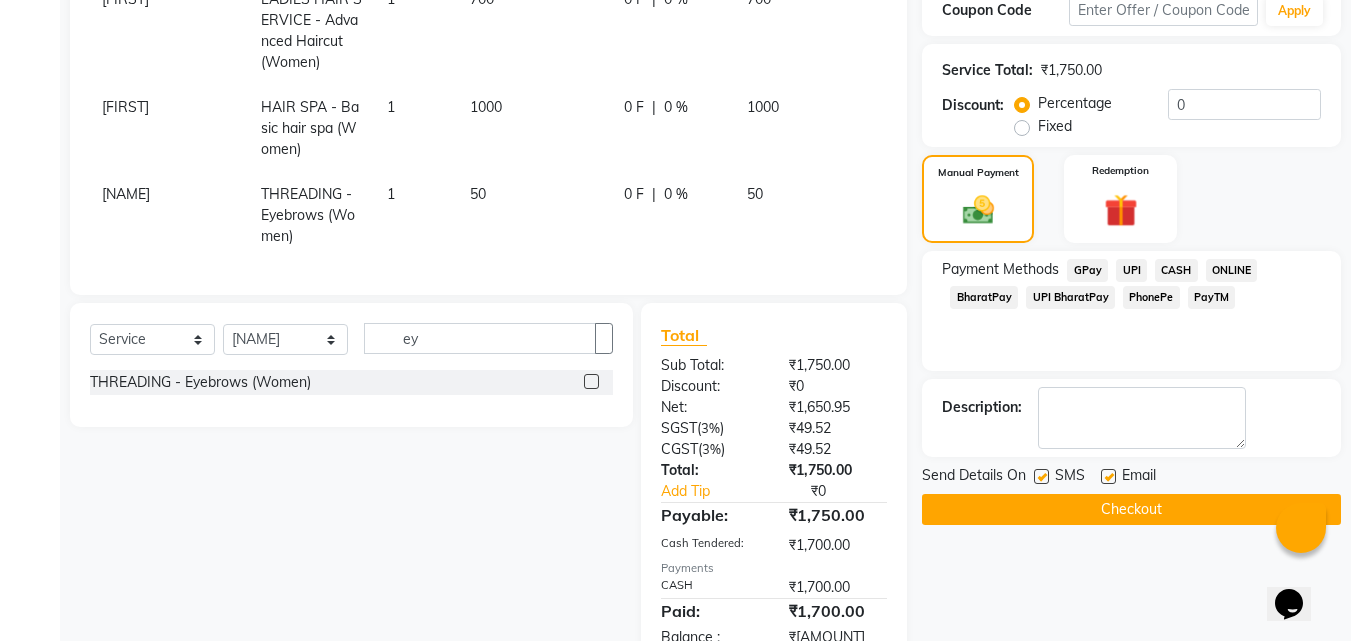 click on "ONLINE" at bounding box center [1087, 270] 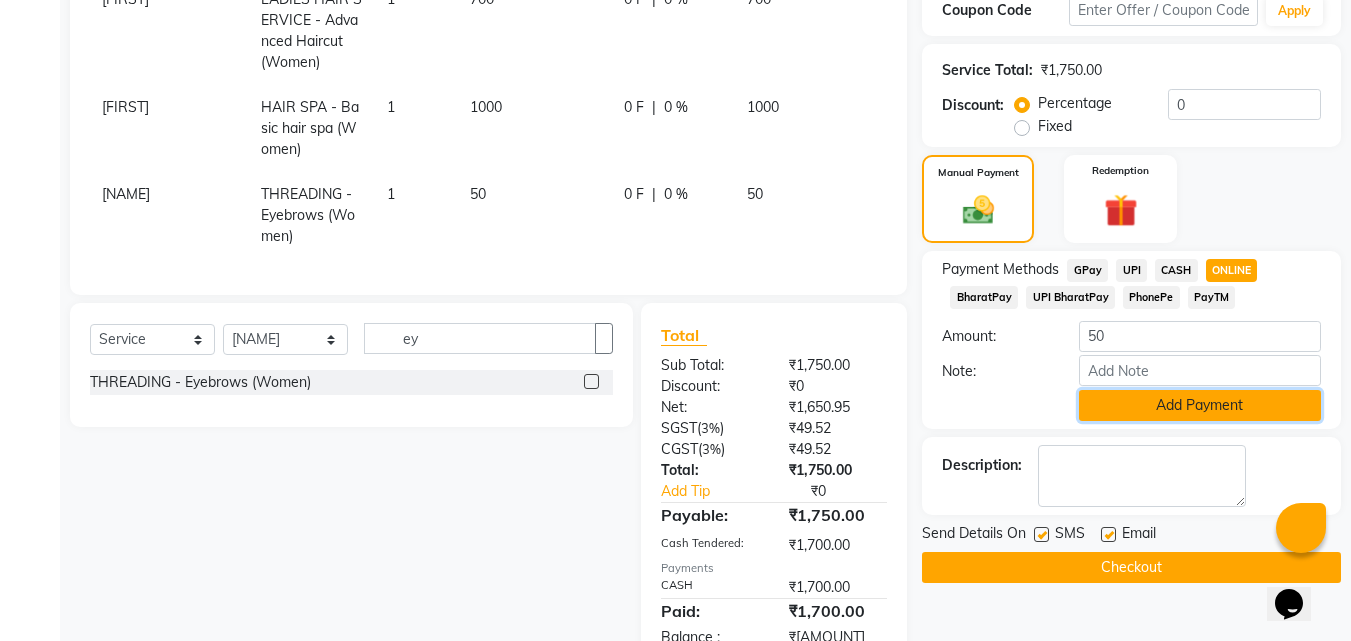 click on "Add Payment" at bounding box center (1200, 405) 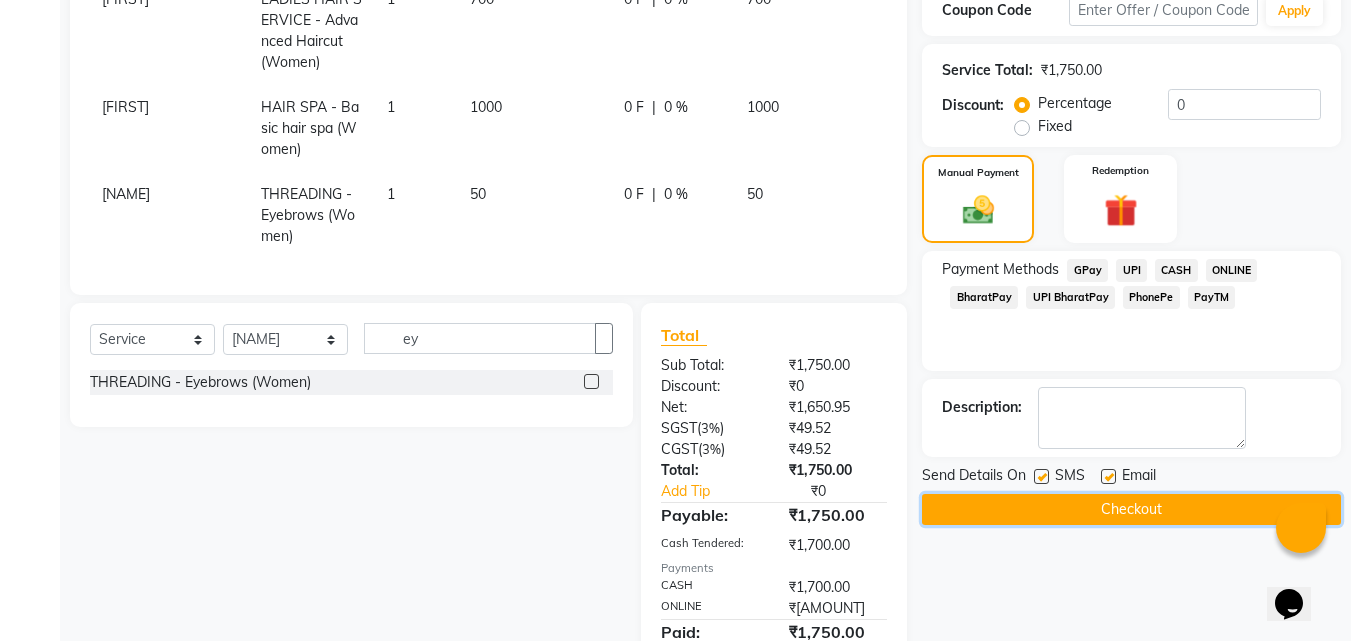 click on "Checkout" at bounding box center [1131, 509] 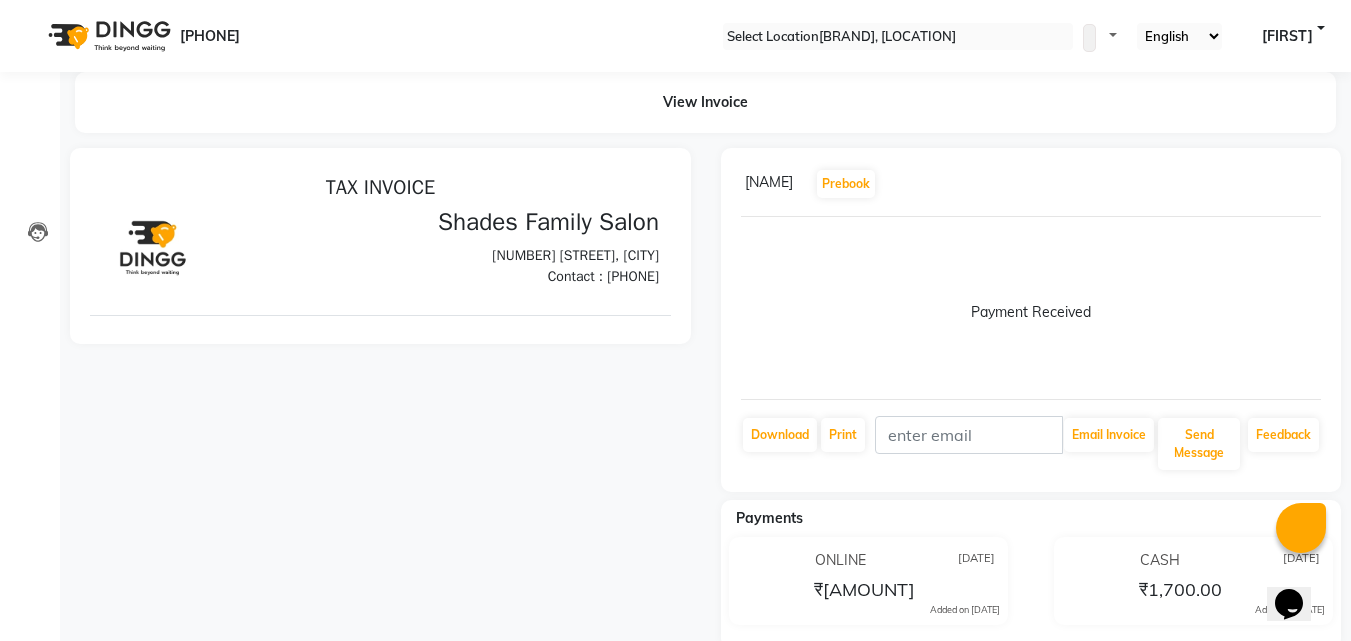 scroll, scrollTop: 0, scrollLeft: 0, axis: both 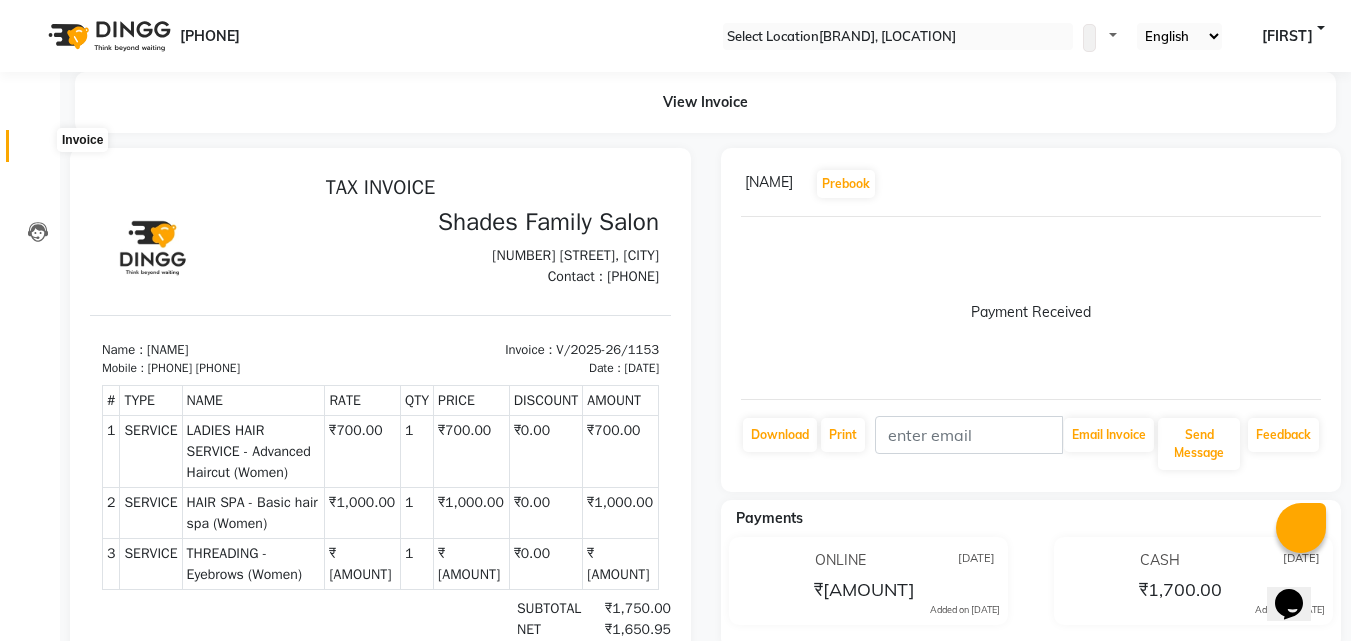 click at bounding box center [38, 151] 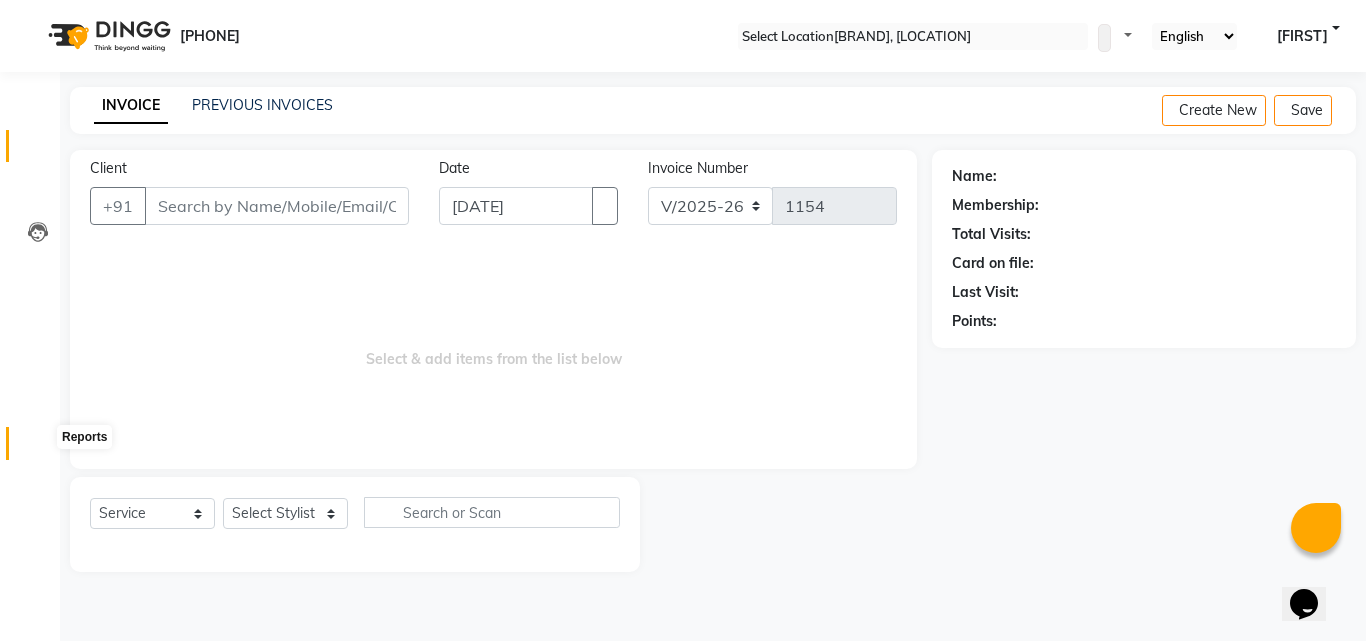 click at bounding box center (38, 448) 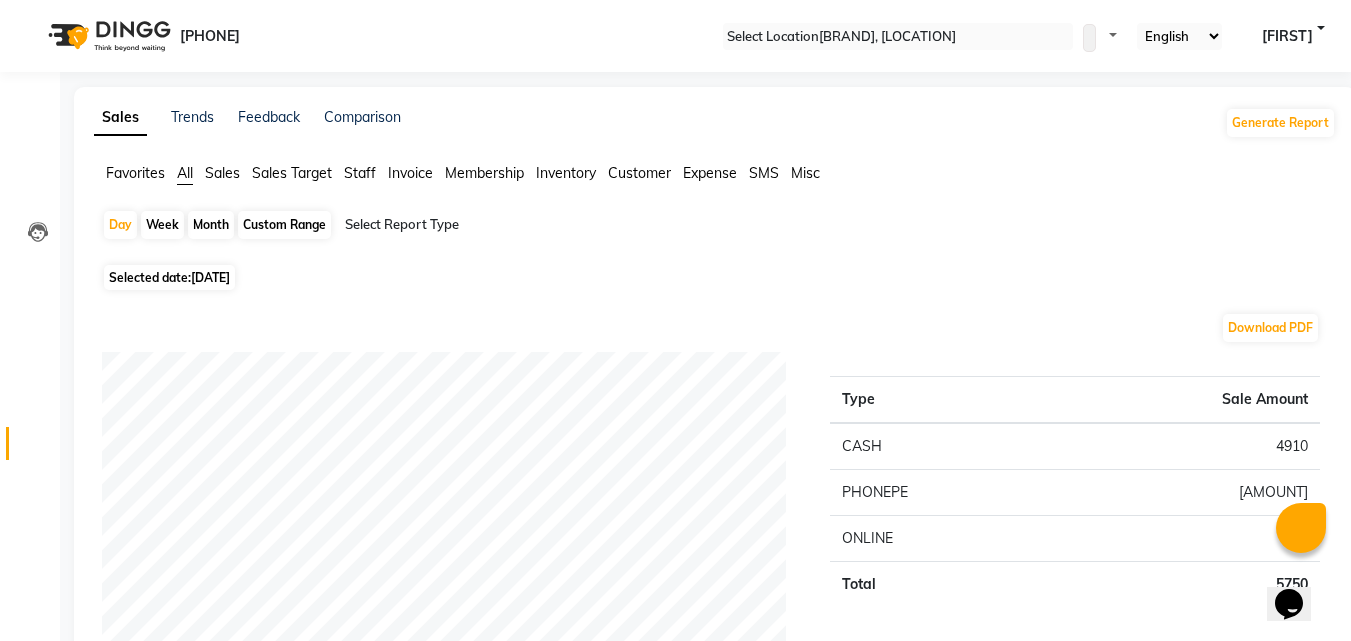 click on "Day   Week   Month   Custom Range  Select Report Type Selected date:  [DATE]  Download PDF Payment mode Type Sale Amount CASH 4910 PHONEPE 790 ONLINE 50 Total 5750 Staff summary Type Sale Amount Ranjith 2850 Namrutha 2750 Zeeshan  150 Total 5750 Sales summary Type Sale Amount Memberships 0 Vouchers 0 Gift card 0 Products 0 Packages 0 Tips 0 Prepaid 0 Services 5750 Fee 0 Total 5750 Expense by type Type Sale Amount Auto 50 Total 50 Service by category Type Sale Amount LADIES HAIR SERVICE 1500 PEDICURE / MANICURE 1500 HAIR SPA 1000 WAXING 950 MEN HAIR ESSENTIALS 500 THREADING 300 Total 5750 Service sales Type Sale Amount PEDICURE / MANICURE - O3 + Pedicure (Women) 1500 LADIES HAIR SERVICE - Advanced Haircut (Women) 1500 HAIR SPA - Basic hair spa (Women) 1000 WAXING - Full arms (Women) 700 Blowdry Setting 350 WAXING - Underarms (Women) 250 THREADING - Eyebrows (Women) 240 Hairwash  150 THREADING - UpperLip (Women) 60 Total 5750 ★ Mark as Favorite  Choose how you'd like to save "" report to favorites" at bounding box center [715, 1741] 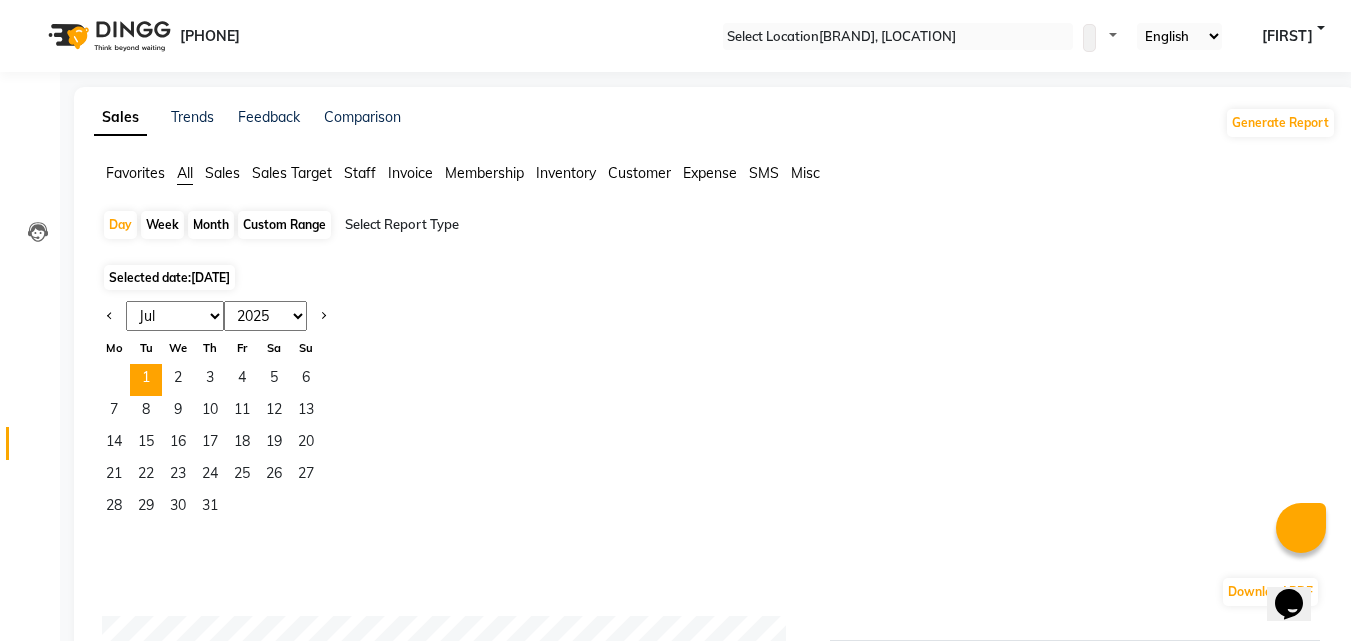 click on "Jan Feb Mar Apr May Jun Jul Aug Sep Oct Nov Dec" at bounding box center [175, 316] 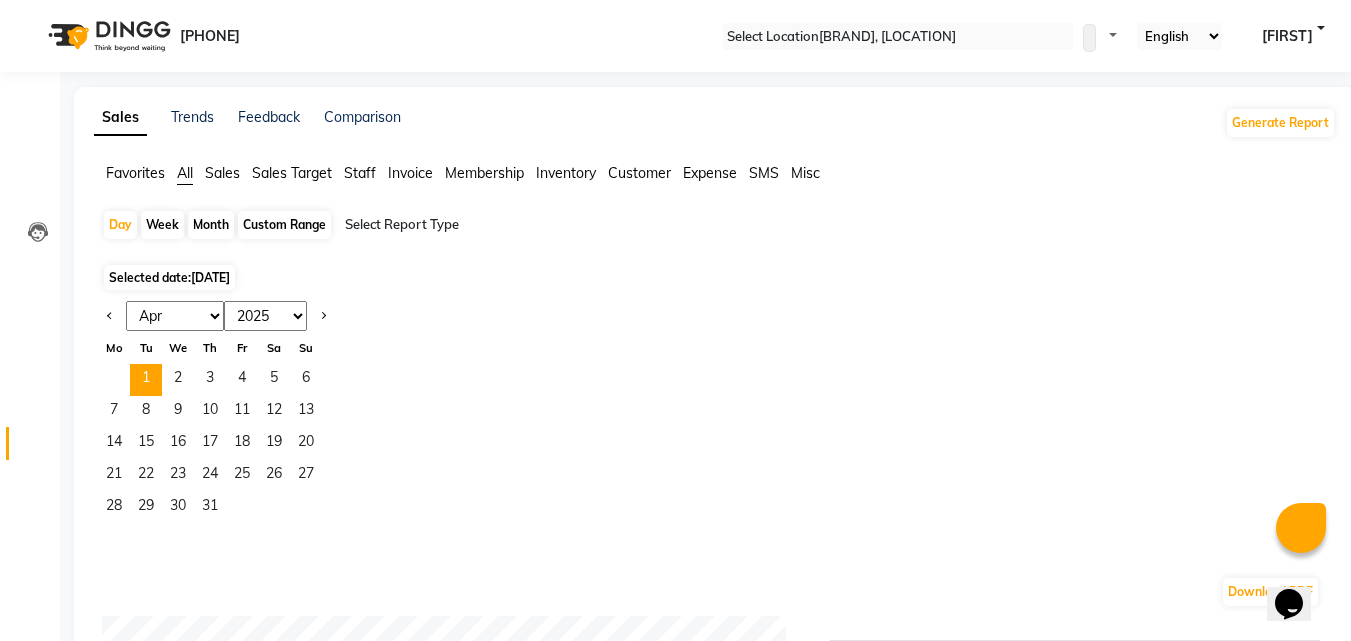 click on "Jan Feb Mar Apr May Jun Jul Aug Sep Oct Nov Dec" at bounding box center (175, 316) 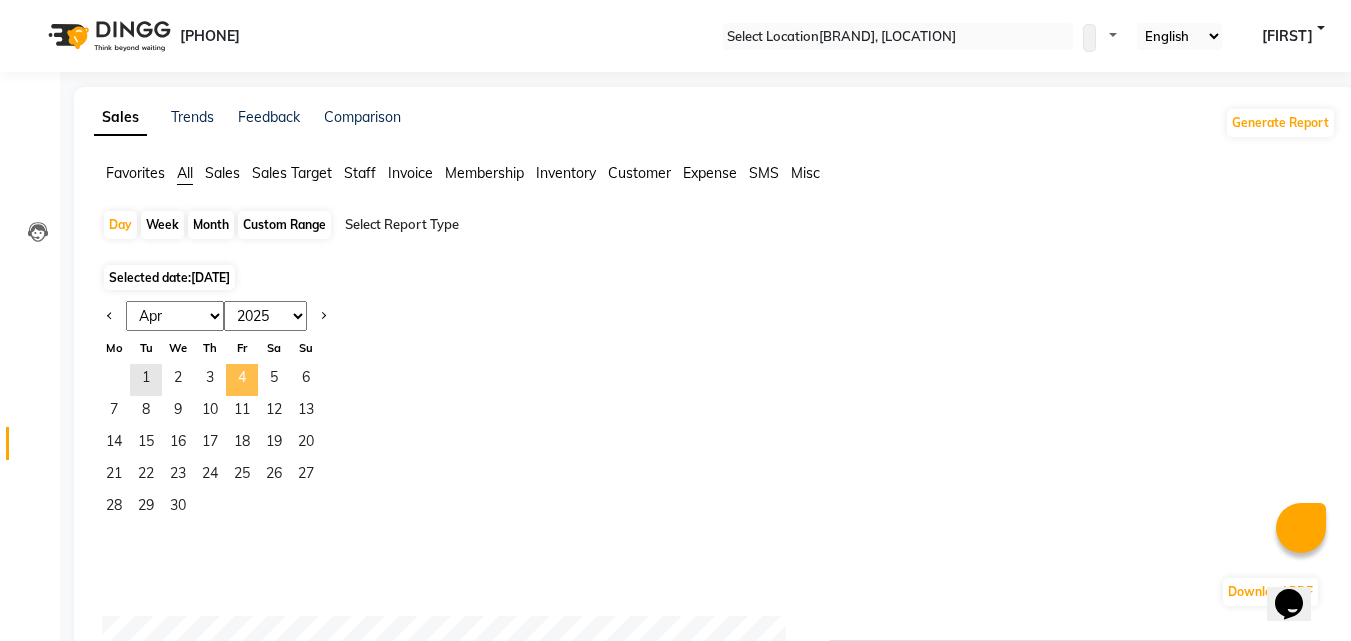 click on "4" at bounding box center [242, 380] 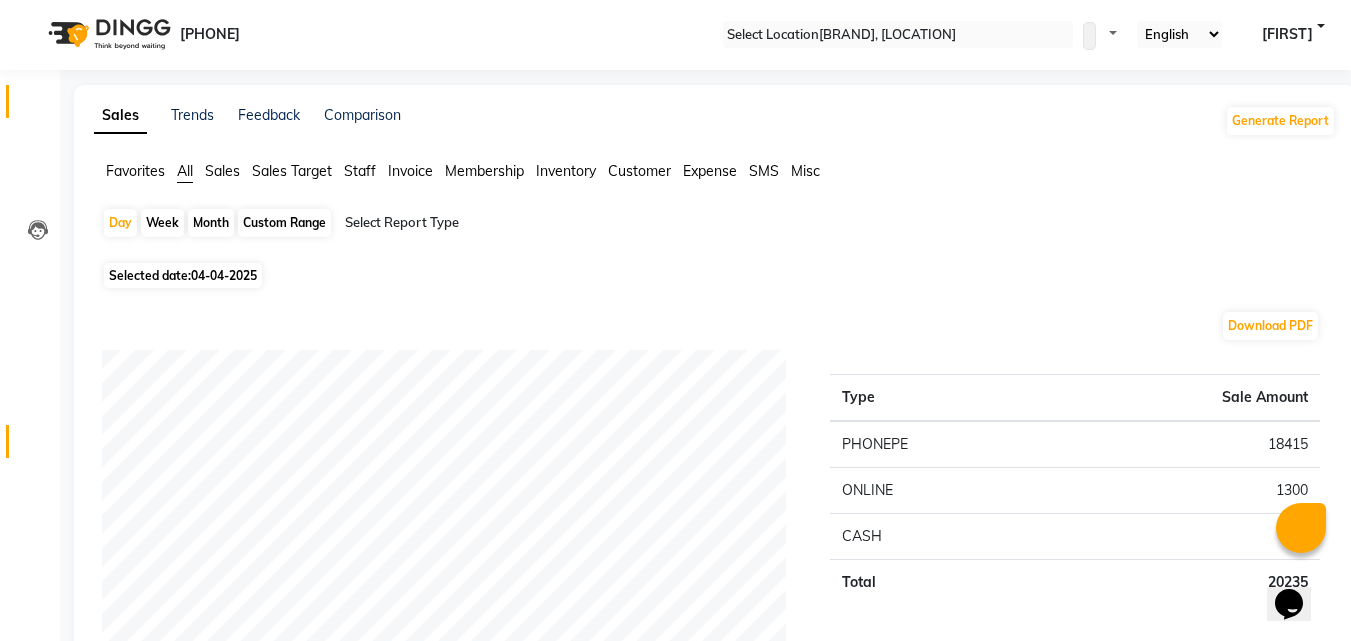 scroll, scrollTop: 0, scrollLeft: 0, axis: both 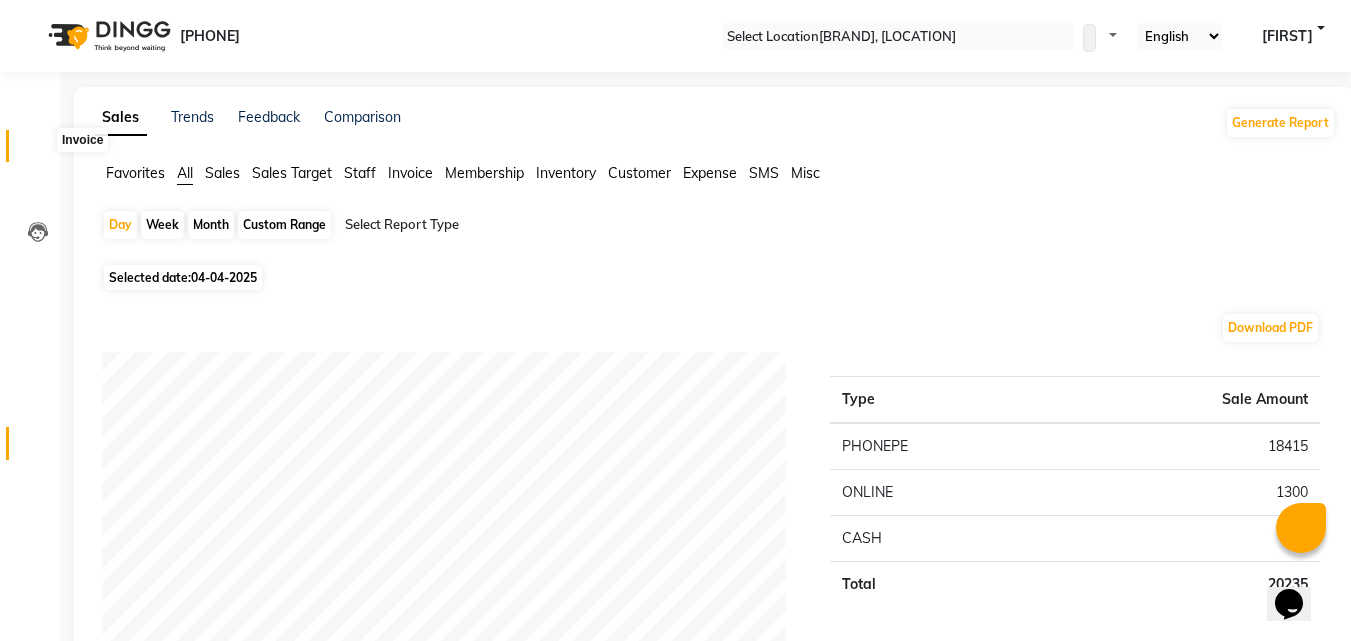 click at bounding box center [38, 151] 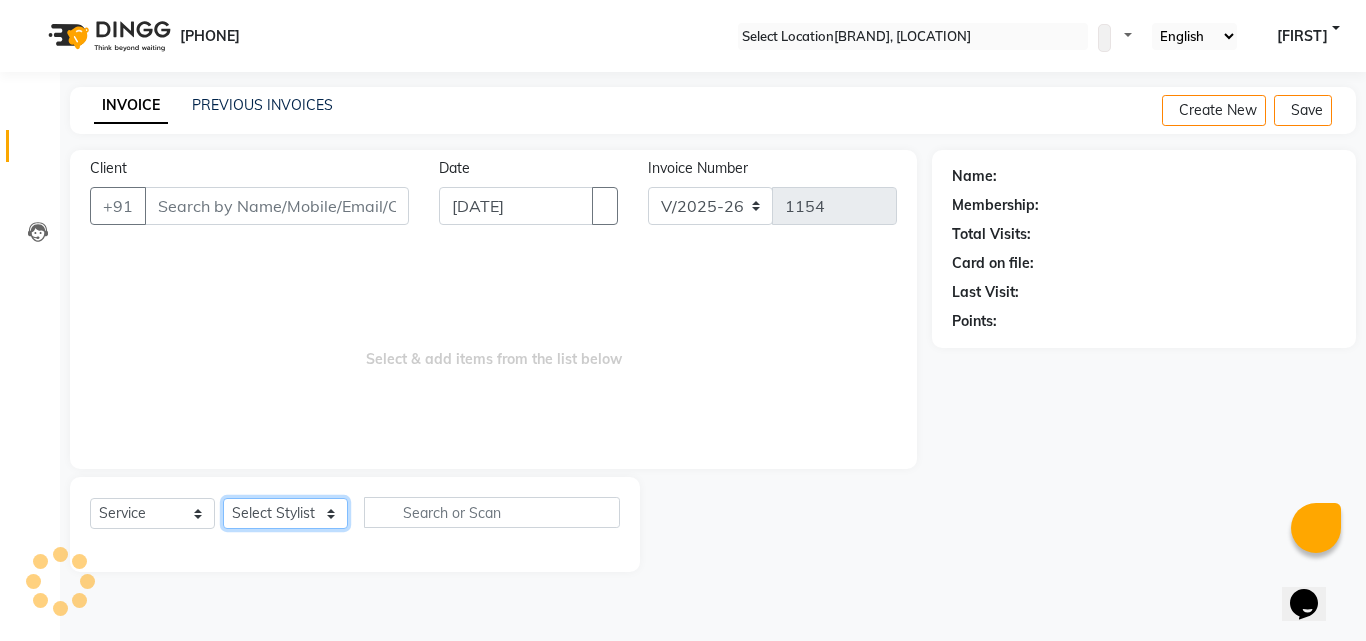 click on "Select Stylist Bhagyashree Minu Monica  Namrutha Ranjith Sam  Zeeshan" at bounding box center [285, 513] 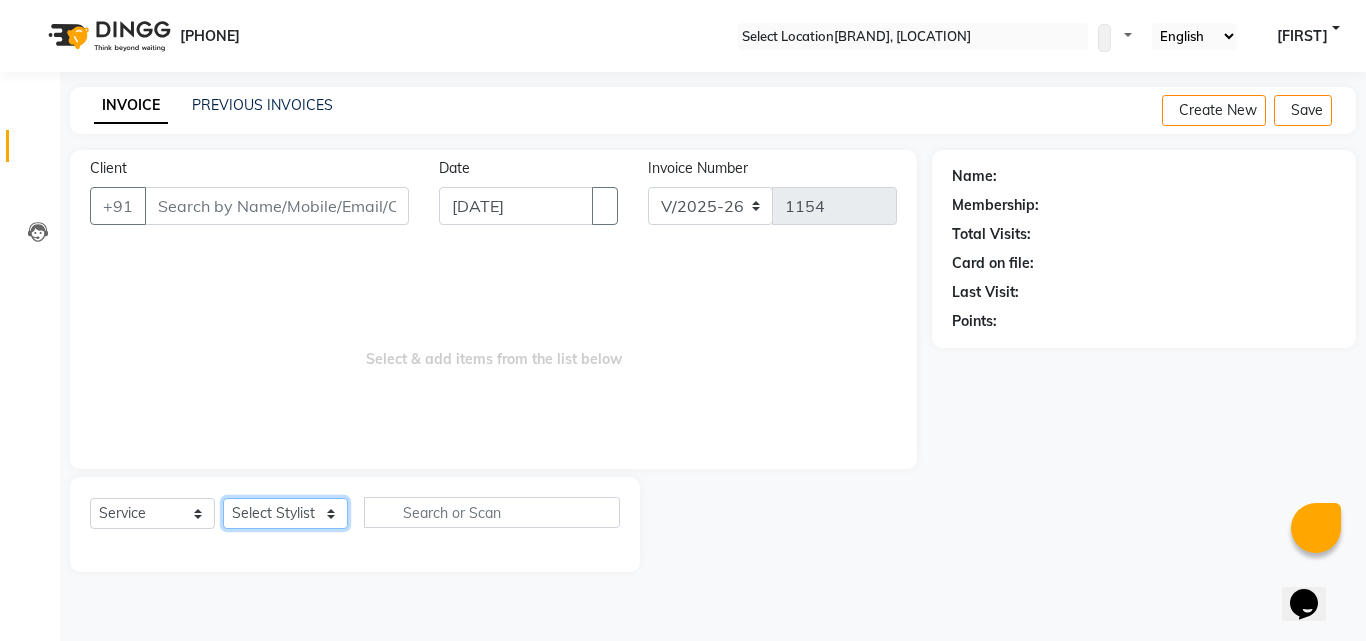 select on "65368" 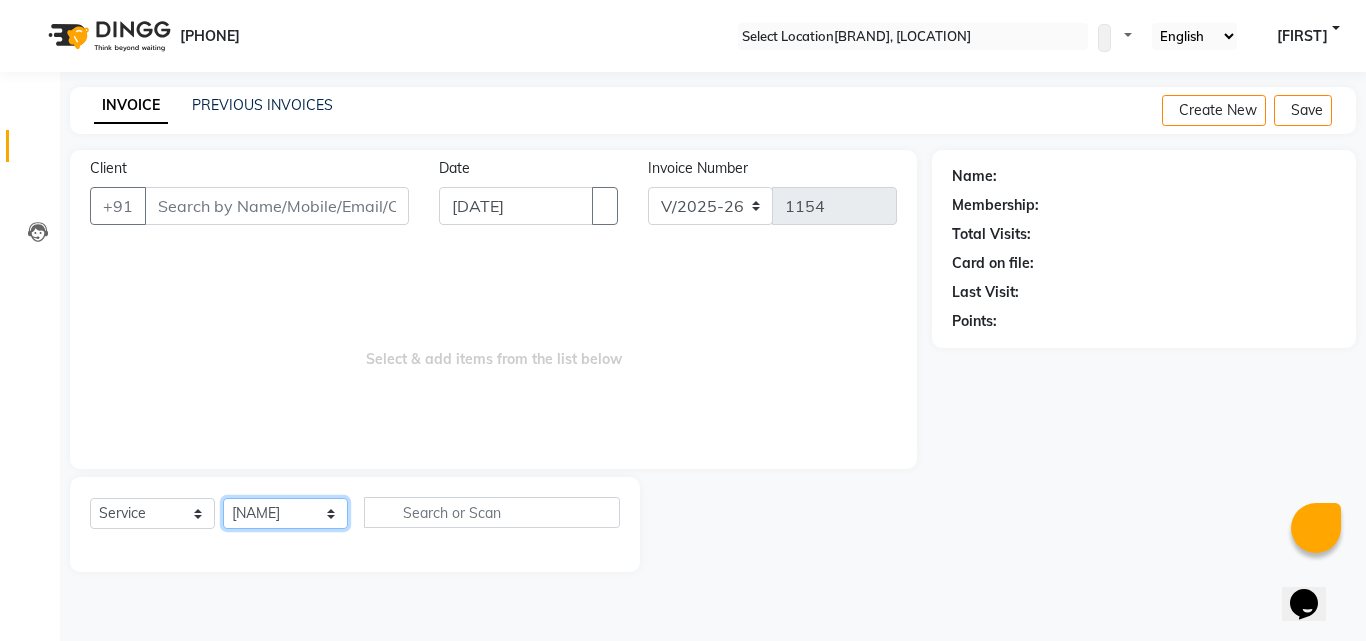 click on "Select Stylist Bhagyashree Minu Monica  Namrutha Ranjith Sam  Zeeshan" at bounding box center (285, 513) 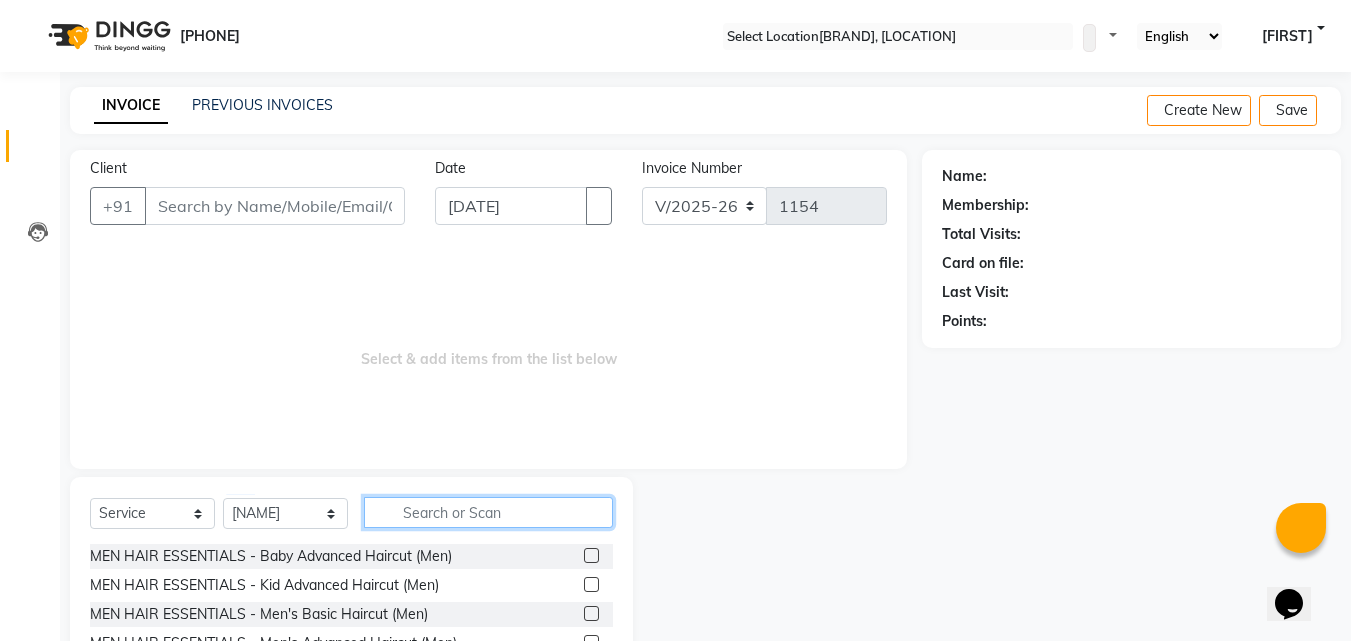 click at bounding box center [488, 512] 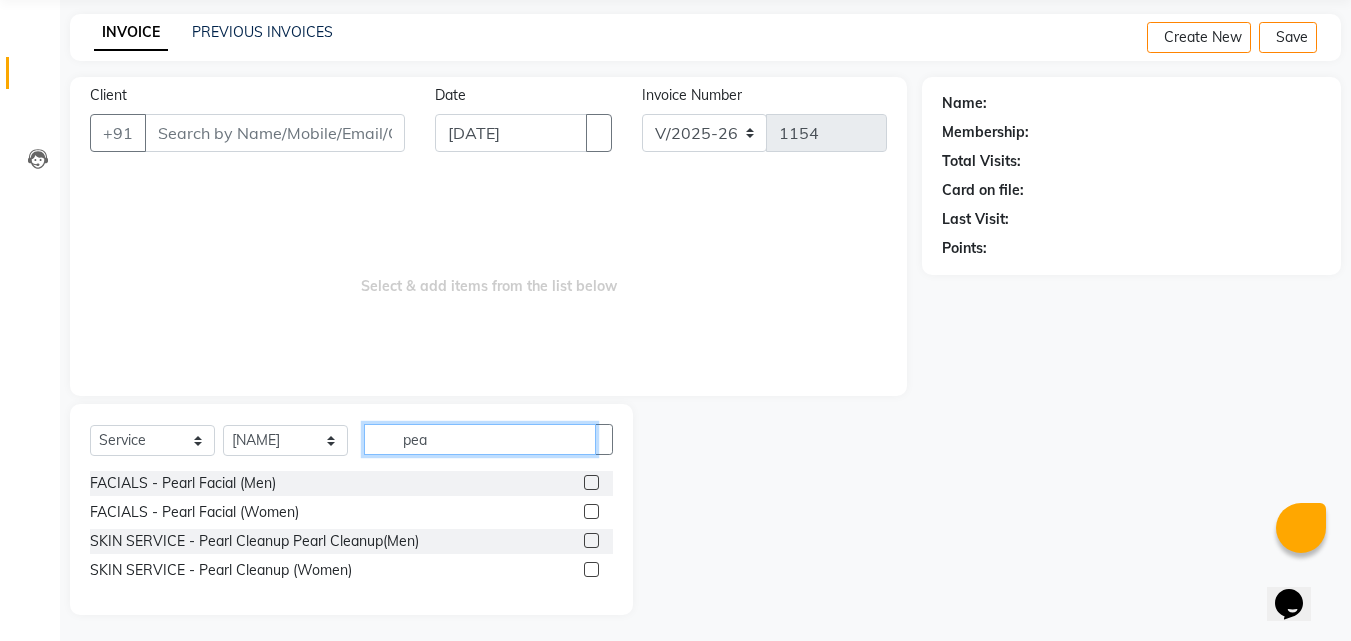 scroll, scrollTop: 76, scrollLeft: 0, axis: vertical 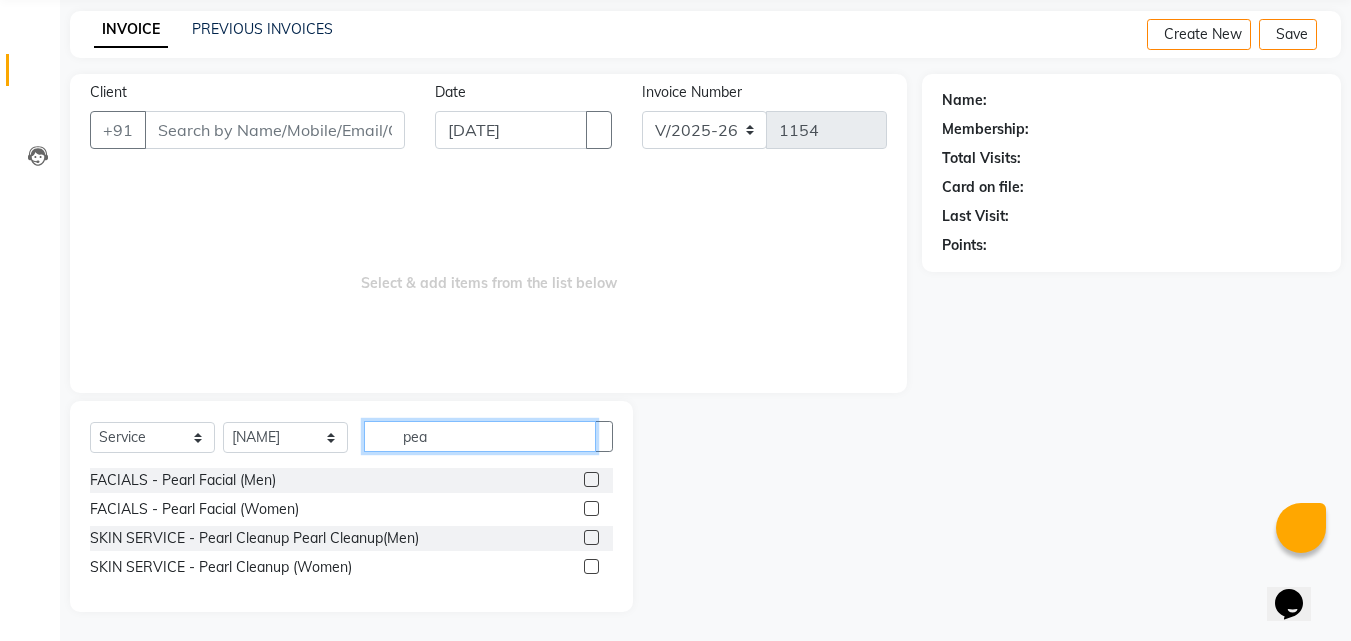 type on "pea" 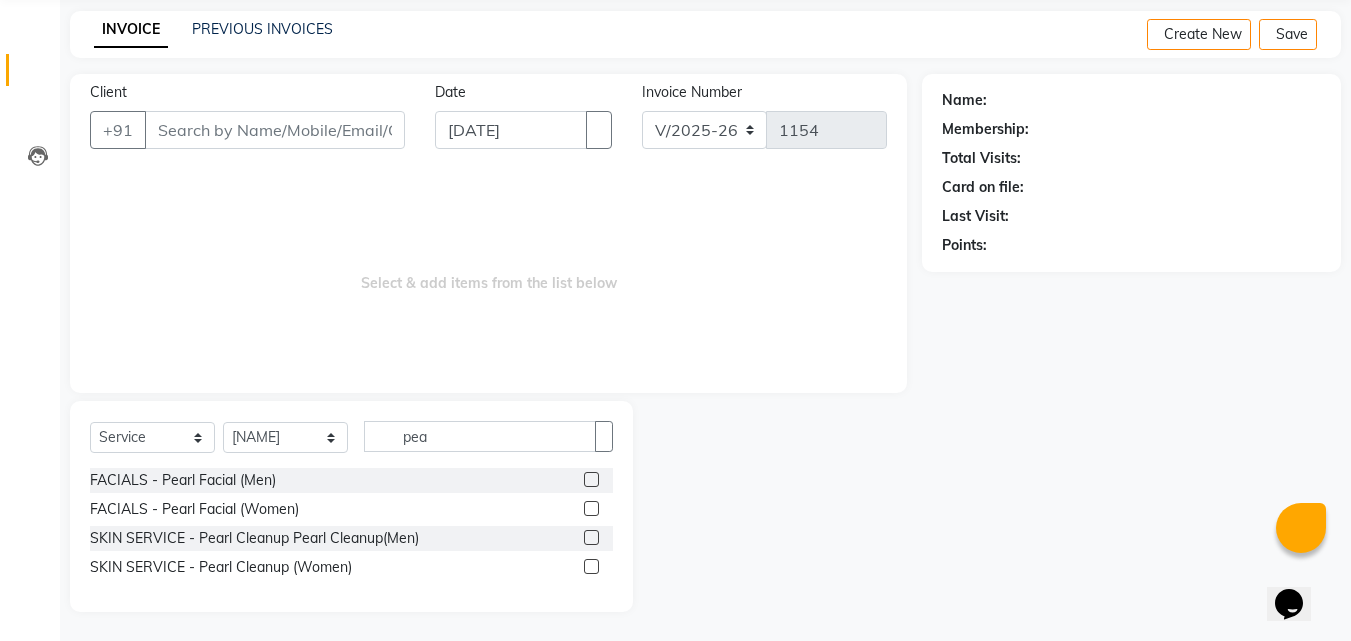 click at bounding box center (591, 508) 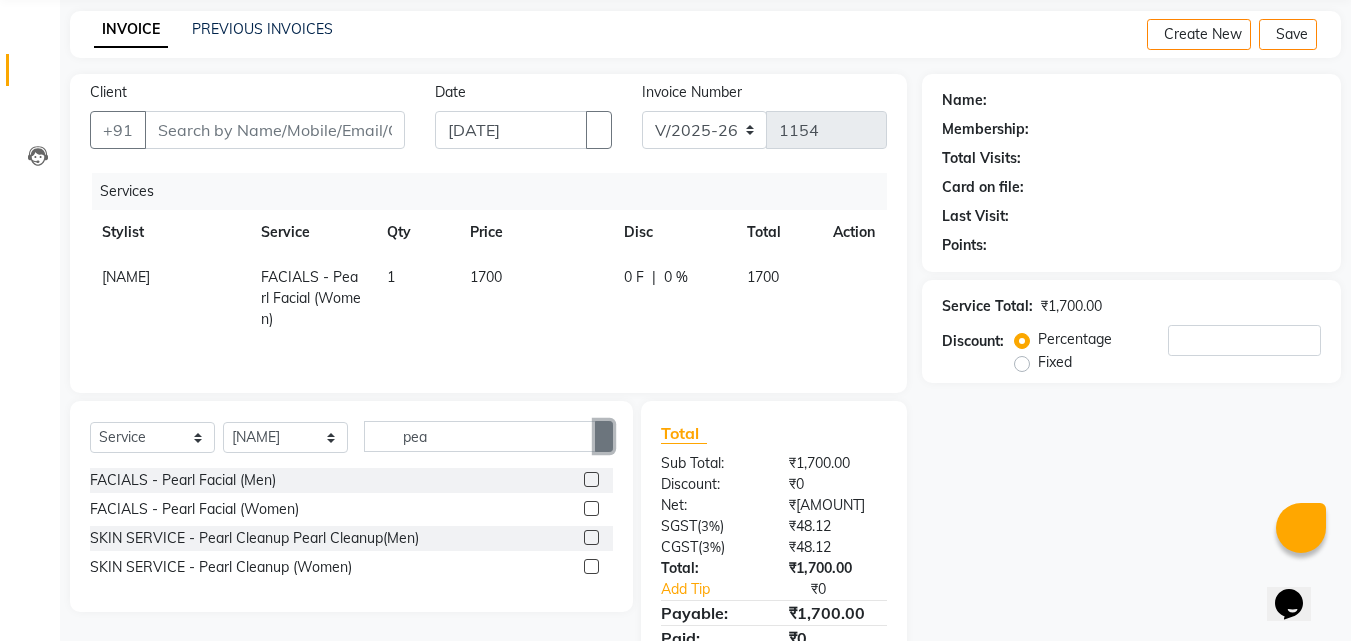 click at bounding box center (604, 436) 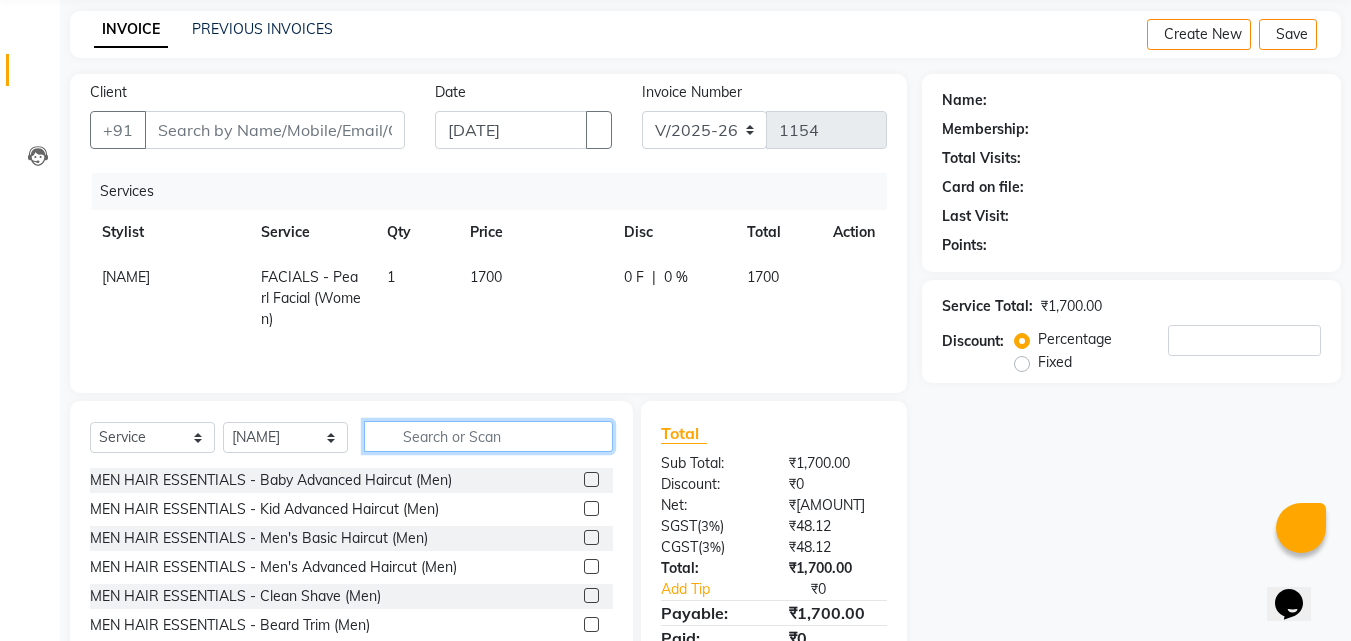 click at bounding box center [488, 436] 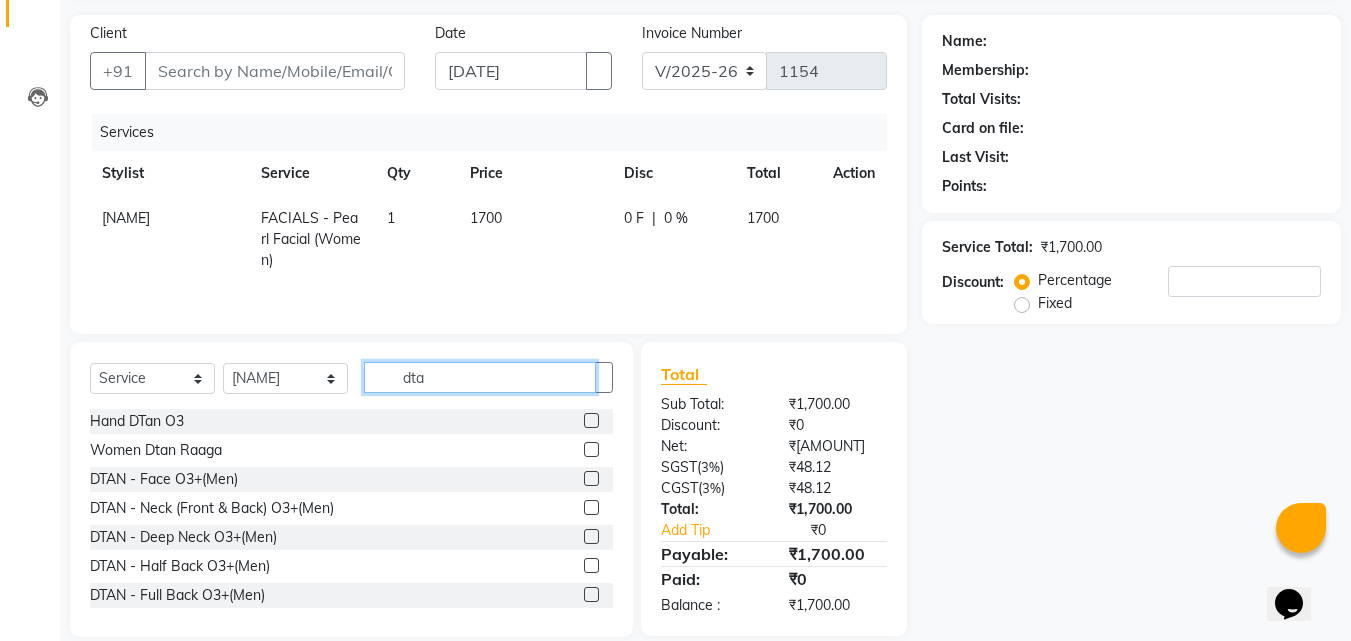 scroll, scrollTop: 160, scrollLeft: 0, axis: vertical 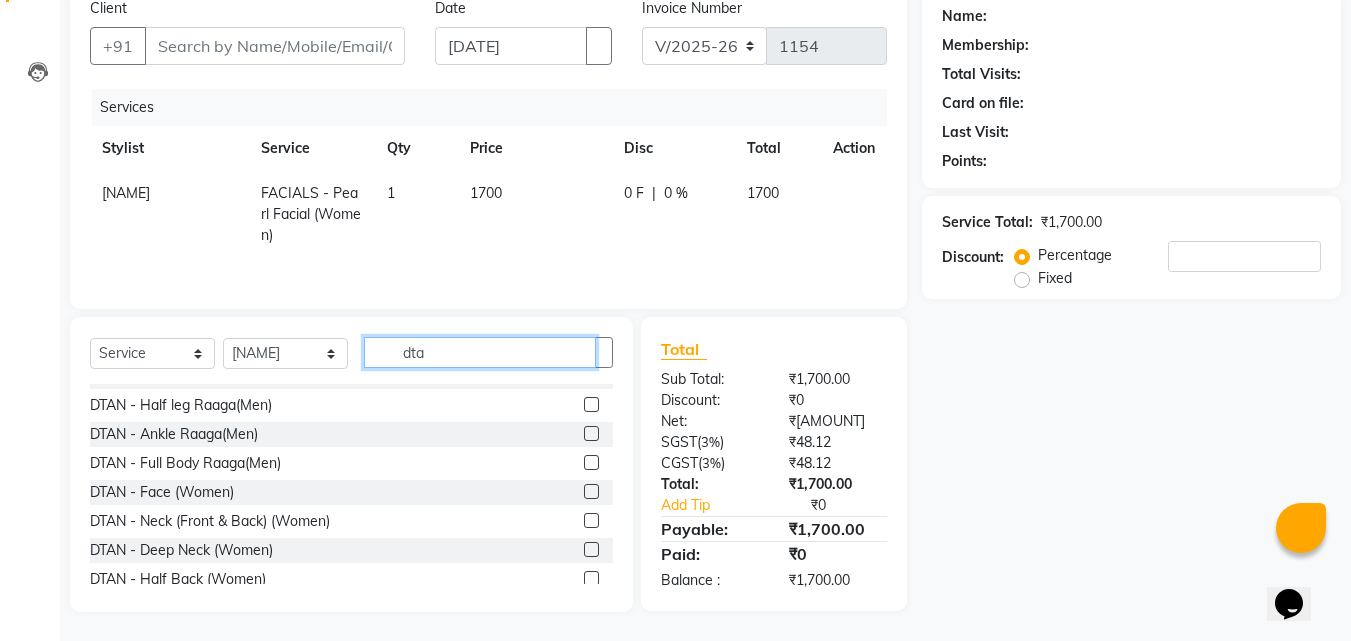type on "dta" 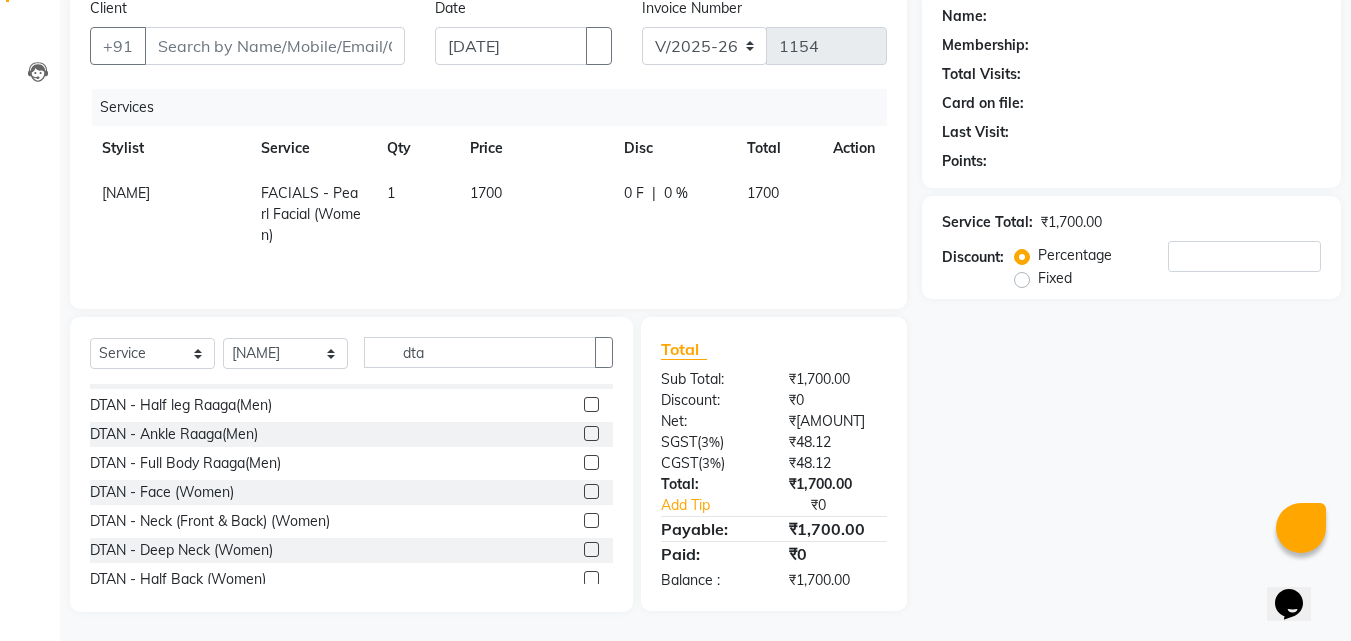click at bounding box center (591, 491) 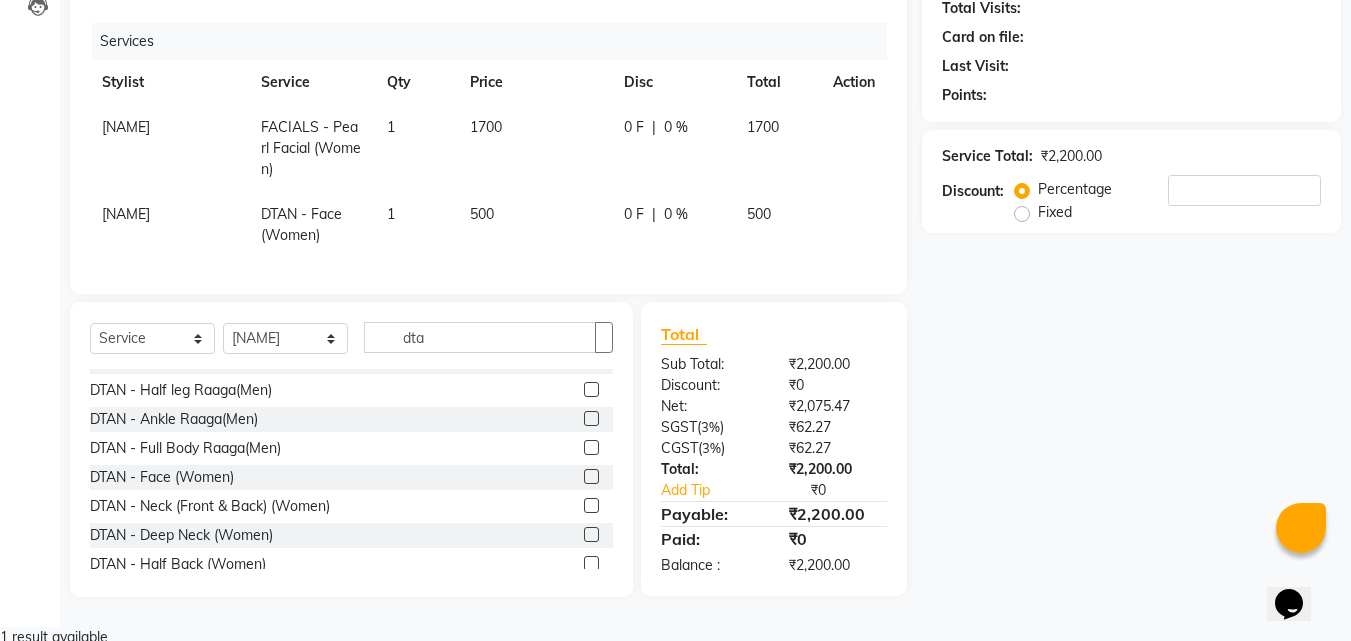 click on "500" at bounding box center [535, 148] 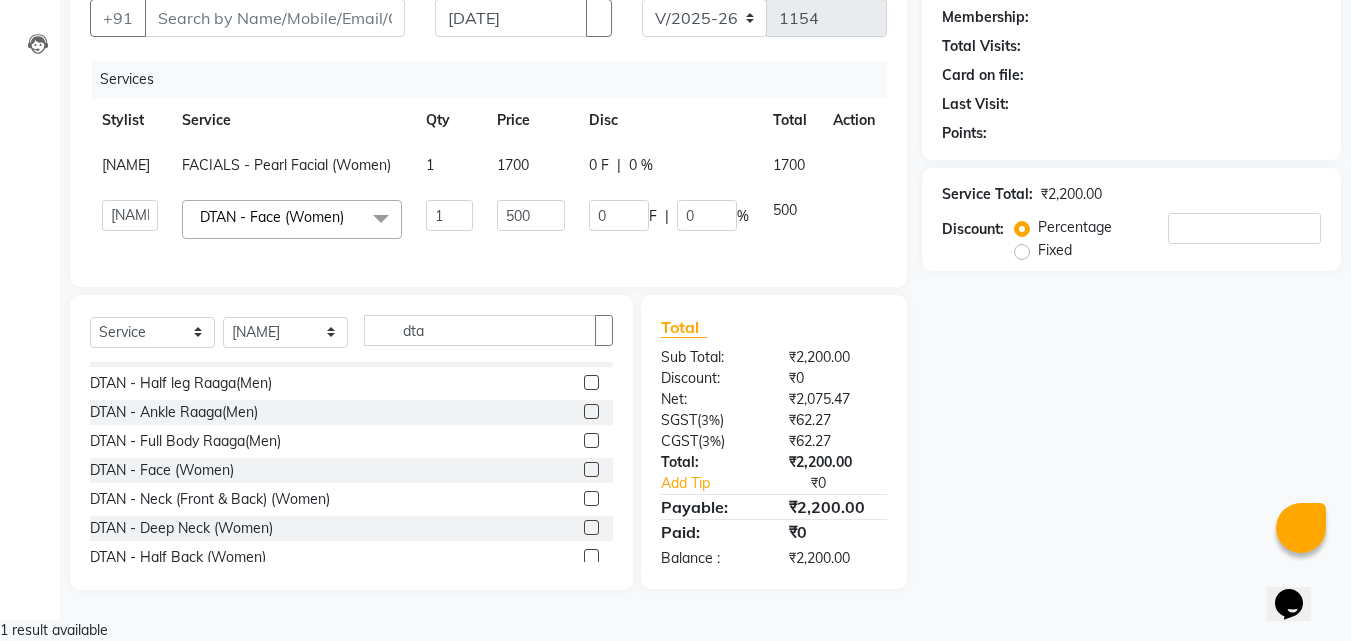 scroll, scrollTop: 215, scrollLeft: 0, axis: vertical 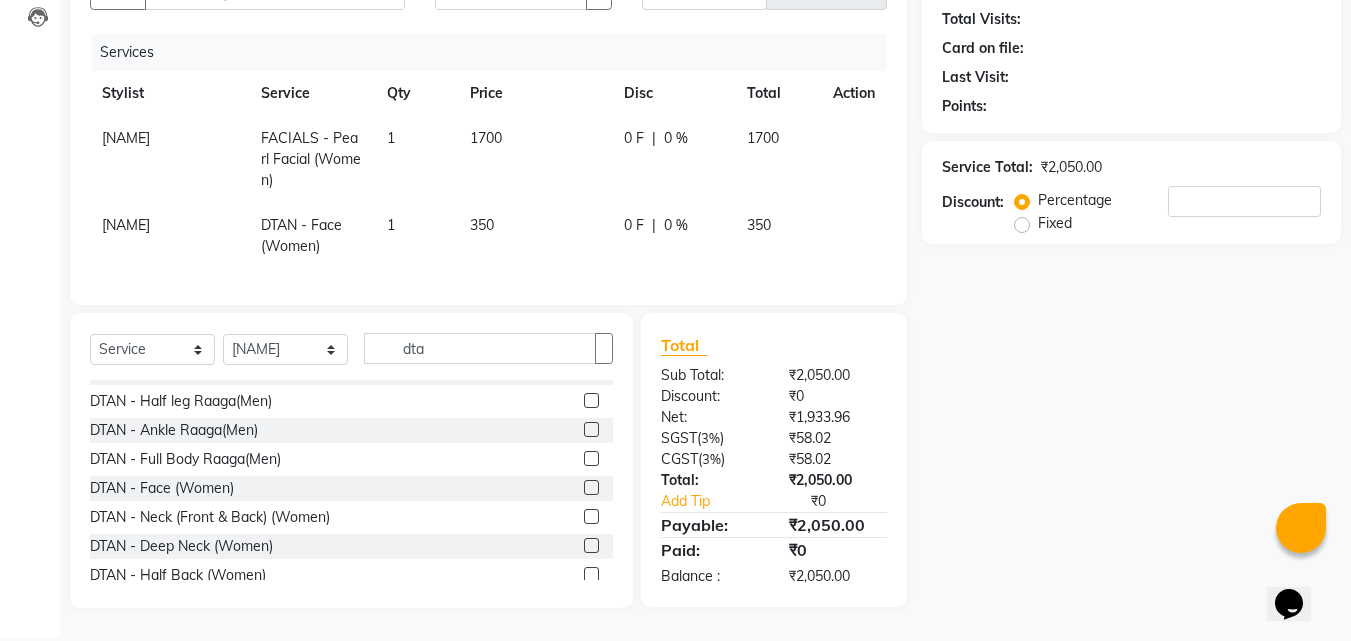 click on "350" at bounding box center [535, 159] 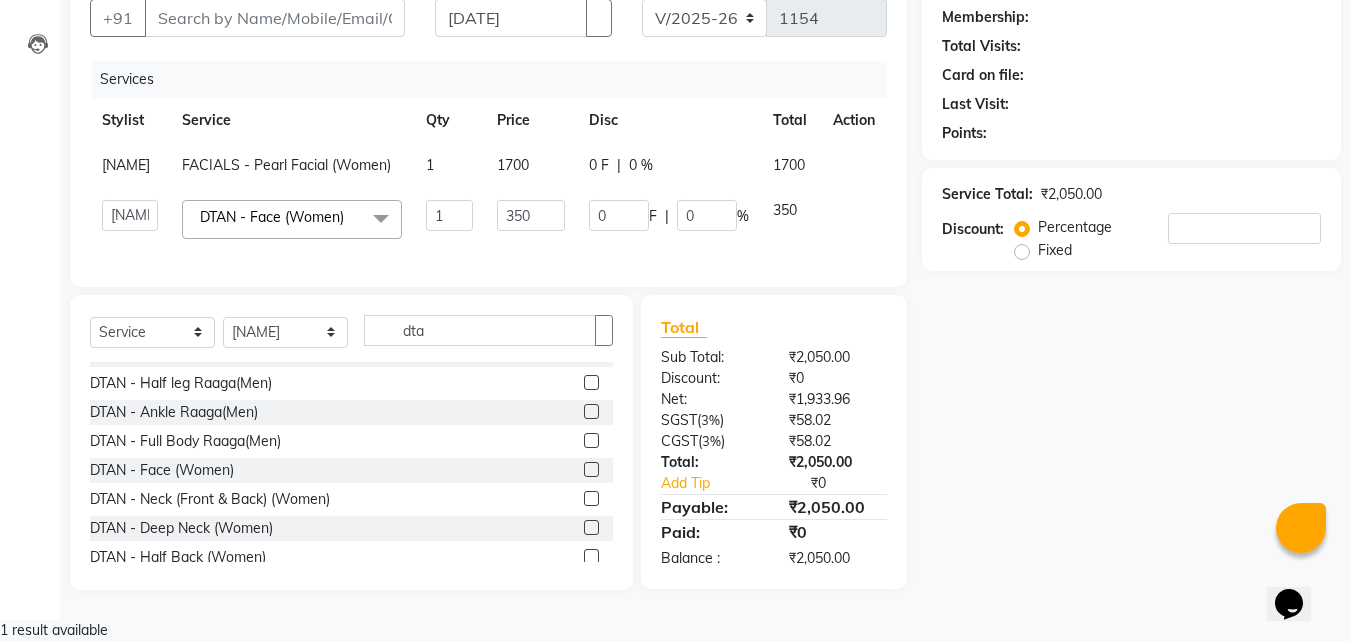 click at bounding box center (591, 498) 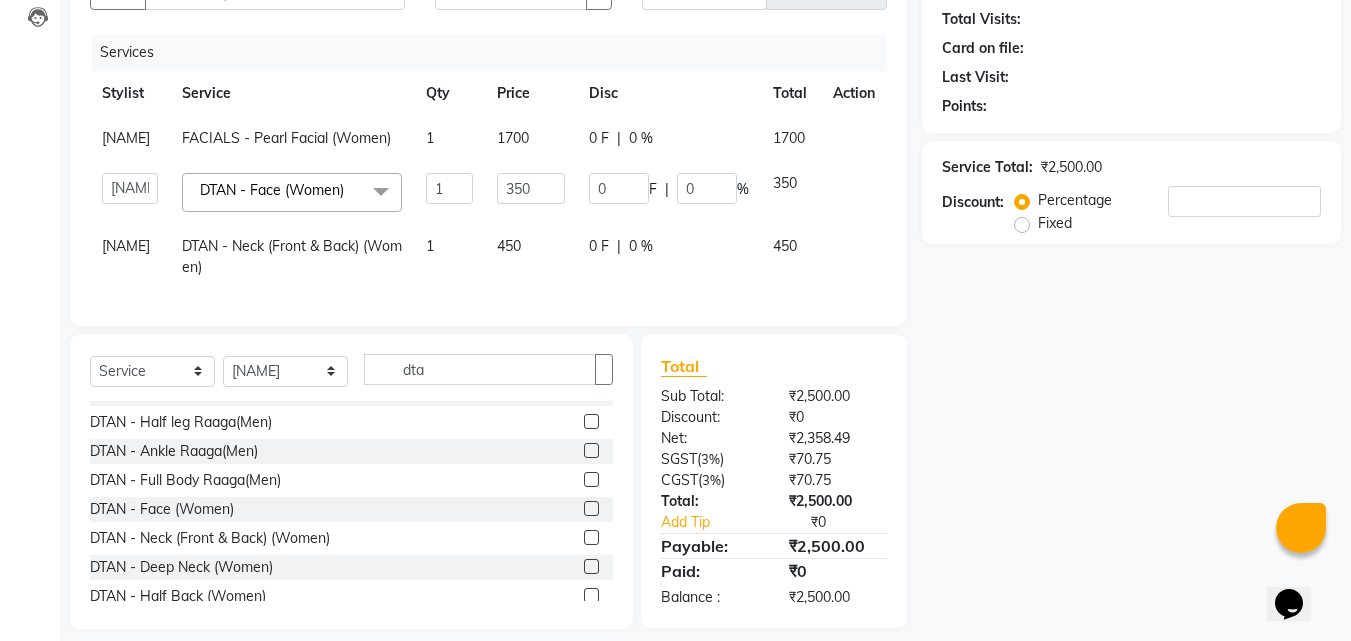 click on "450" at bounding box center [530, 138] 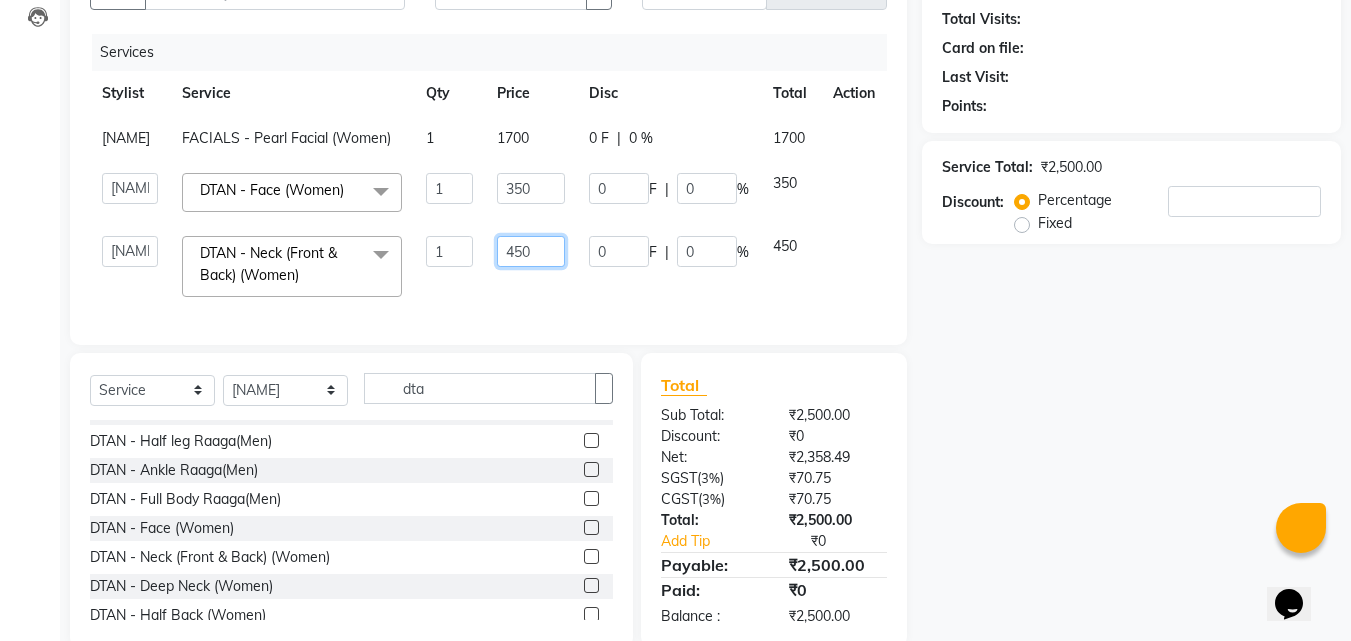 click on "450" at bounding box center [449, 188] 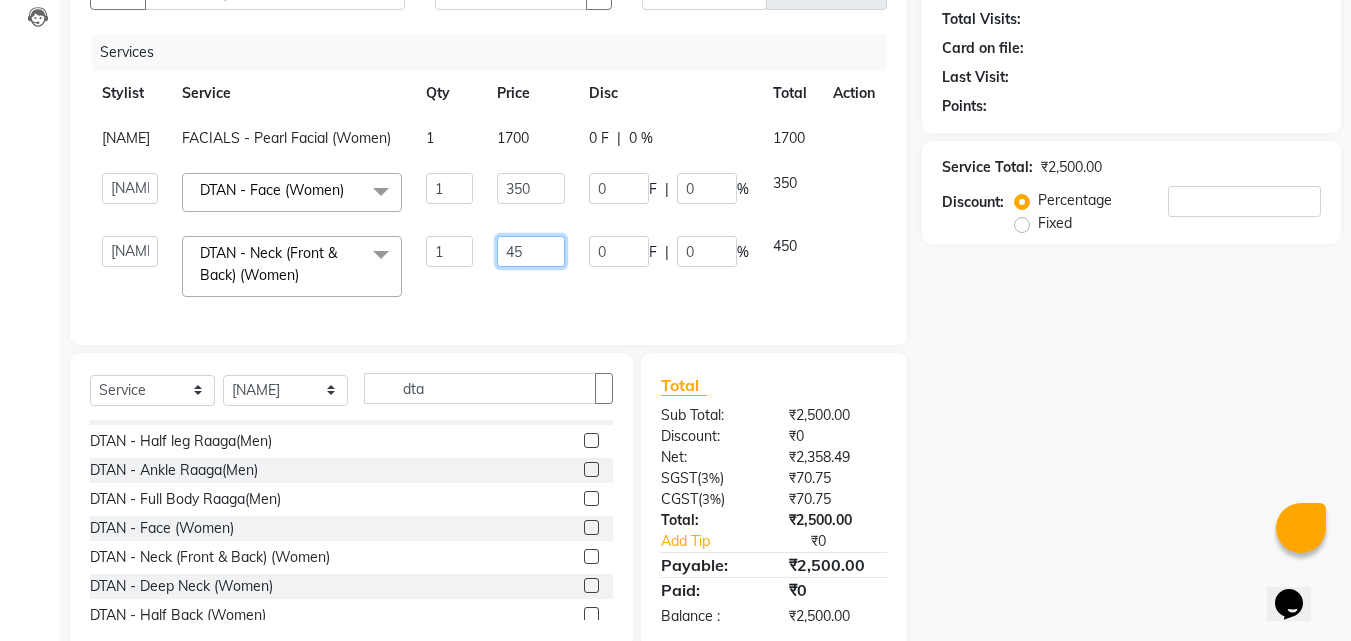 type on "4" 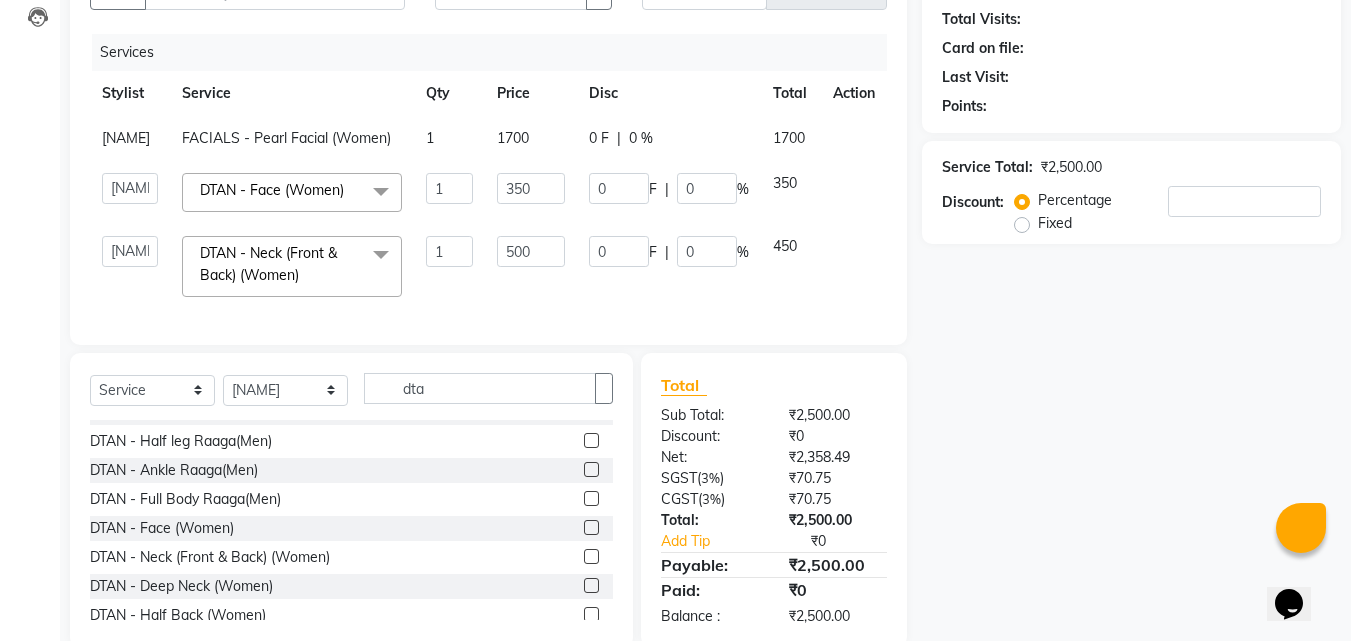 click on "500" at bounding box center (530, 138) 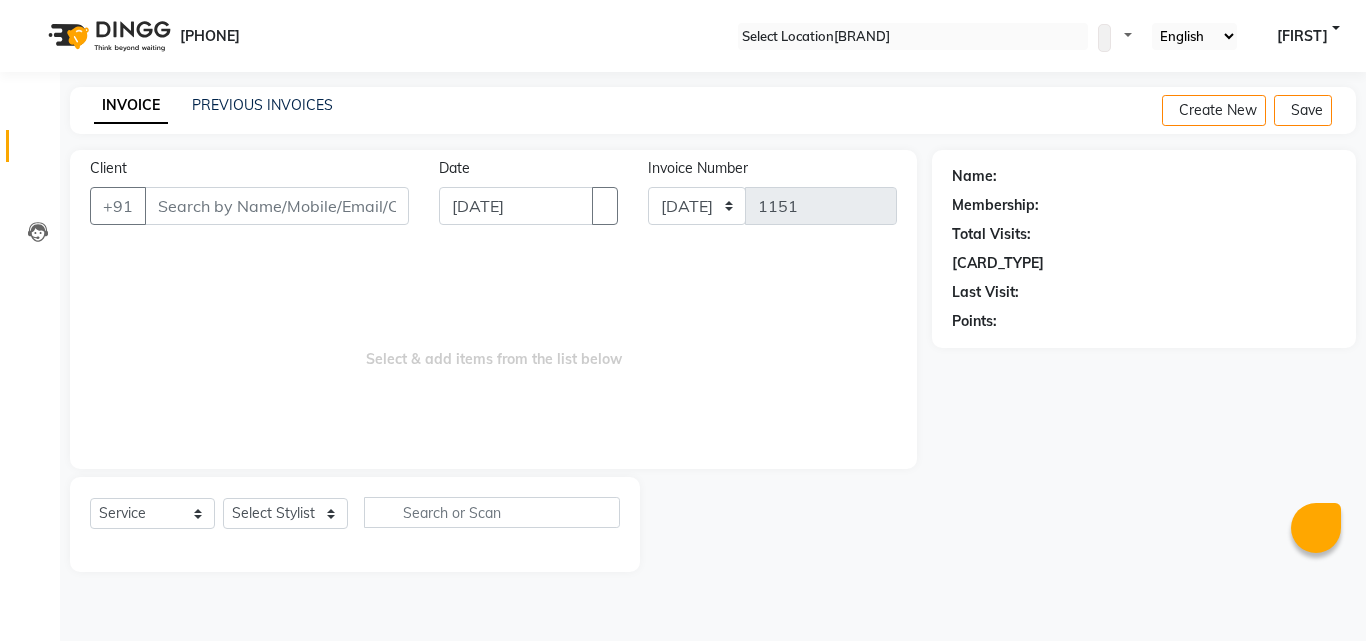 scroll, scrollTop: 0, scrollLeft: 0, axis: both 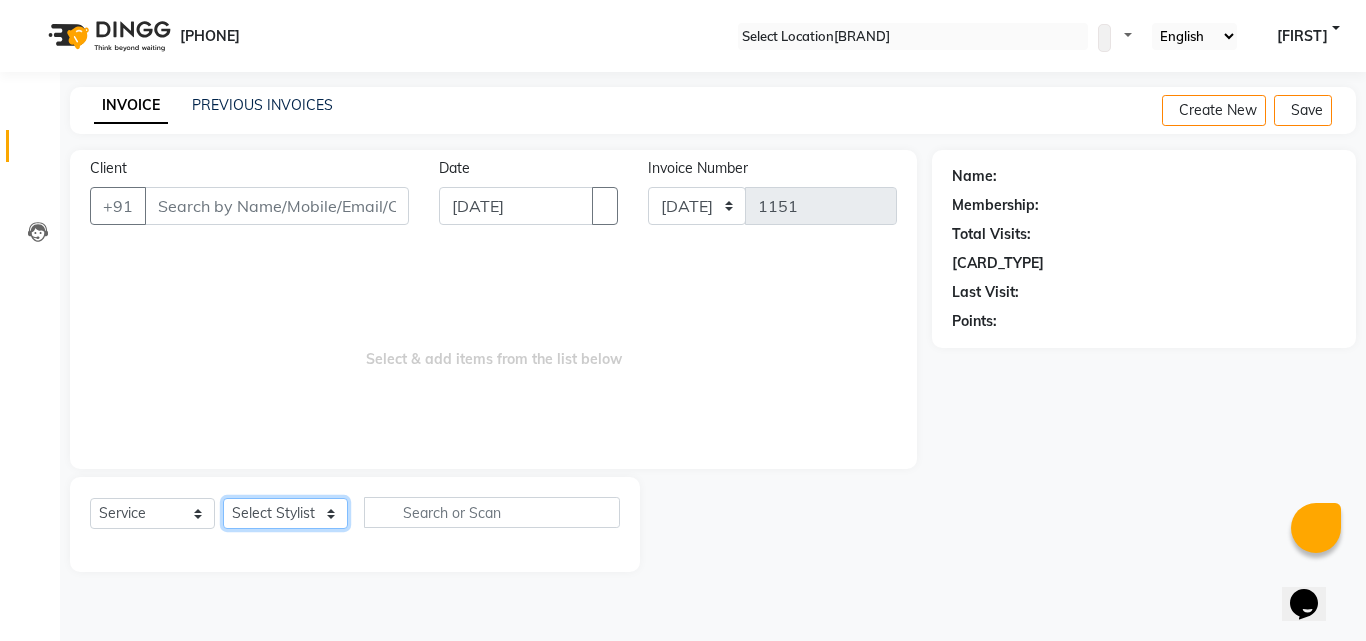 click on "Select Stylist [FIRST] [FIRST] [FIRST] [FIRST] [FIRST] [FIRST] [FIRST]" at bounding box center [285, 513] 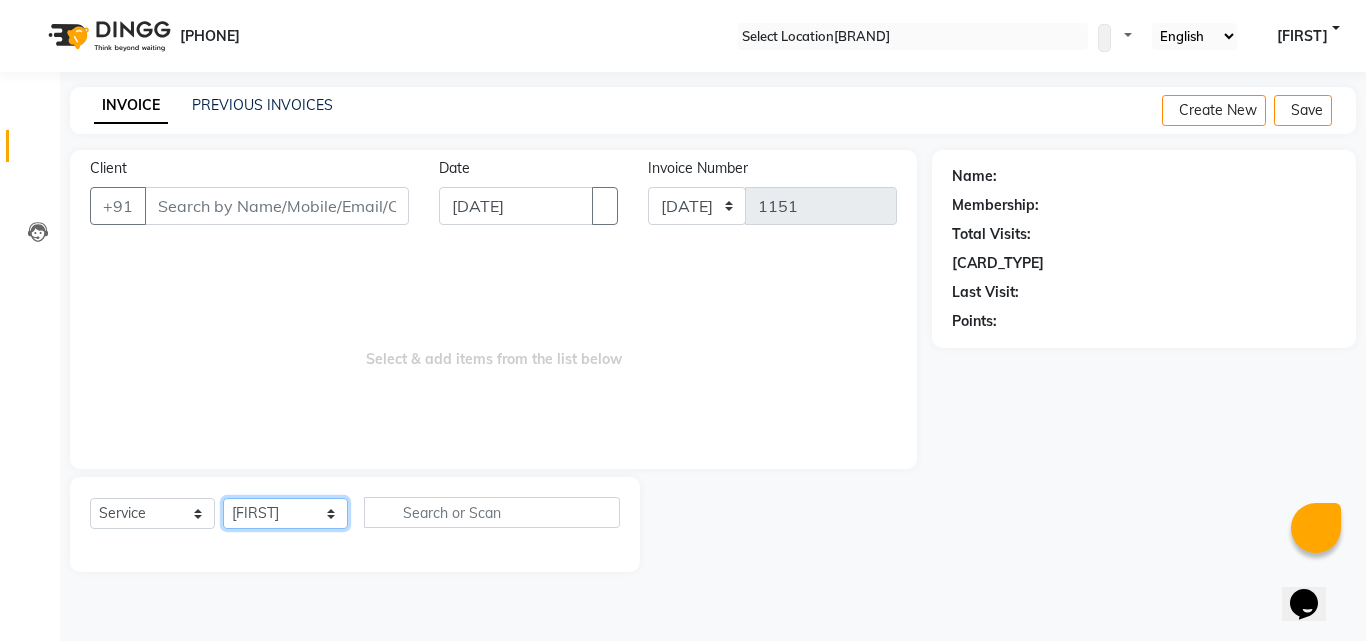 click on "Select Stylist [FIRST] [FIRST] [FIRST] [FIRST] [FIRST] [FIRST] [FIRST]" at bounding box center [285, 513] 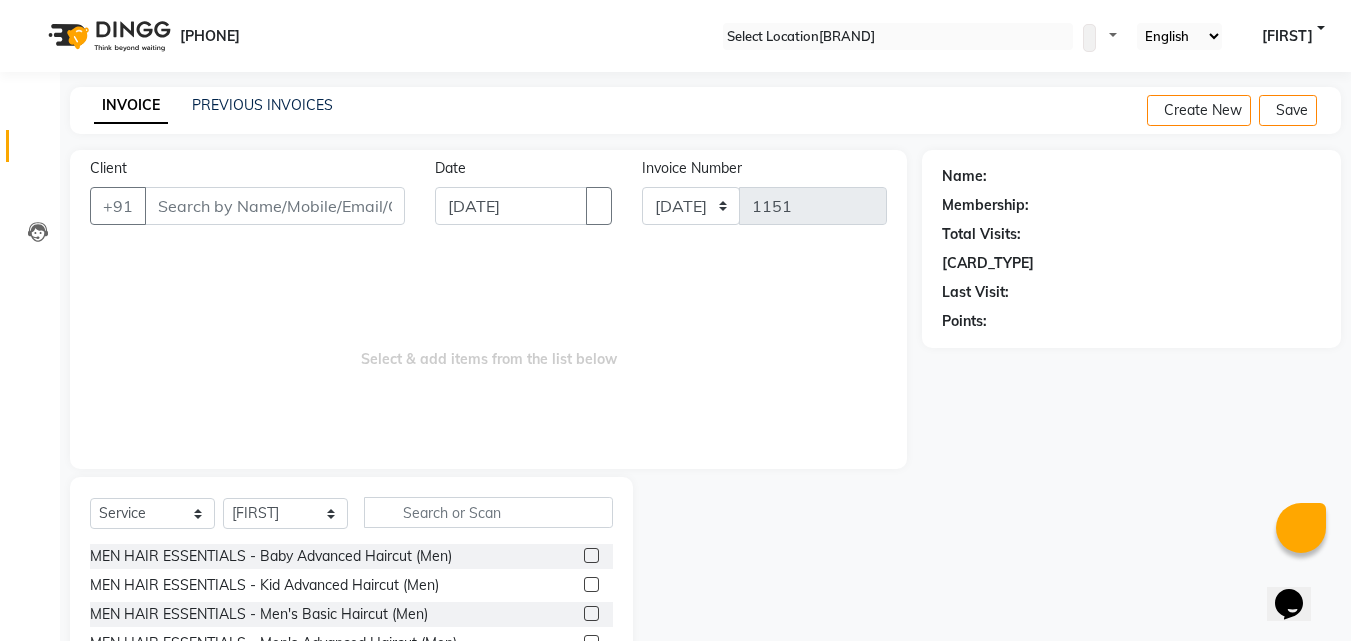 click on "Client +91 Date 01-07-2025 Invoice Number V/2025 V/2025-26 1151  Select & add items from the list below  Select  Service  Product  Membership  Package Voucher Prepaid Gift Card  Select Stylist Bhagyashree Minu Monica  Namrutha Ranjith Sam  Zeeshan  MEN HAIR ESSENTIALS - Baby Advanced Haircut (Men)  MEN HAIR ESSENTIALS - Kid Advanced Haircut (Men)  MEN HAIR ESSENTIALS - Men's Basic Haircut (Men)  MEN HAIR ESSENTIALS - Men's Advanced Haircut (Men)  MEN HAIR ESSENTIALS - Clean Shave (Men)  MEN HAIR ESSENTIALS - Beard Trim (Men)  MEN HAIR ESSENTIALS - Beard Crafting (Men)  MEN HAIR ESSENTIALS - Head Clean Shave (Men)  WOMEN Hair Wash + Blast dry setting   Women Hair Colour   WOMEN Nail Polish   WOMEN Hairwash + Blow dry setting   WOMEN Hair Setting   MEN Threding   O3 facial   WOMEN Hairspa  O3 Pedicure   O3 Manicure  Hairwash  + Blowdry setting   Hand DTan O3  Splitend Cutting  Women Dtan Raaga  Steem and Scrub   Side Lock Threding   Men Chest Hair Trimming   Global Hair Colour Loreal   Gold Facial   Hair Trim" at bounding box center (488, 461) 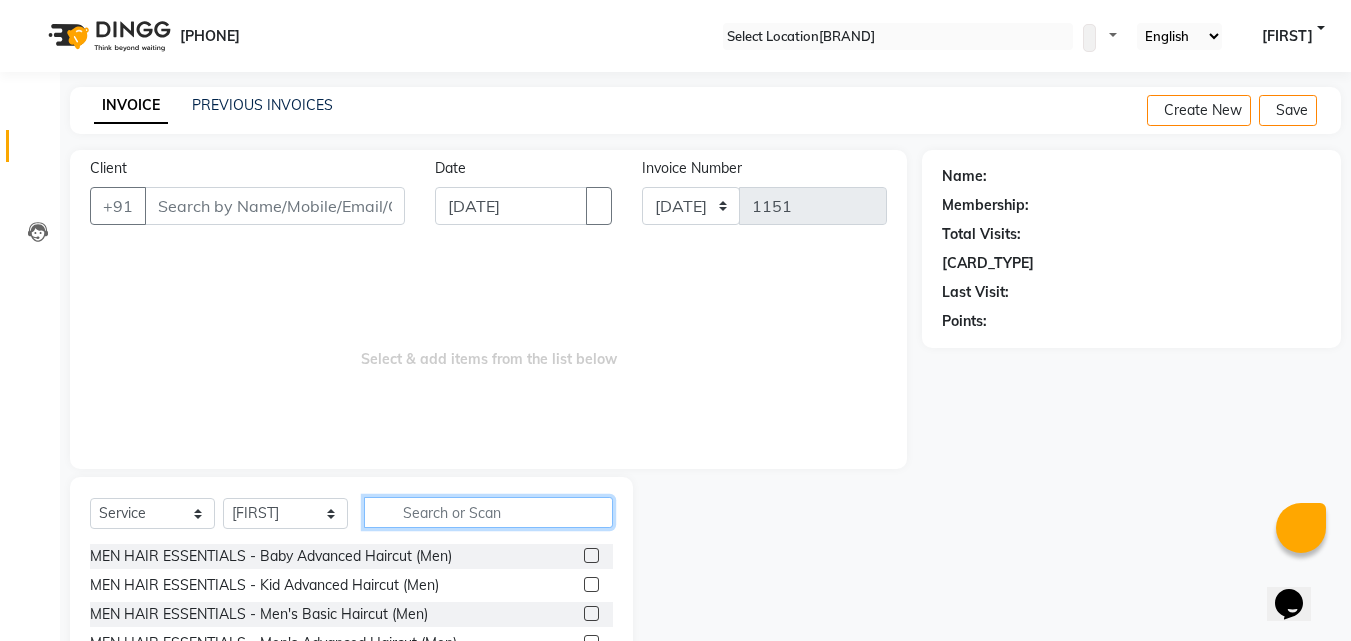 click at bounding box center (488, 512) 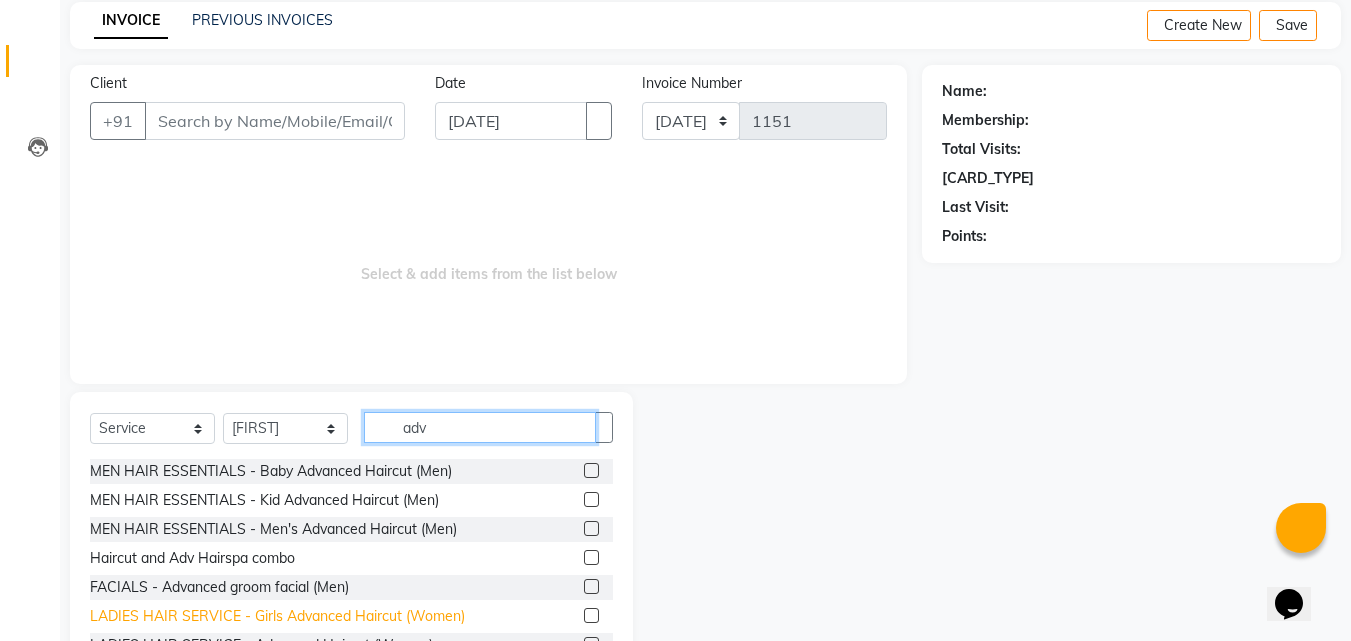 scroll, scrollTop: 160, scrollLeft: 0, axis: vertical 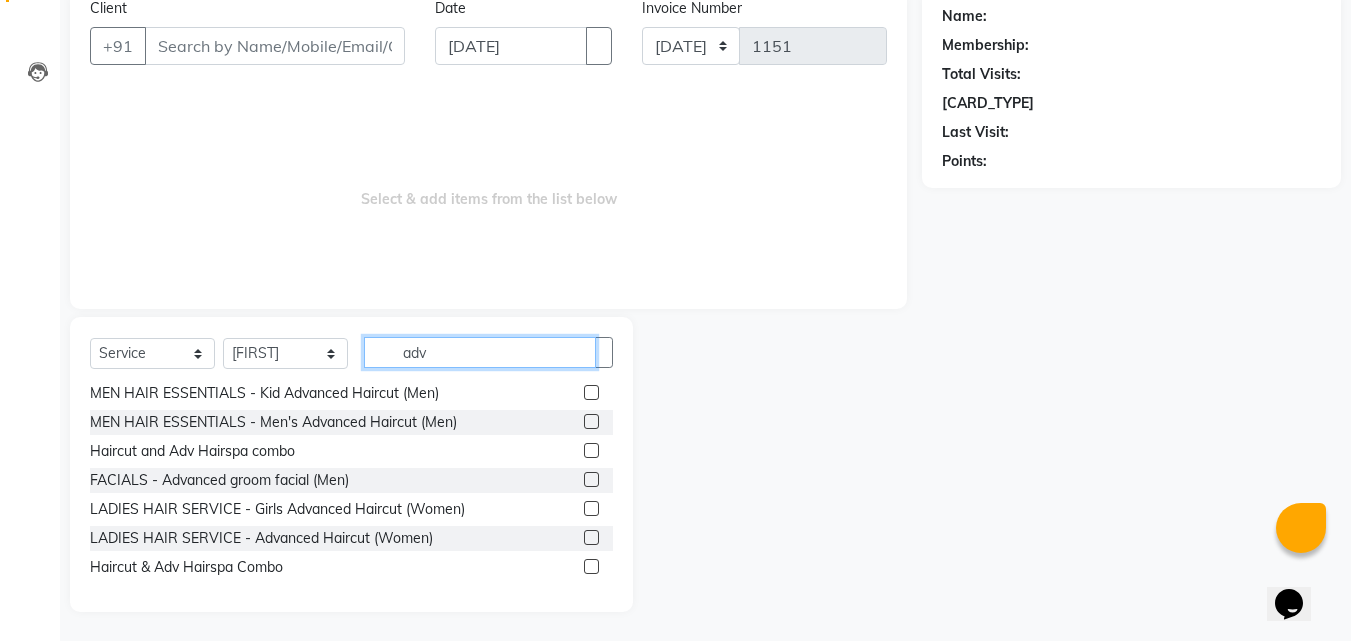 type on "adv" 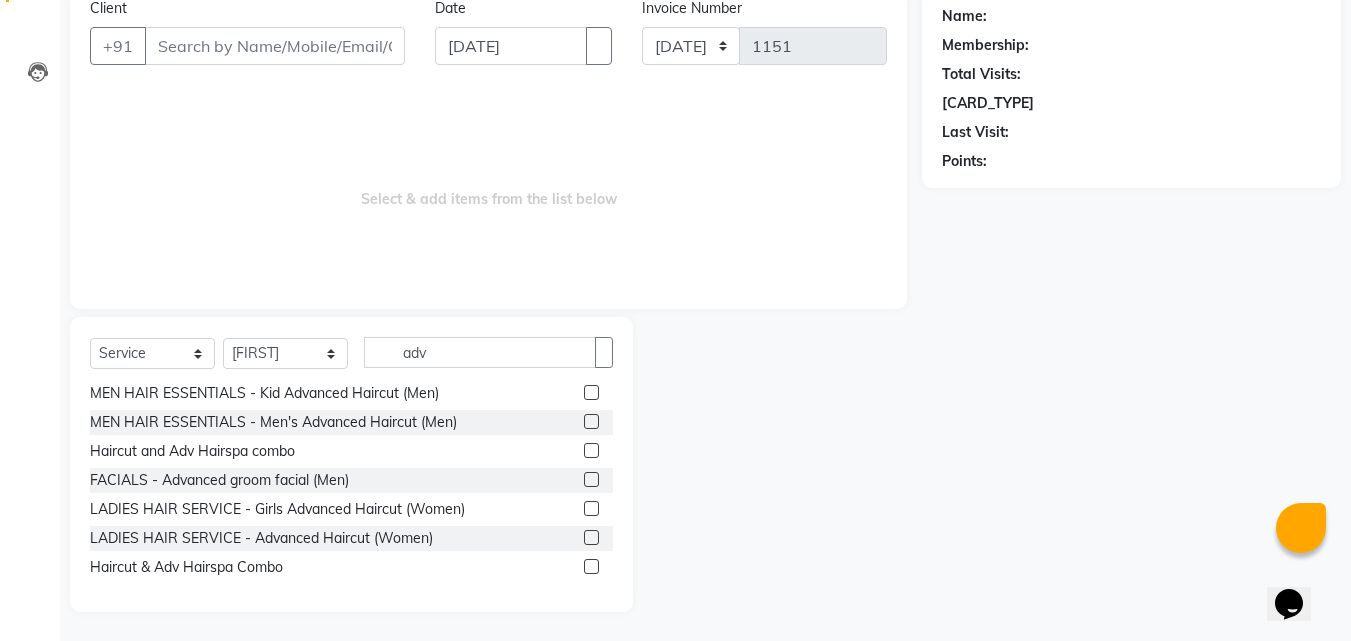 click at bounding box center [591, 537] 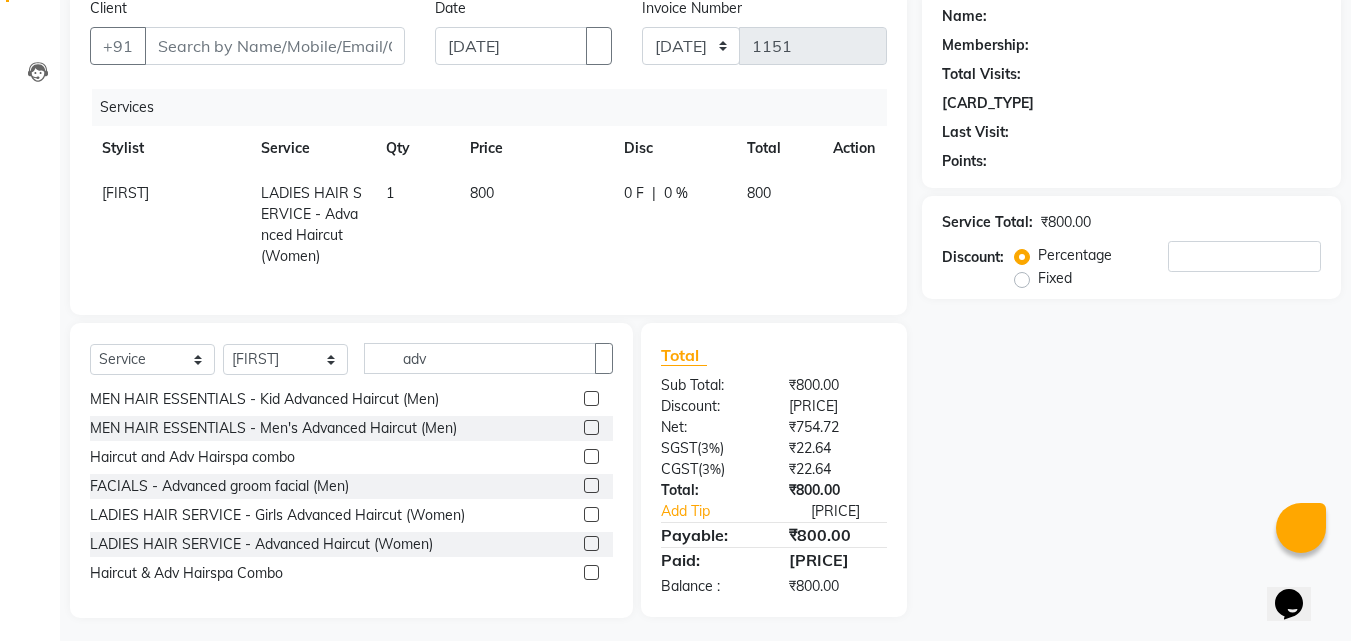 click on "800" at bounding box center (535, 225) 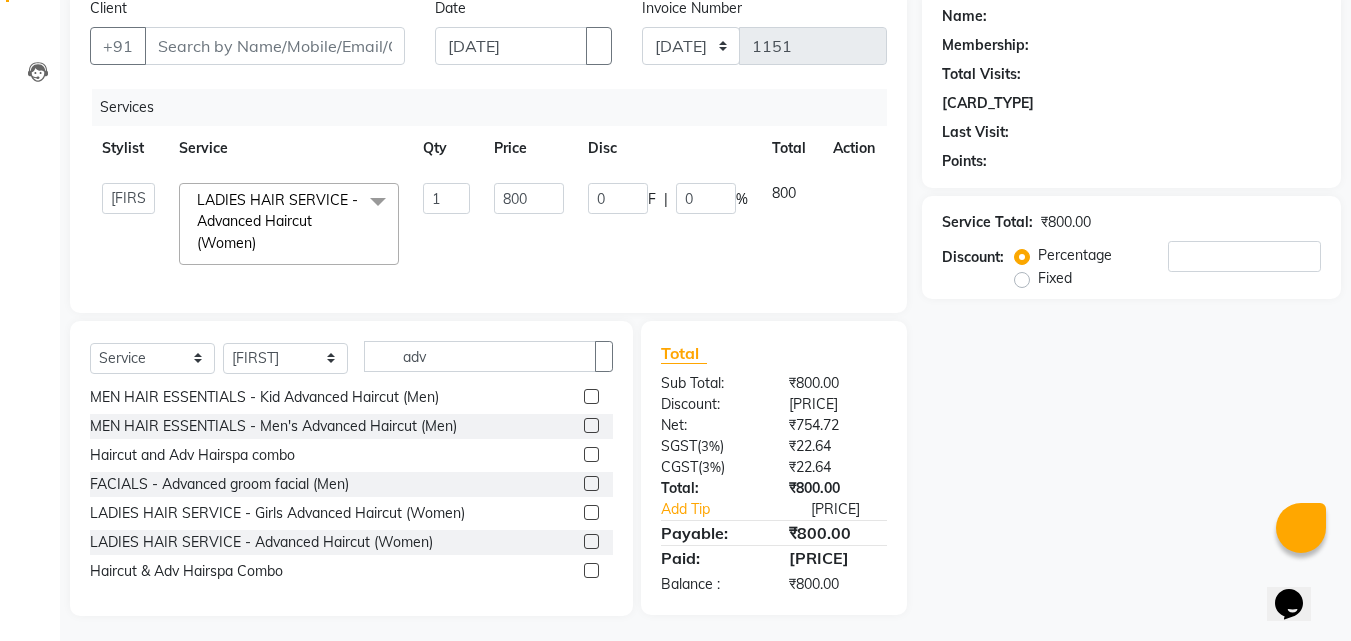 click on "800" at bounding box center (447, 198) 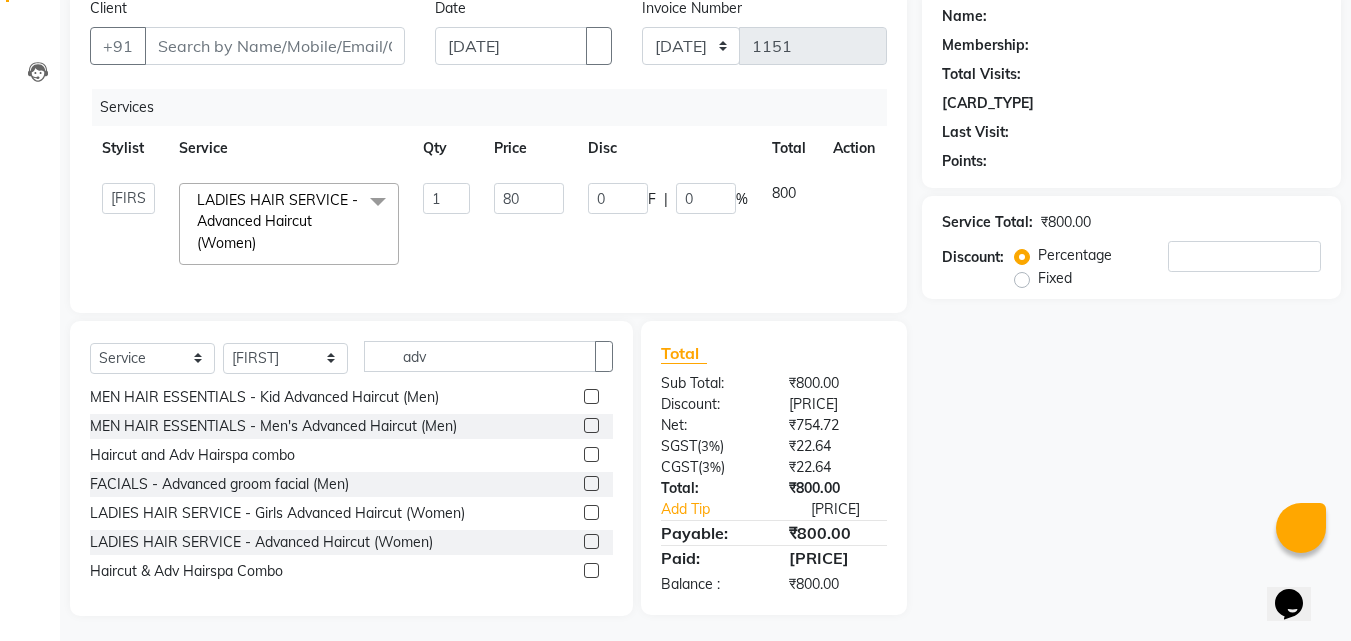 type on "8" 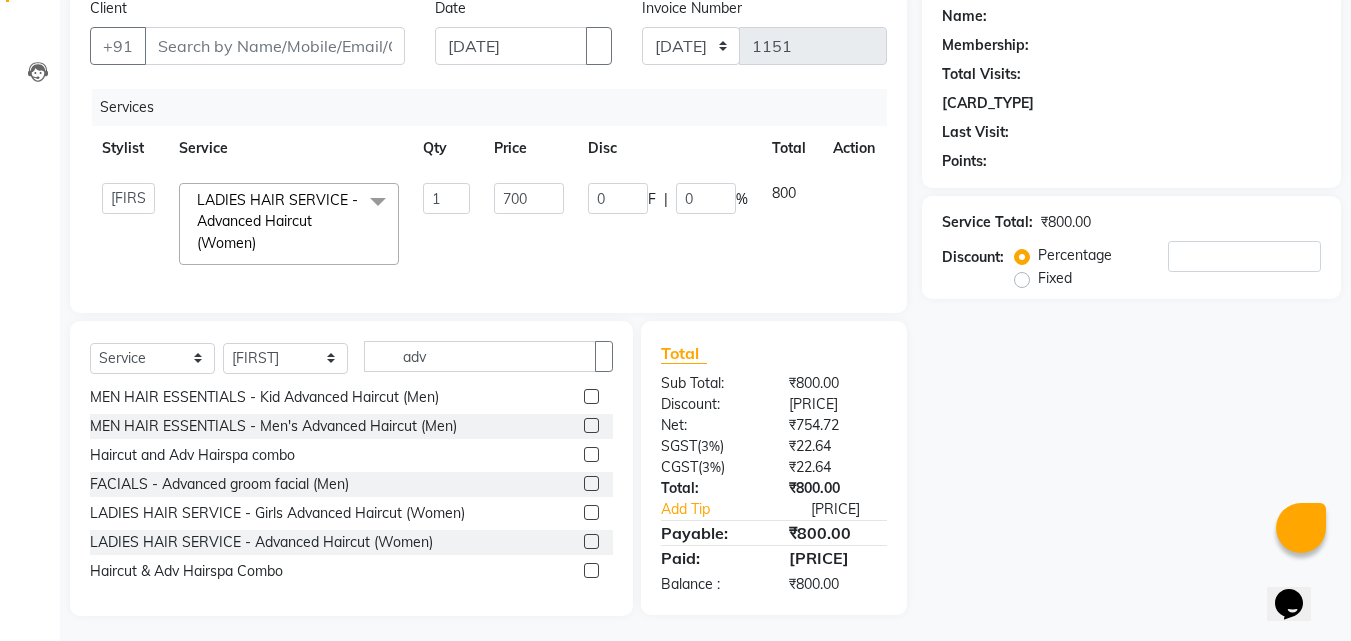 click on "700" at bounding box center (528, 224) 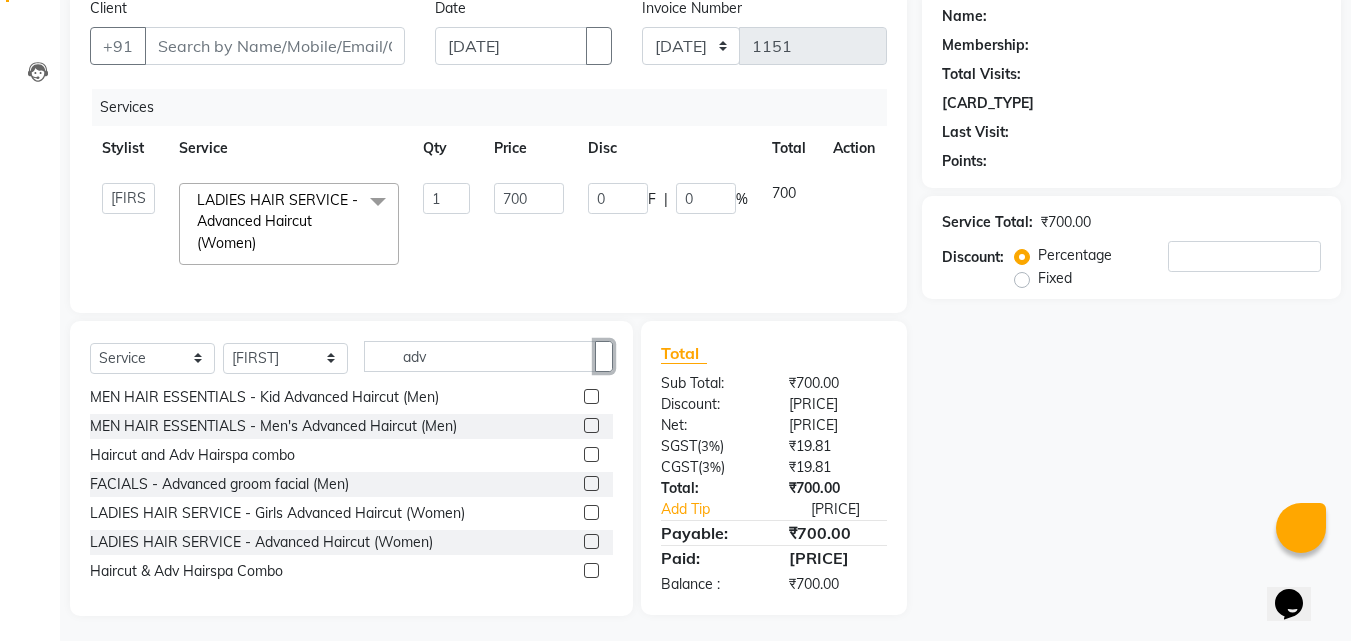 drag, startPoint x: 594, startPoint y: 374, endPoint x: 418, endPoint y: 348, distance: 177.9101 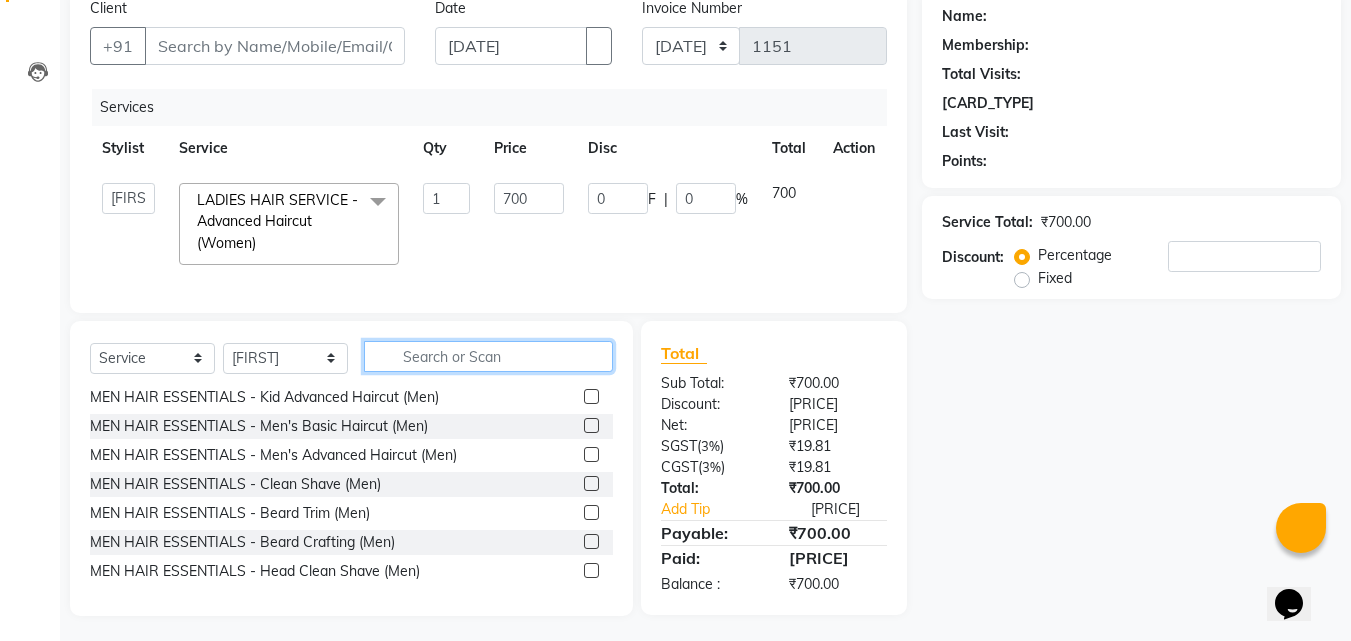 click at bounding box center (488, 356) 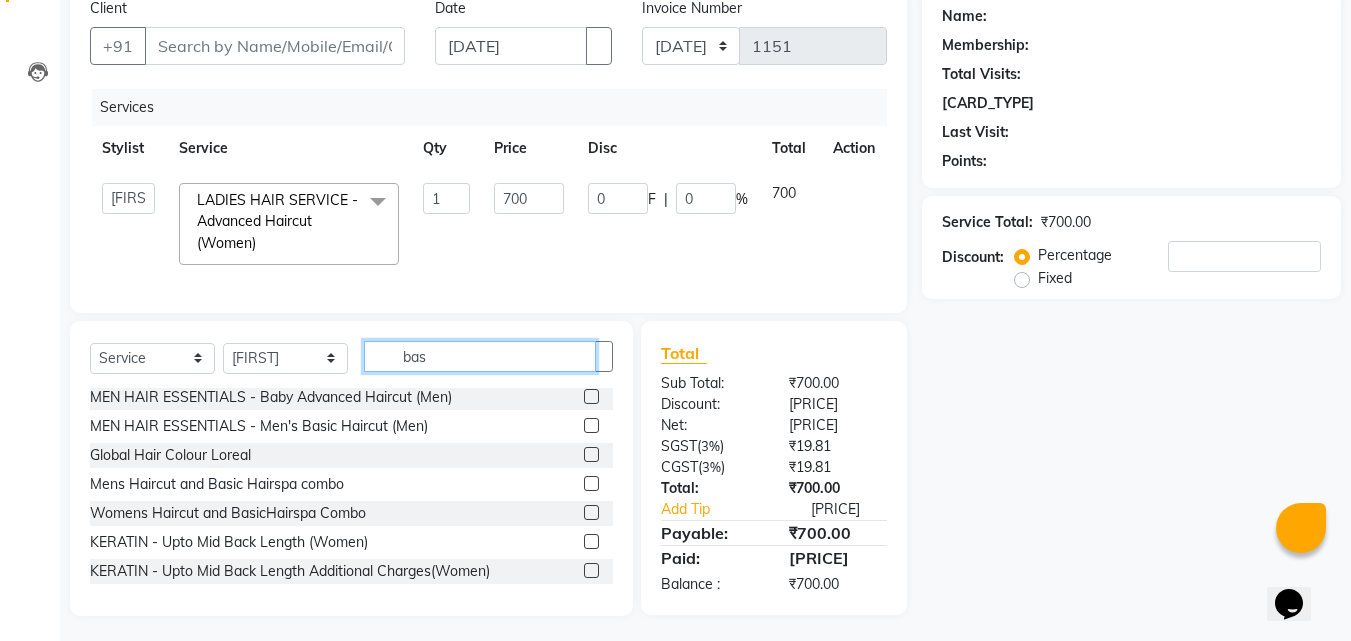 scroll, scrollTop: 0, scrollLeft: 0, axis: both 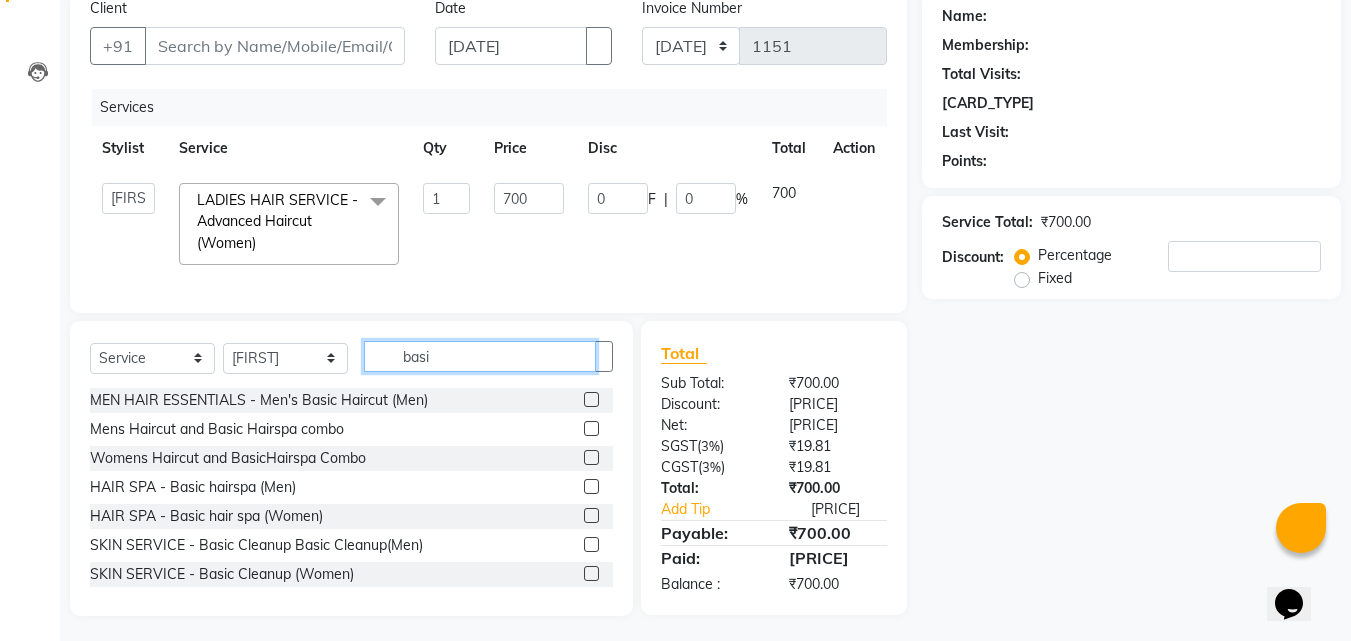 type on "basi" 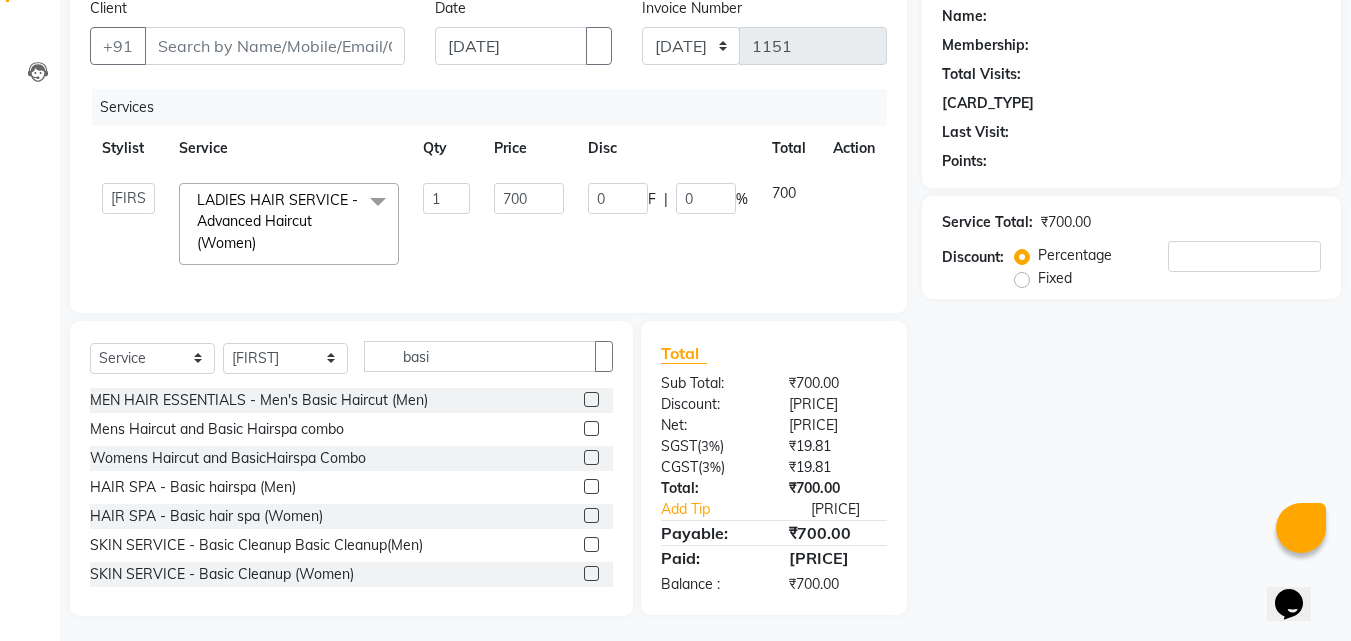 click at bounding box center [591, 515] 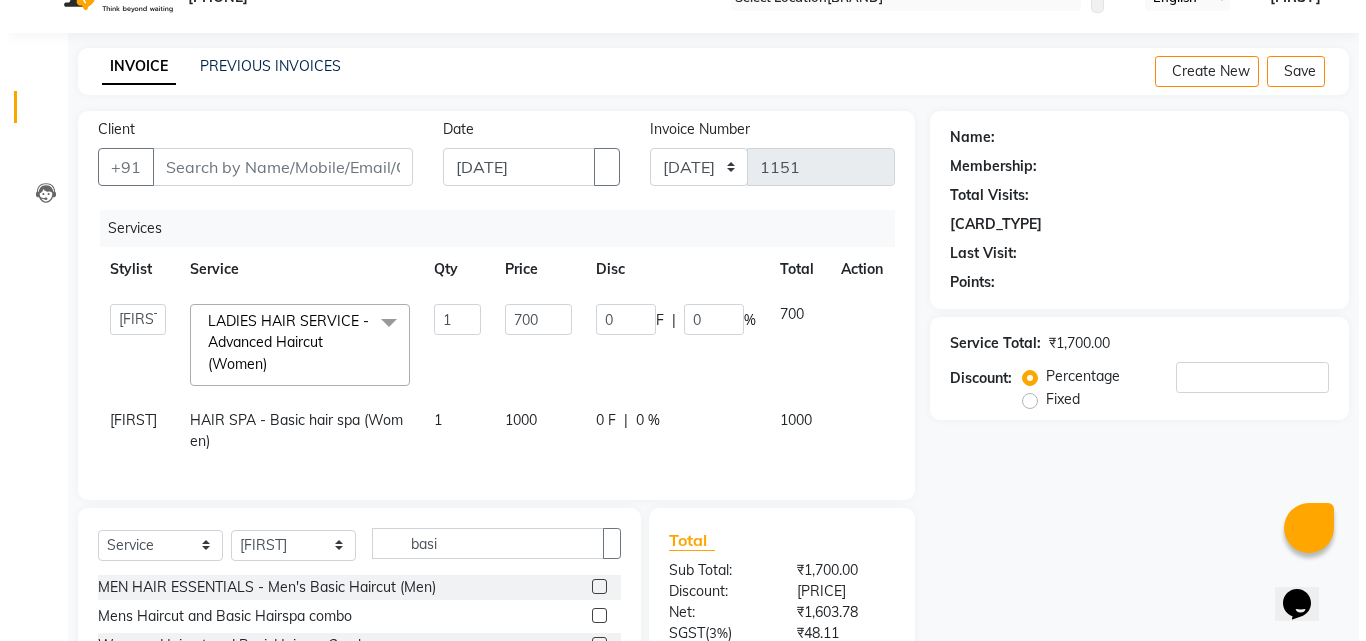 scroll, scrollTop: 0, scrollLeft: 0, axis: both 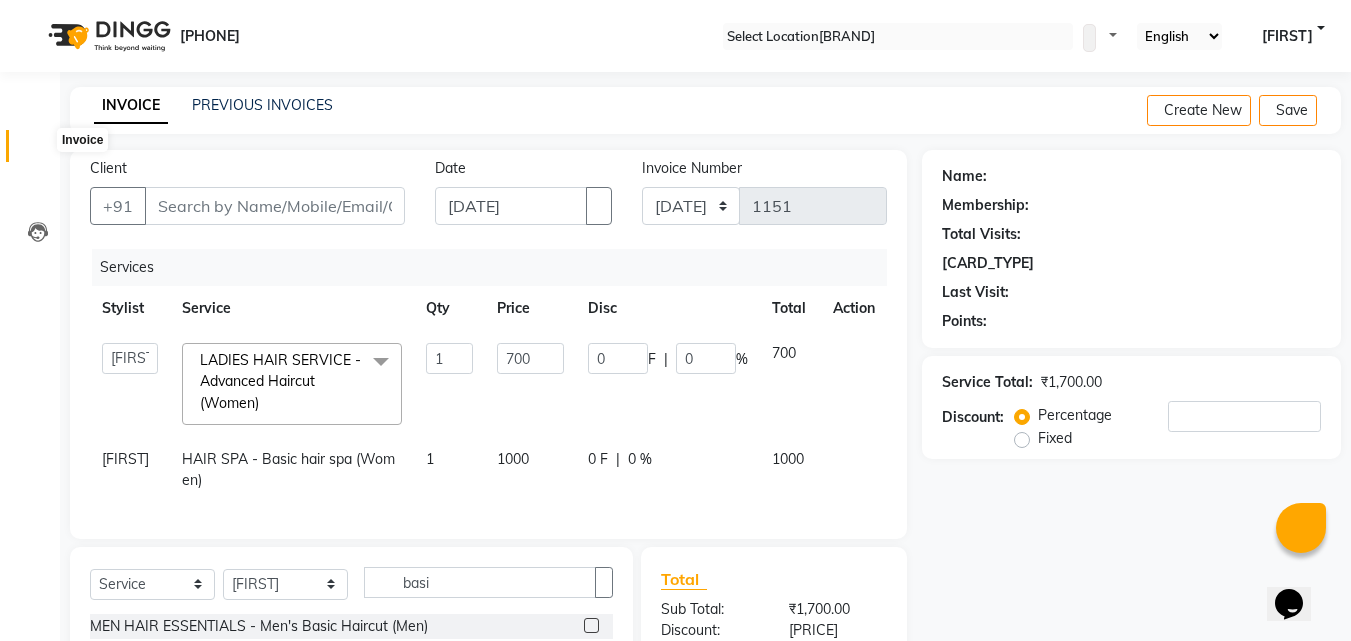 click at bounding box center [38, 151] 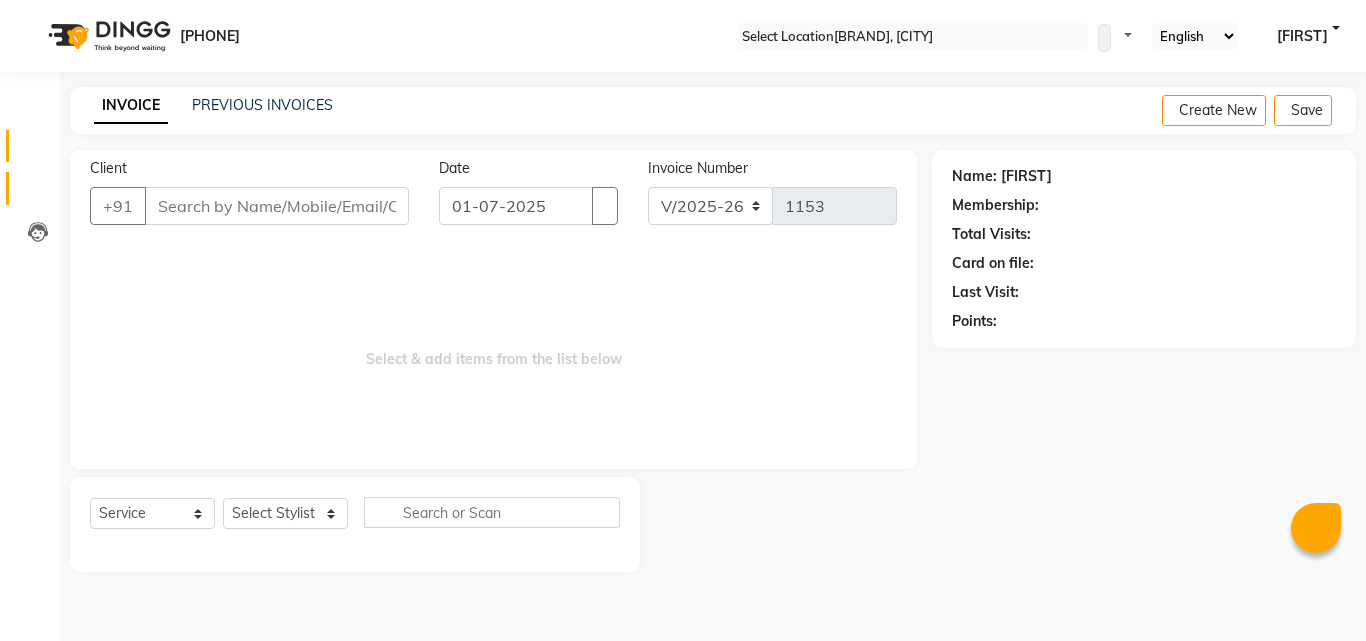 scroll, scrollTop: 0, scrollLeft: 0, axis: both 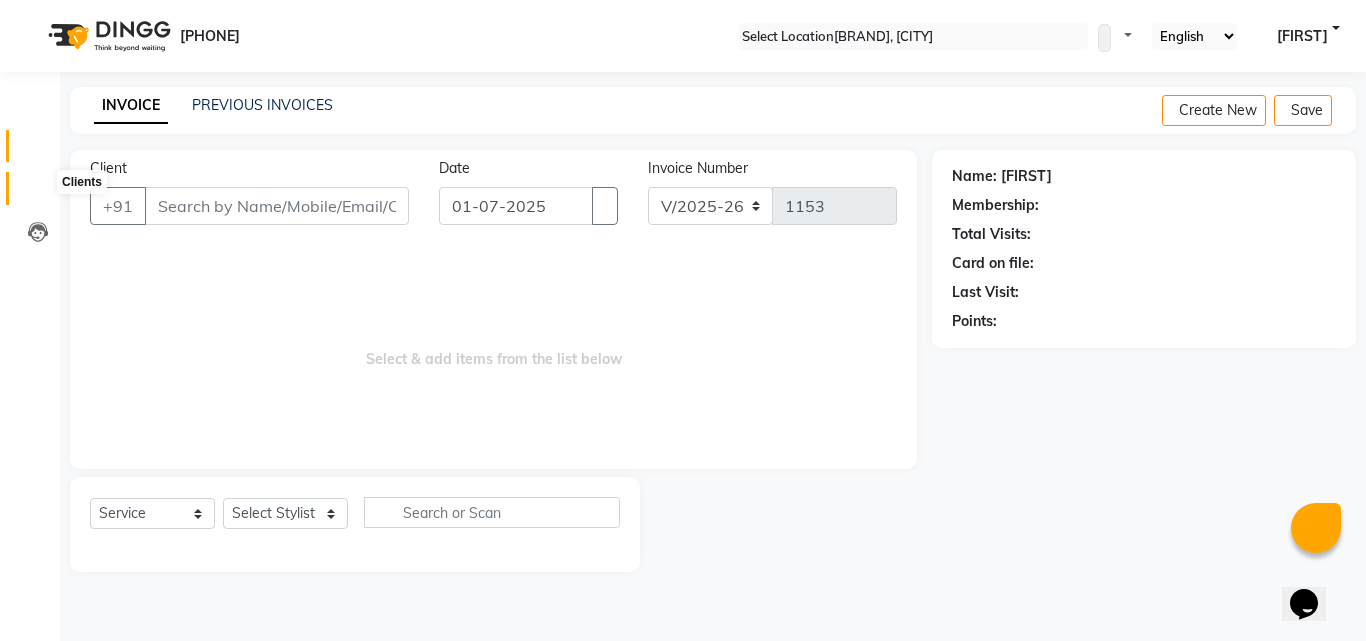 click at bounding box center (38, 193) 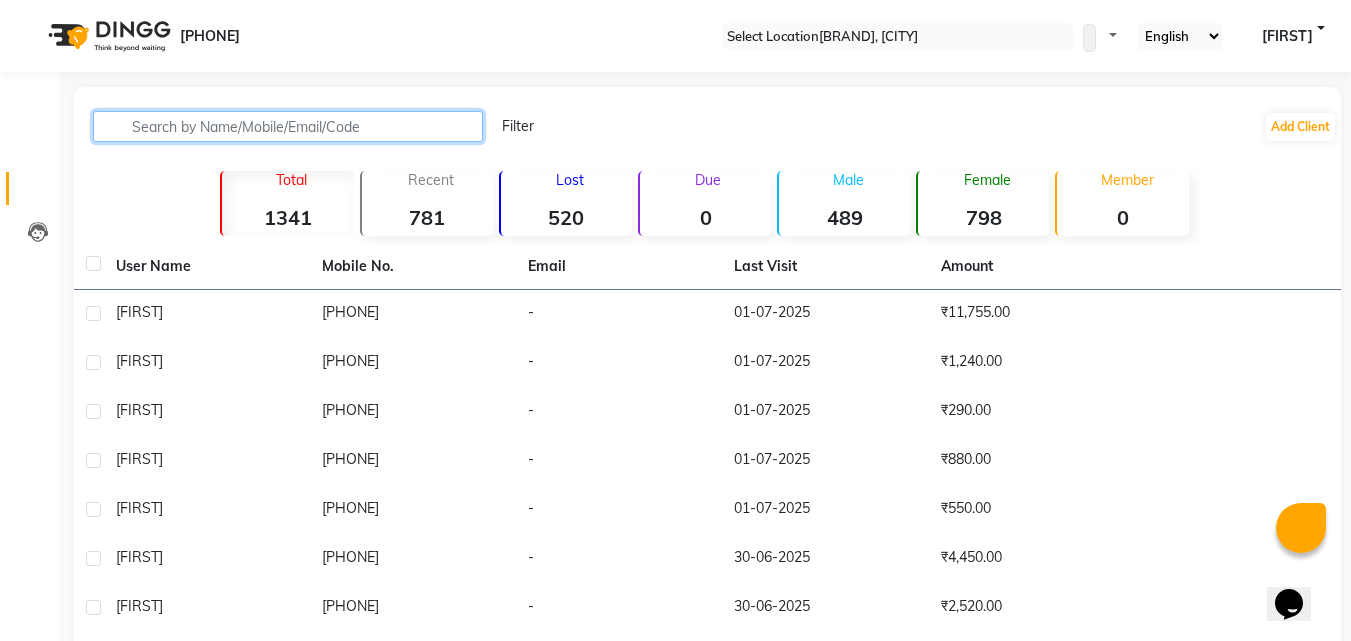 click at bounding box center (288, 126) 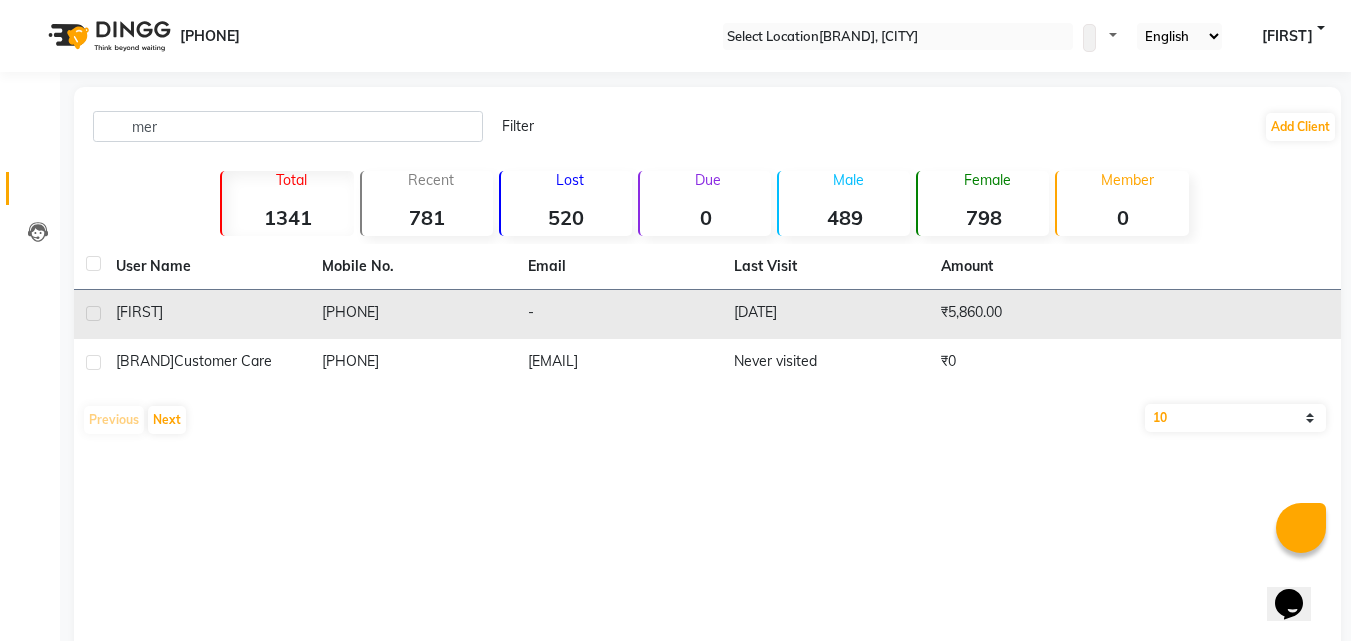 click on "9449118872" at bounding box center (413, 314) 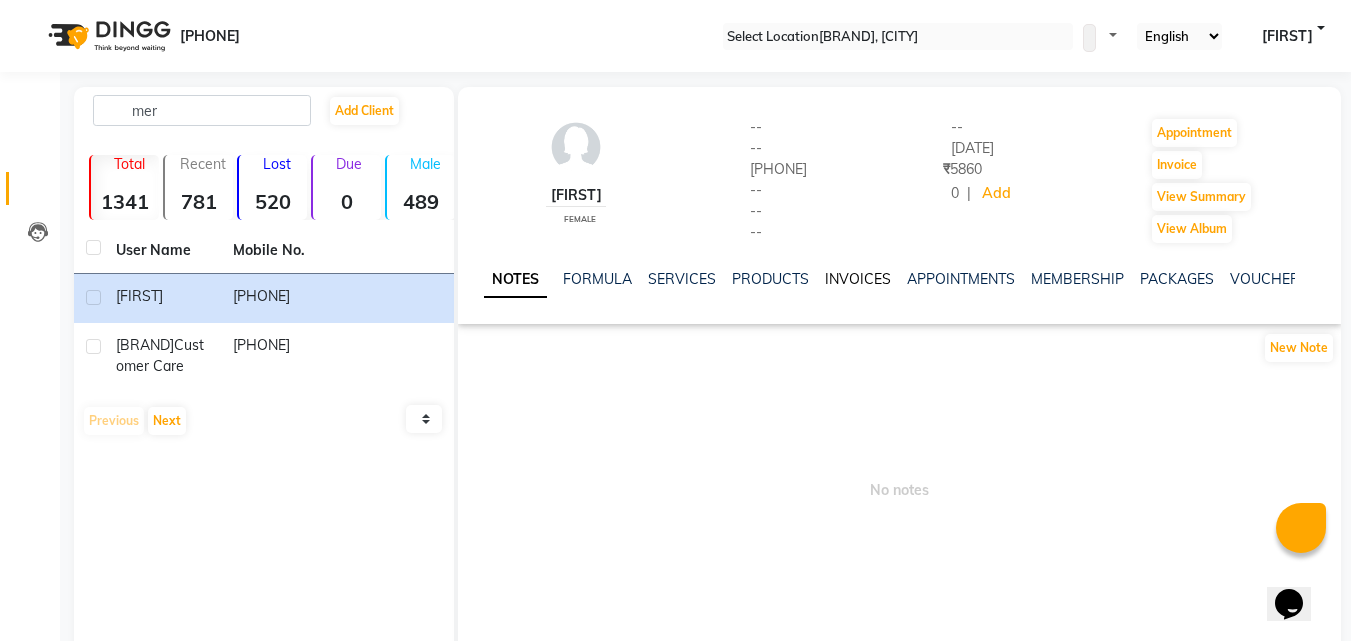 click on "INVOICES" at bounding box center [858, 279] 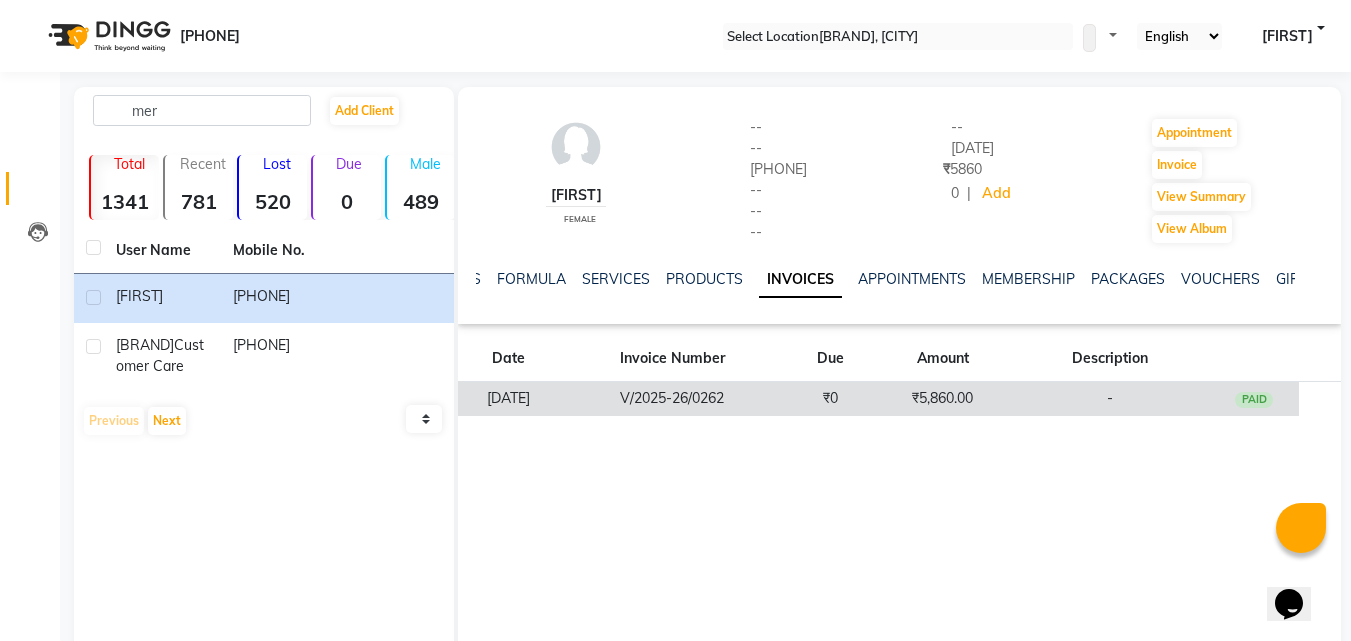 click on "₹5,860.00" at bounding box center (943, 399) 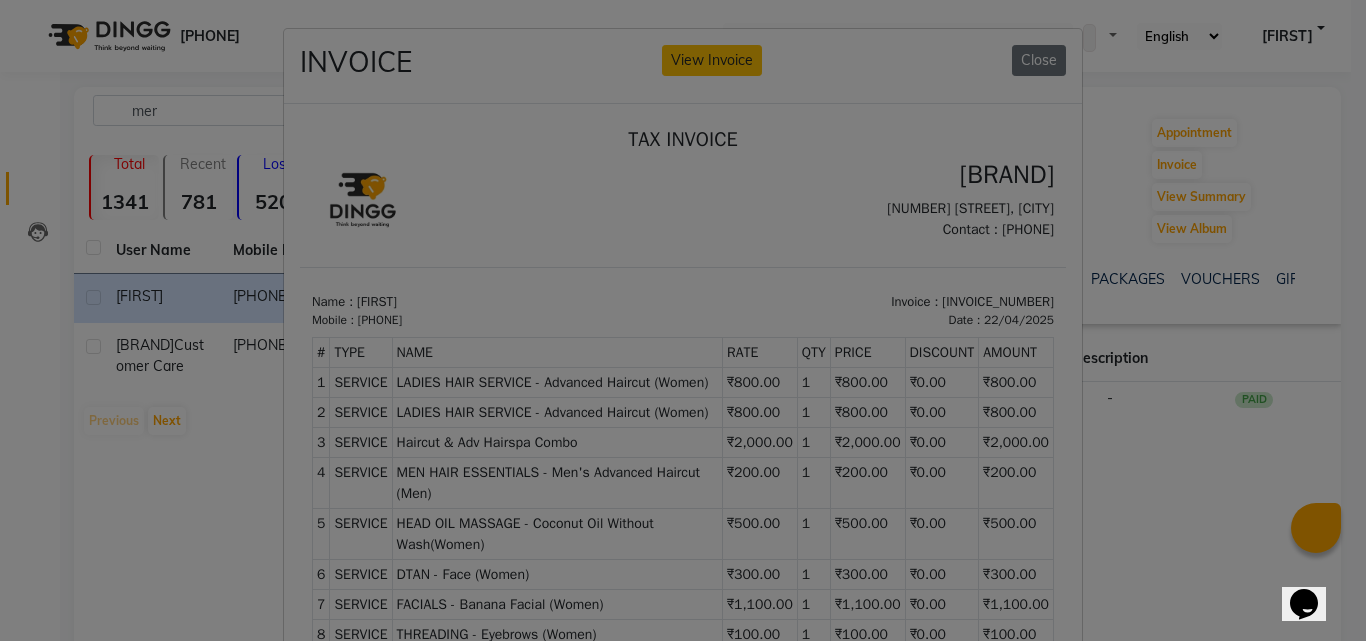 scroll, scrollTop: 16, scrollLeft: 0, axis: vertical 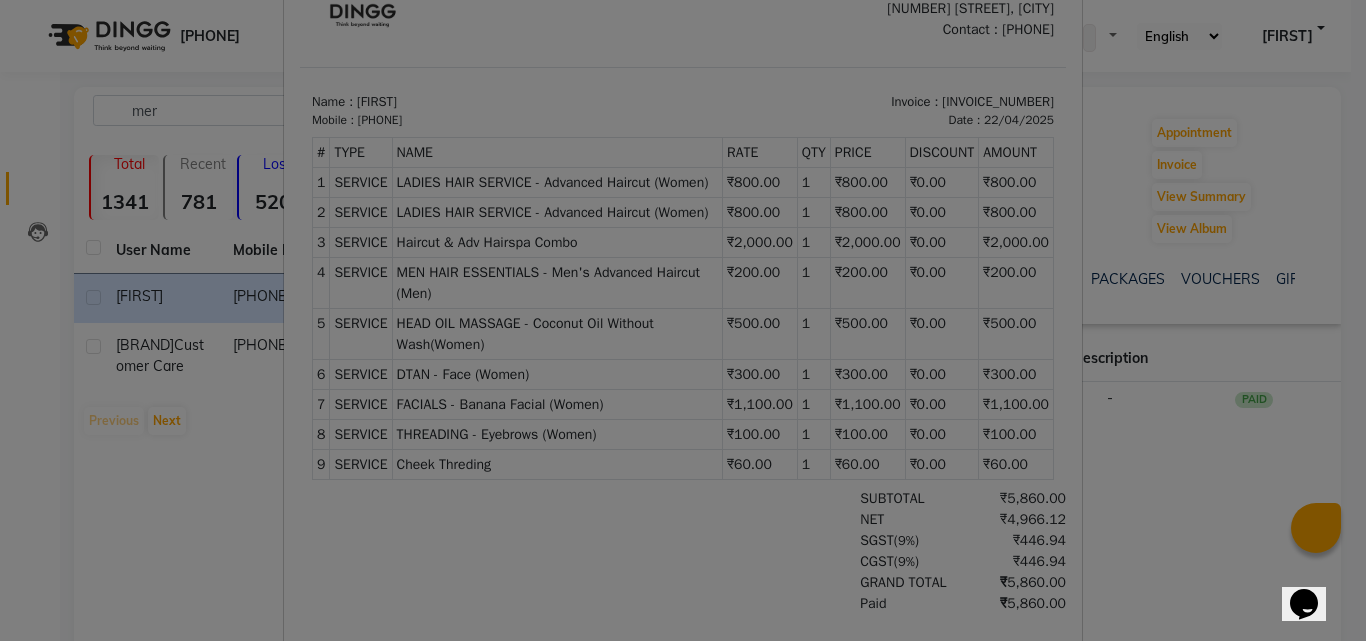 click on "INVOICE View Invoice Close" at bounding box center [683, 320] 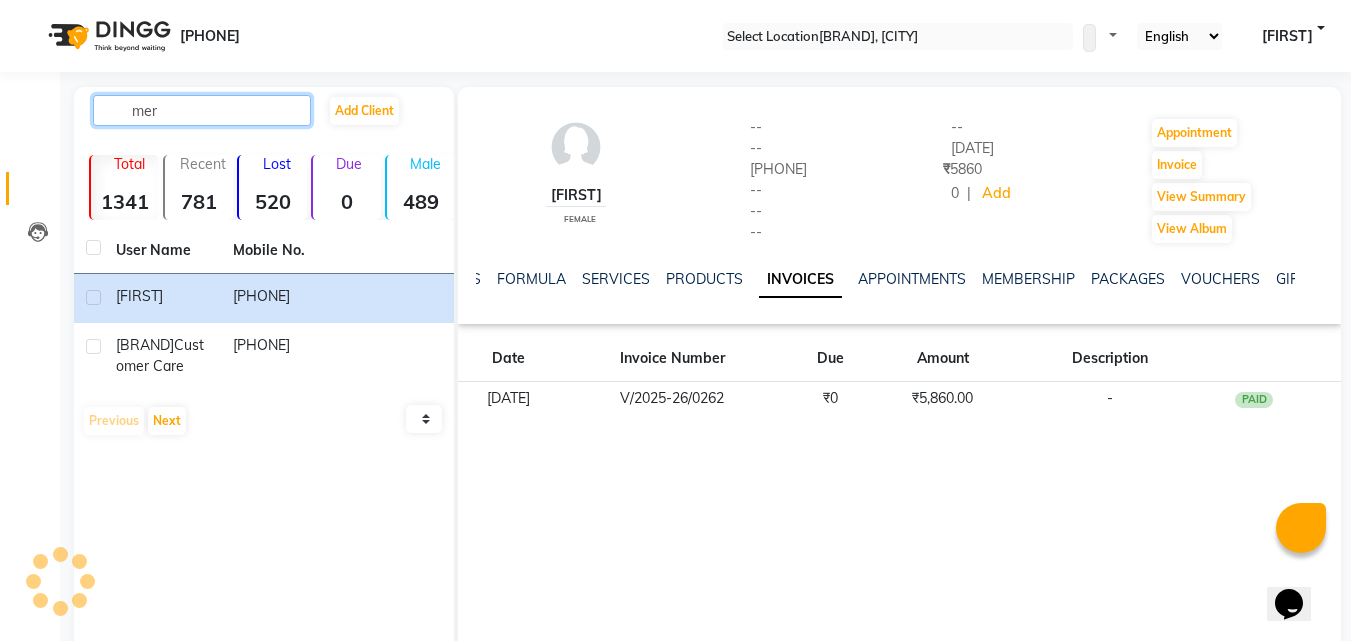 click on "mer" at bounding box center [202, 110] 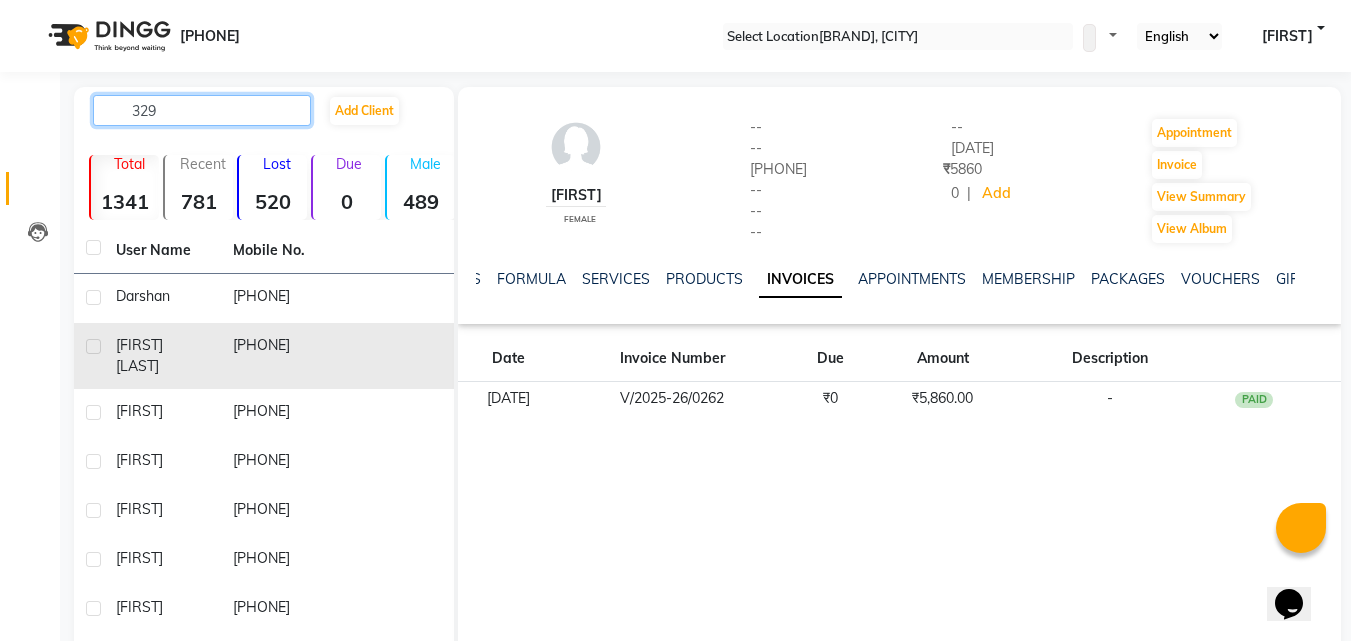 type on "329" 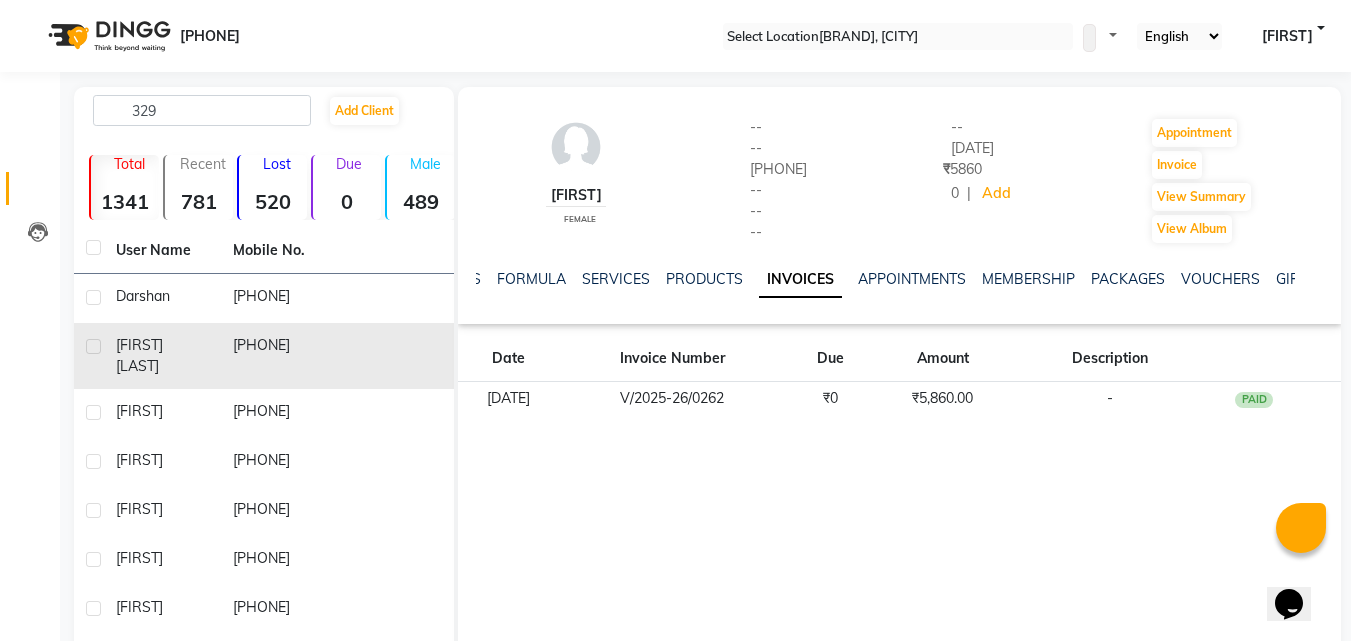 click on "9483310329" at bounding box center (279, 298) 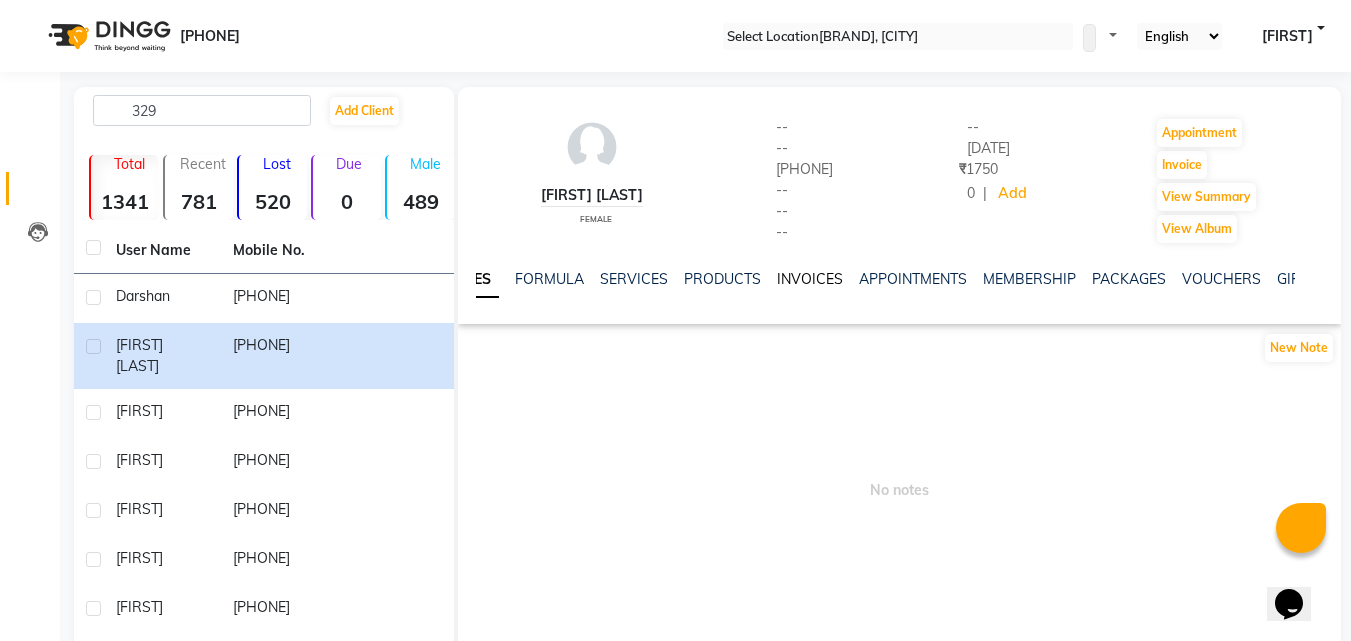 click on "INVOICES" at bounding box center [810, 279] 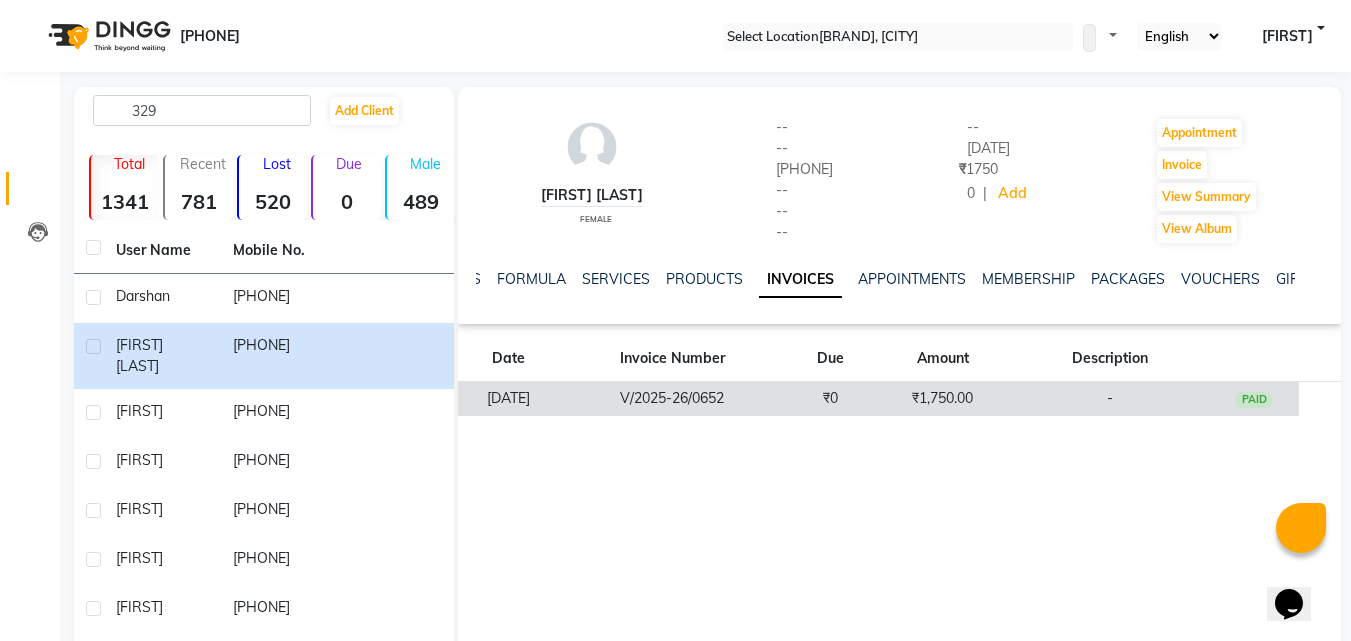 click on "₹1,750.00" at bounding box center [943, 399] 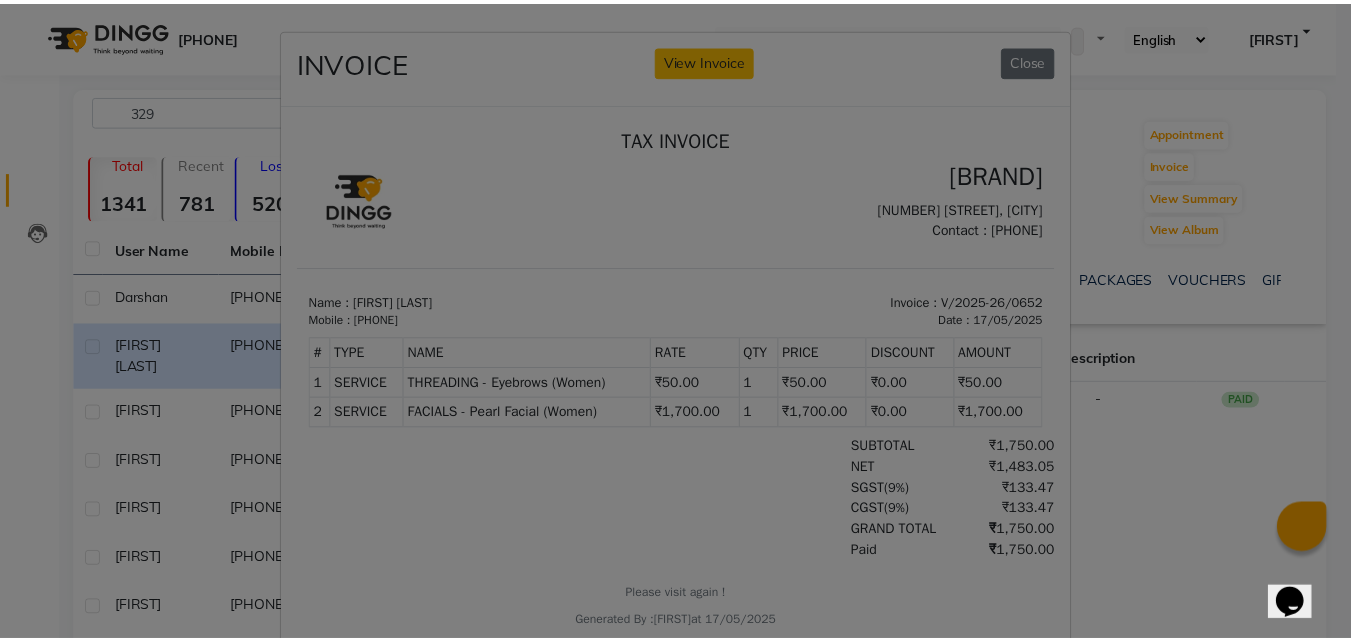 scroll, scrollTop: 16, scrollLeft: 0, axis: vertical 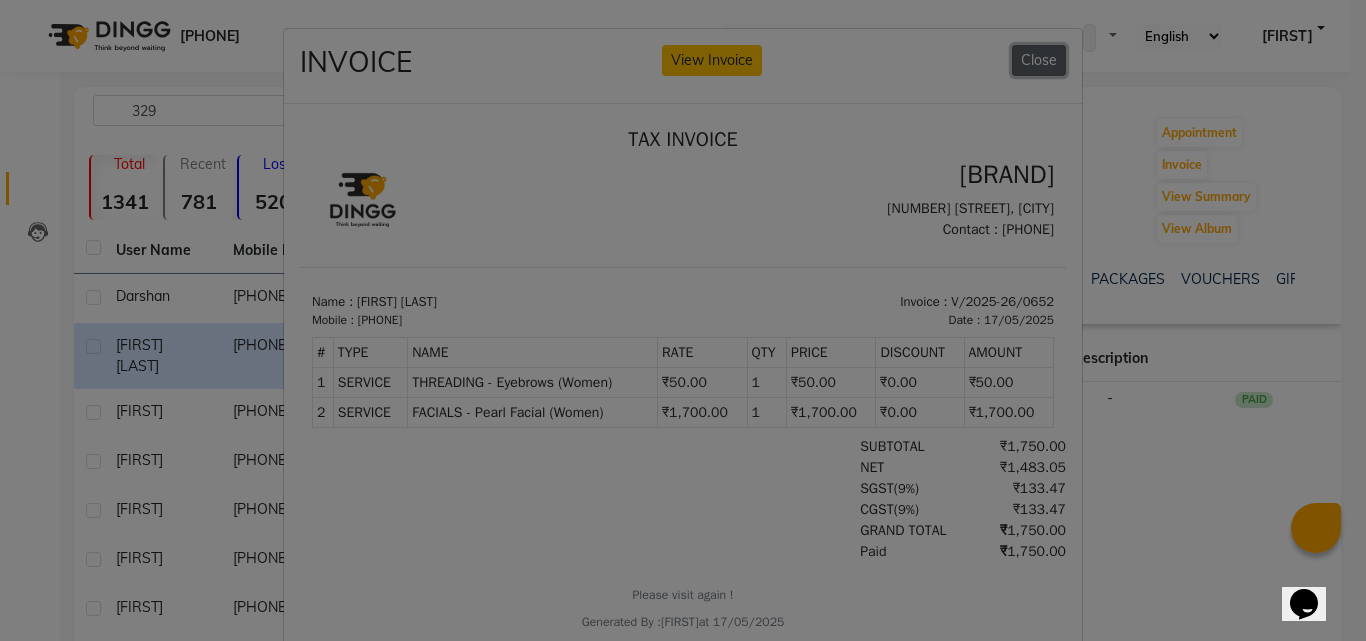 click on "Close" at bounding box center (1039, 60) 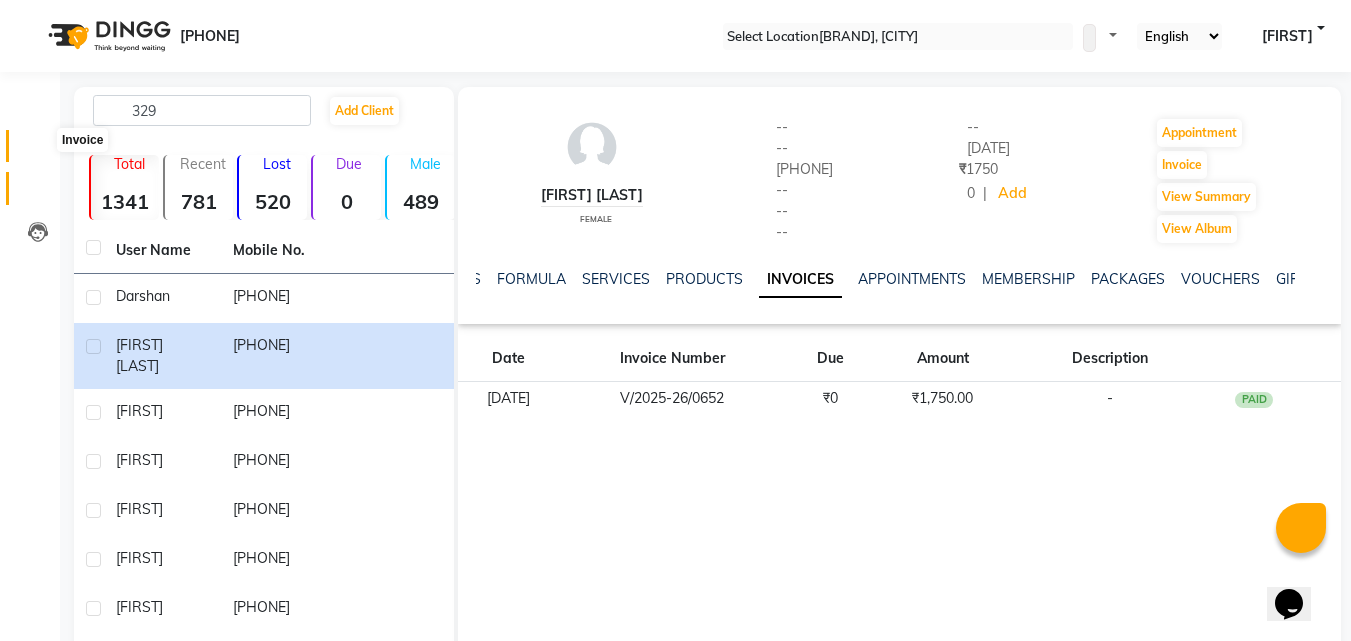 click at bounding box center (38, 151) 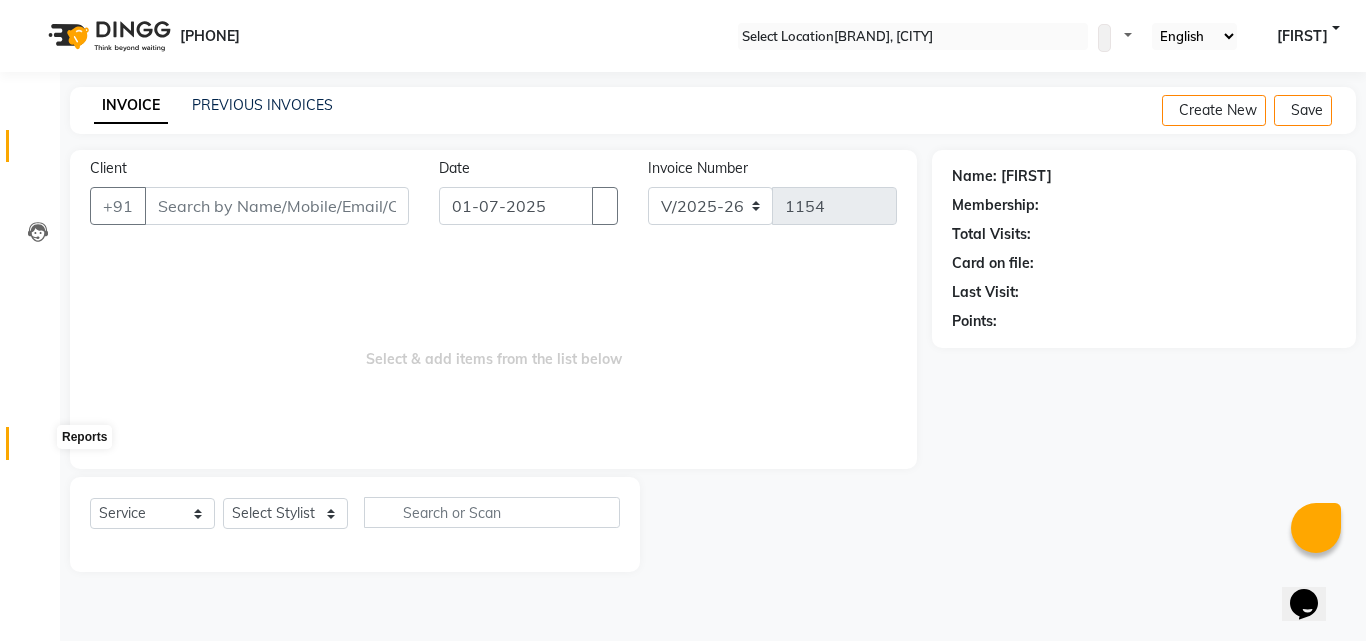 click at bounding box center [38, 448] 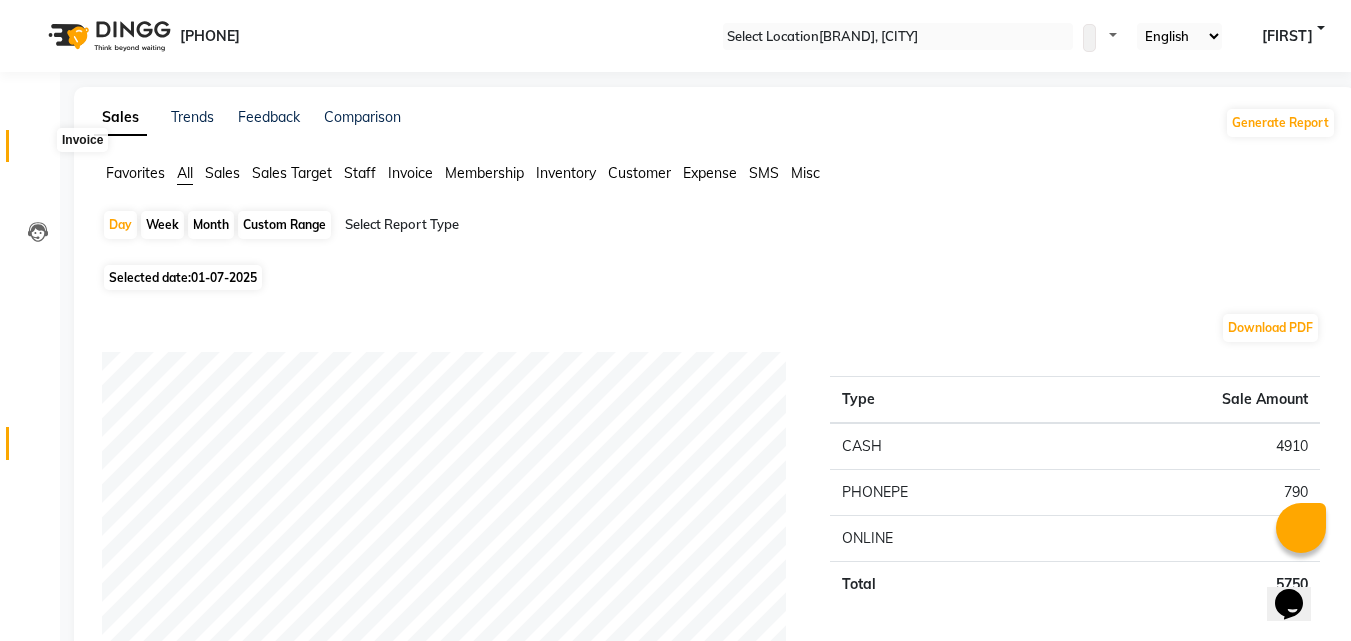 click at bounding box center (38, 151) 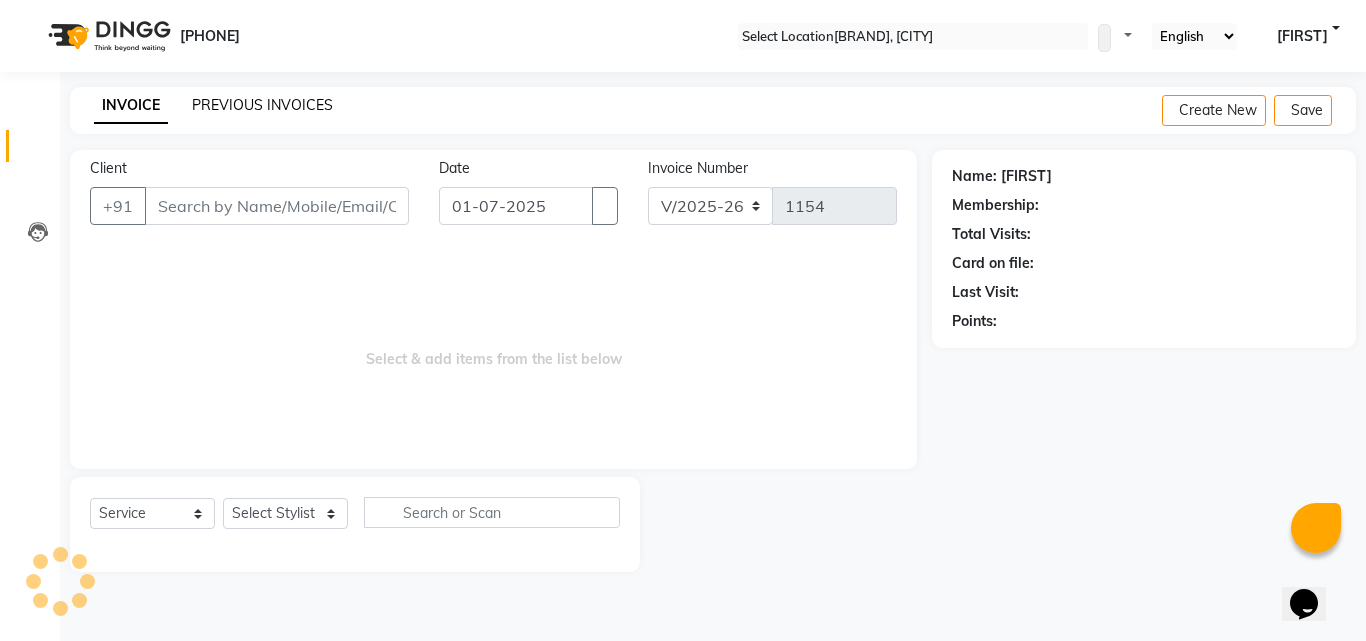 click on "PREVIOUS INVOICES" at bounding box center (262, 105) 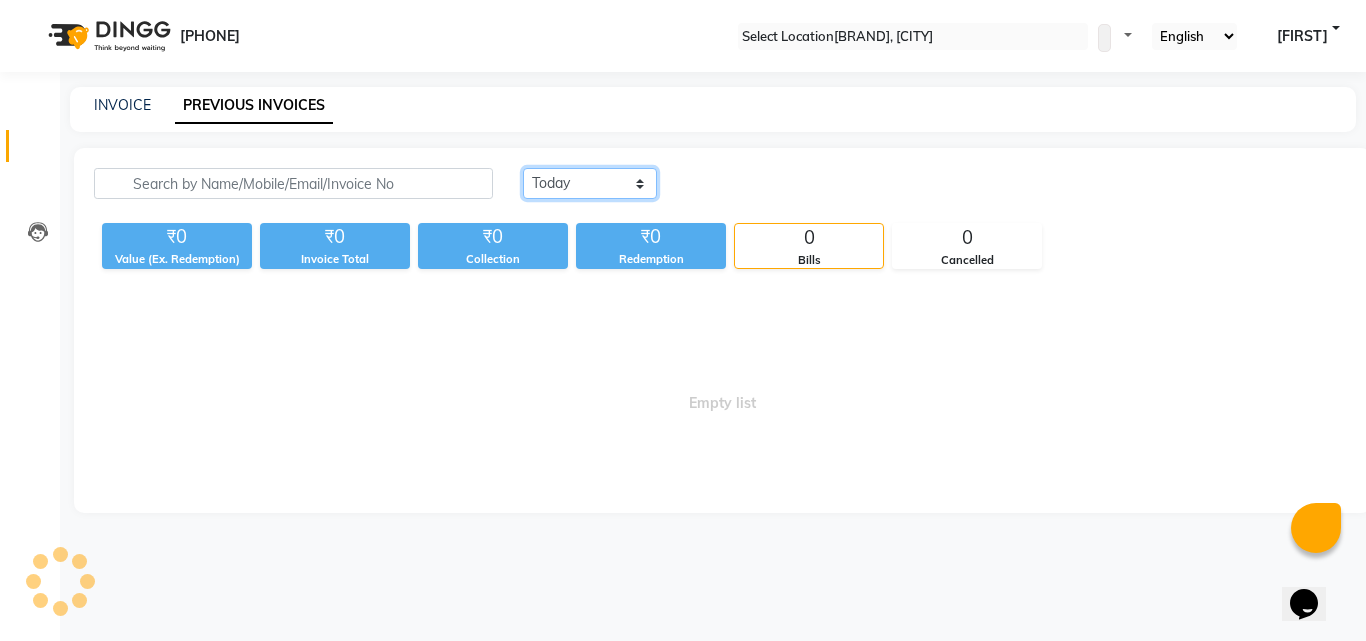 click on "Today Yesterday Custom Range" at bounding box center [590, 183] 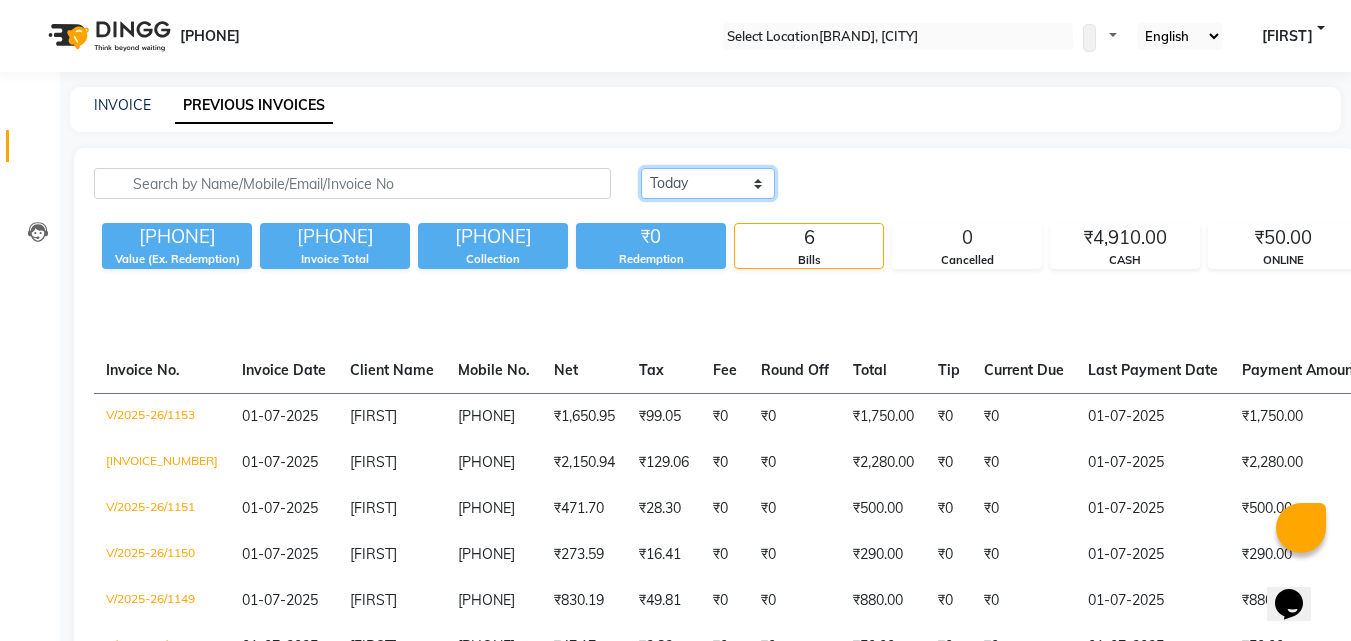 select on "range" 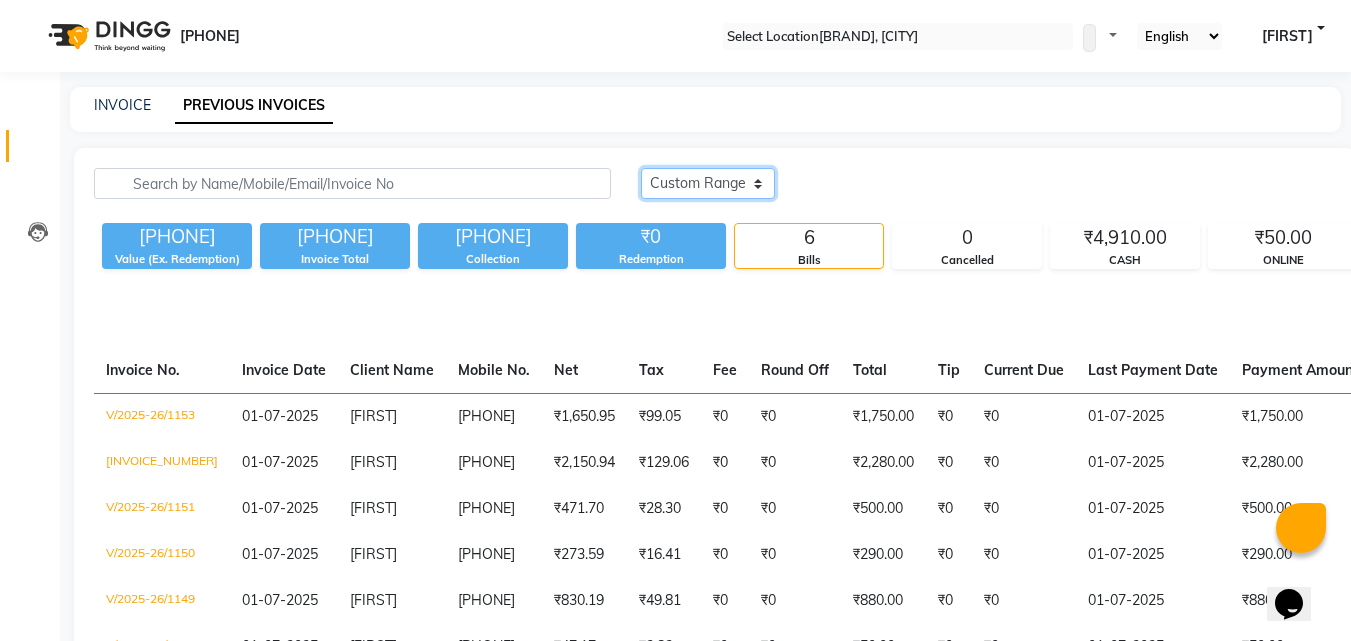 click on "Today Yesterday Custom Range" at bounding box center [708, 183] 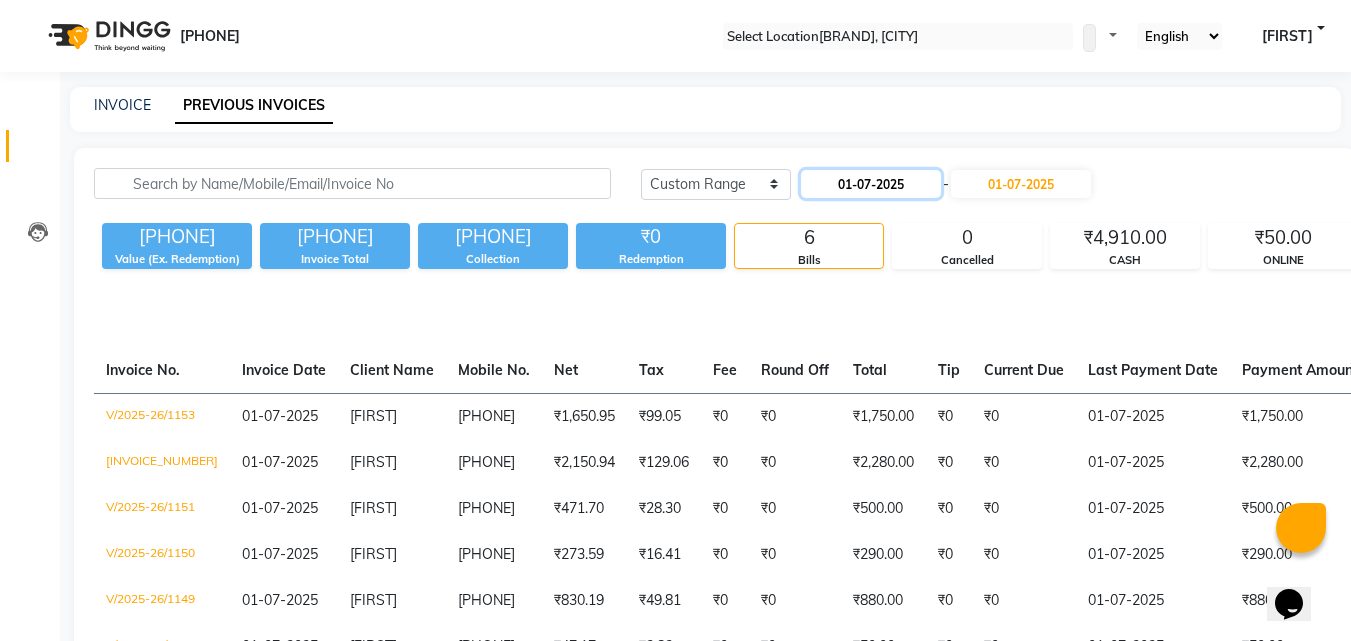 click on "[DATE]" at bounding box center (871, 184) 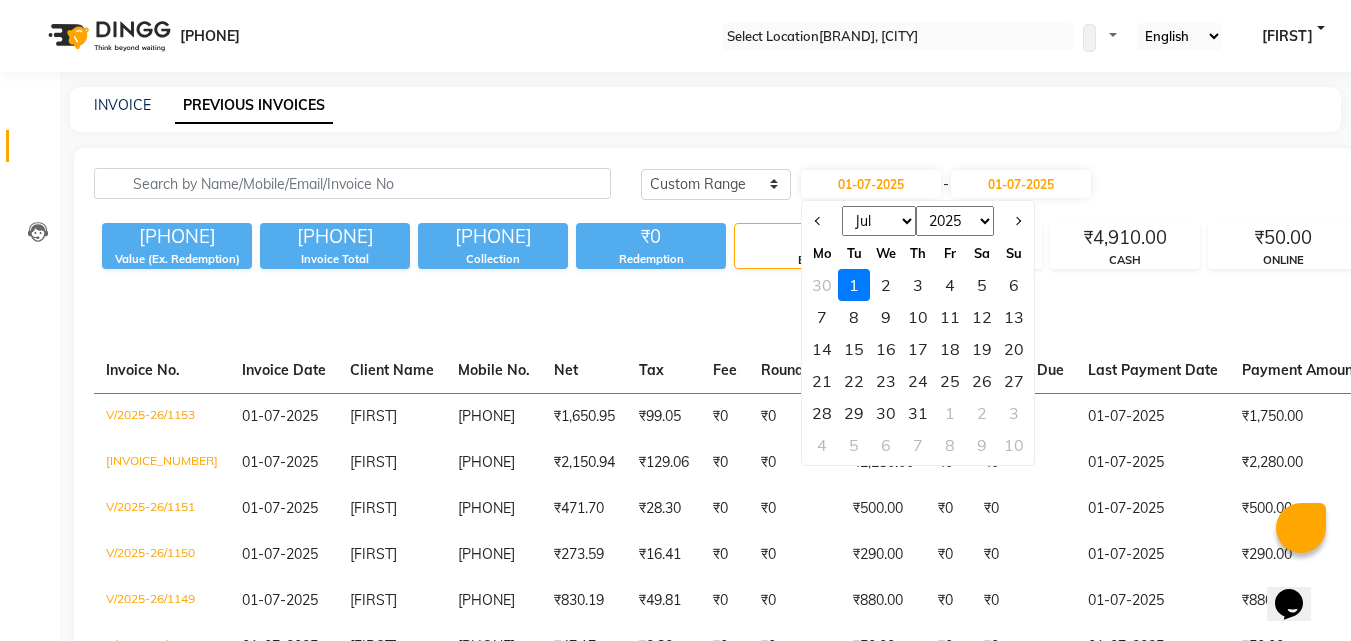 click on "Jan Feb Mar Apr May Jun Jul Aug Sep Oct Nov Dec" at bounding box center (879, 221) 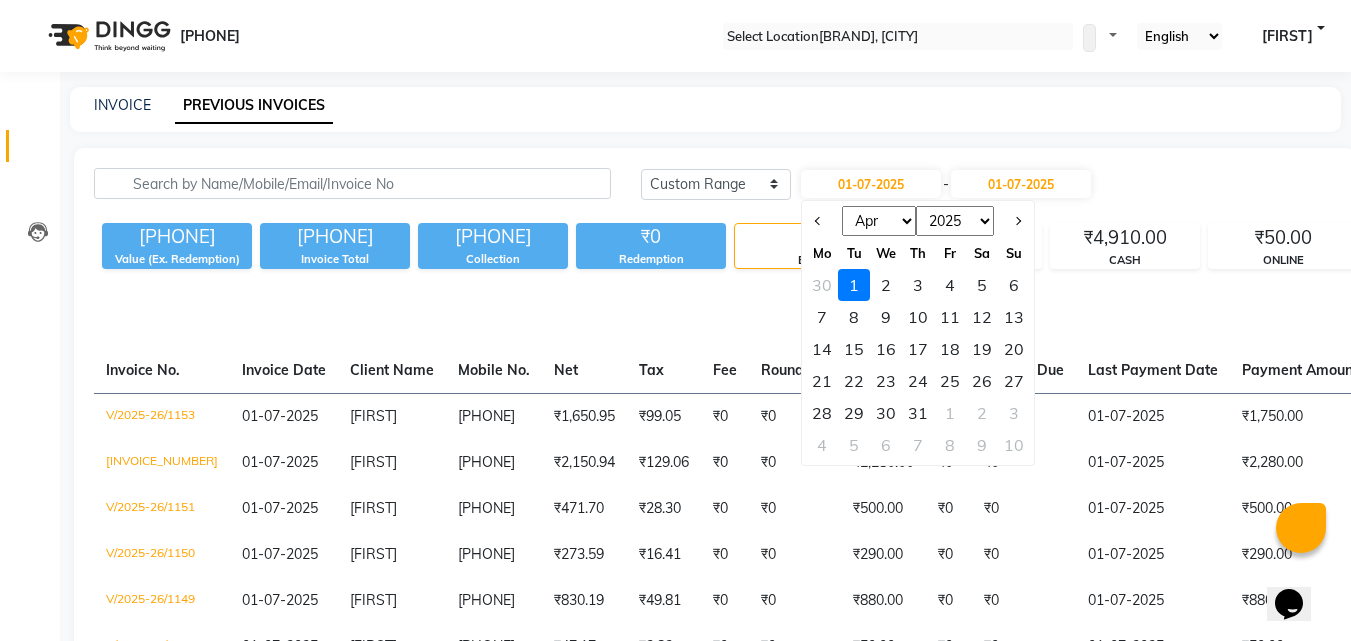 click on "Jan Feb Mar Apr May Jun Jul Aug Sep Oct Nov Dec" at bounding box center (879, 221) 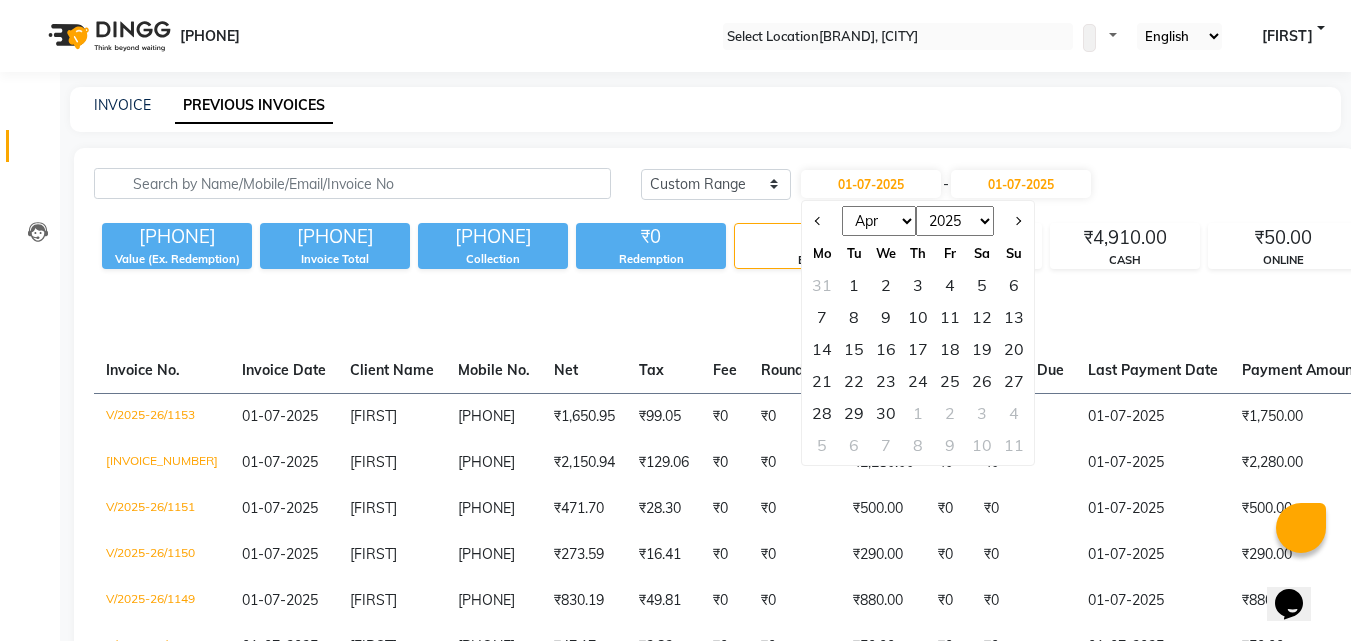 click on "4" at bounding box center (950, 285) 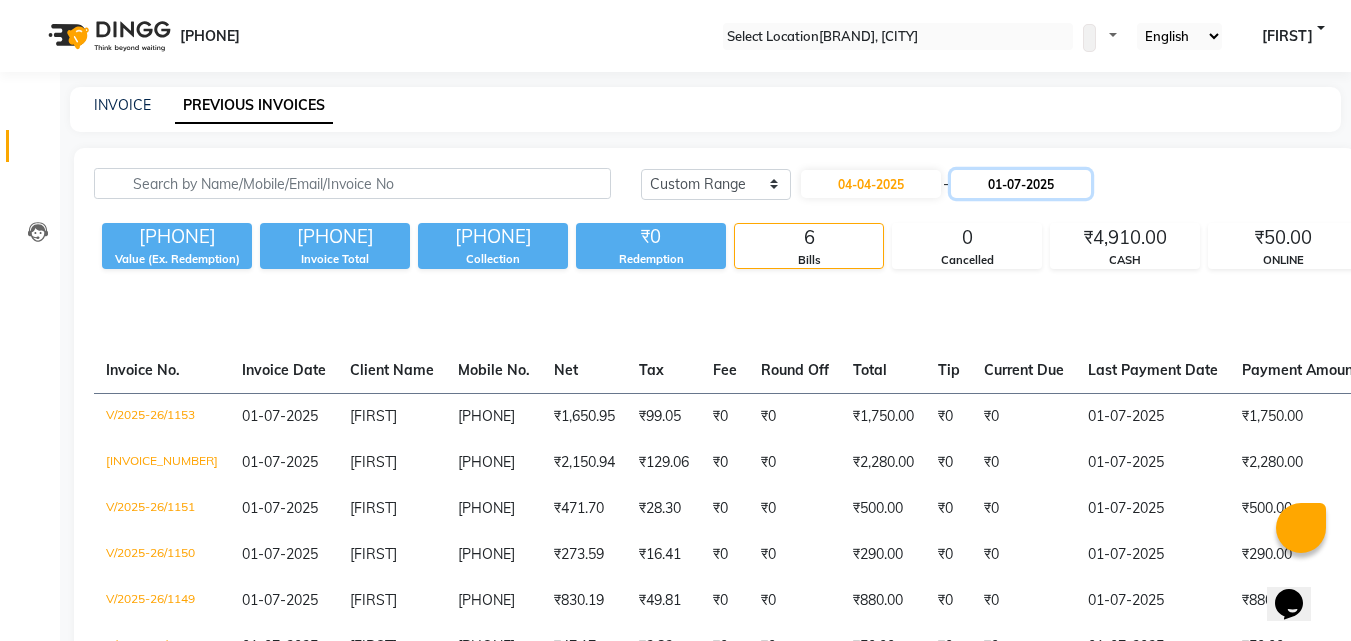 click on "[DATE]" at bounding box center [1021, 184] 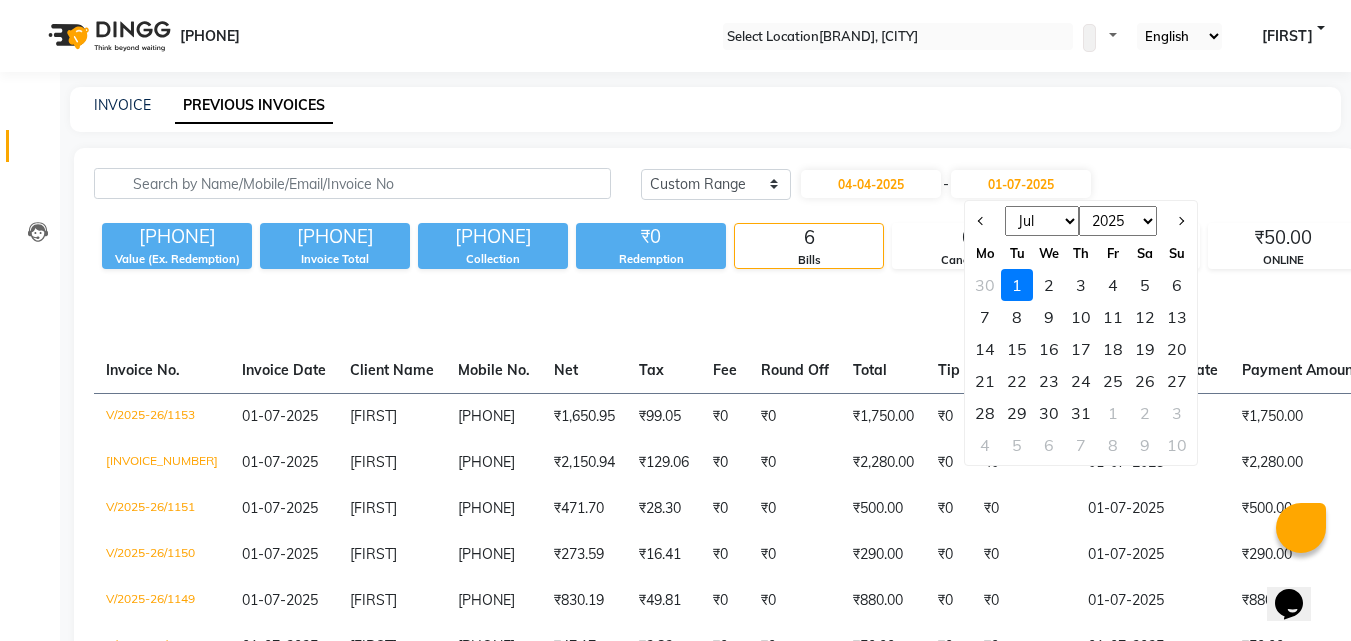 click on "Apr May Jun Jul Aug Sep Oct Nov Dec" at bounding box center [1042, 221] 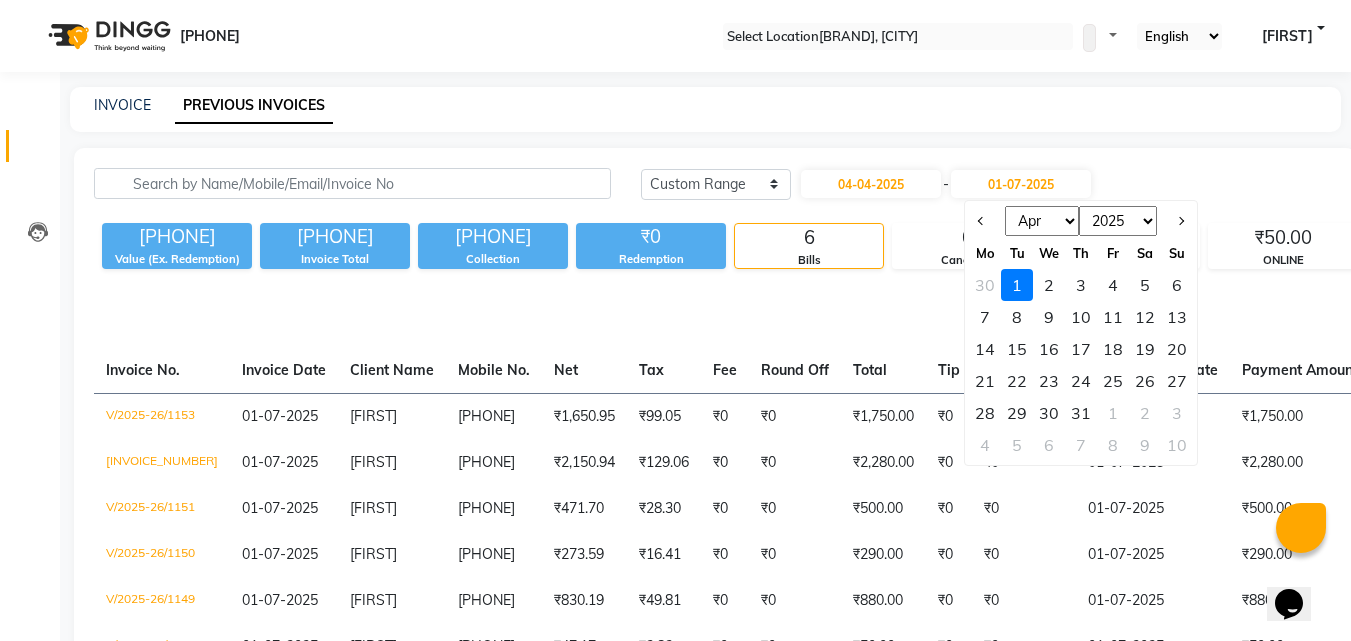 click on "Apr May Jun Jul Aug Sep Oct Nov Dec" at bounding box center [1042, 221] 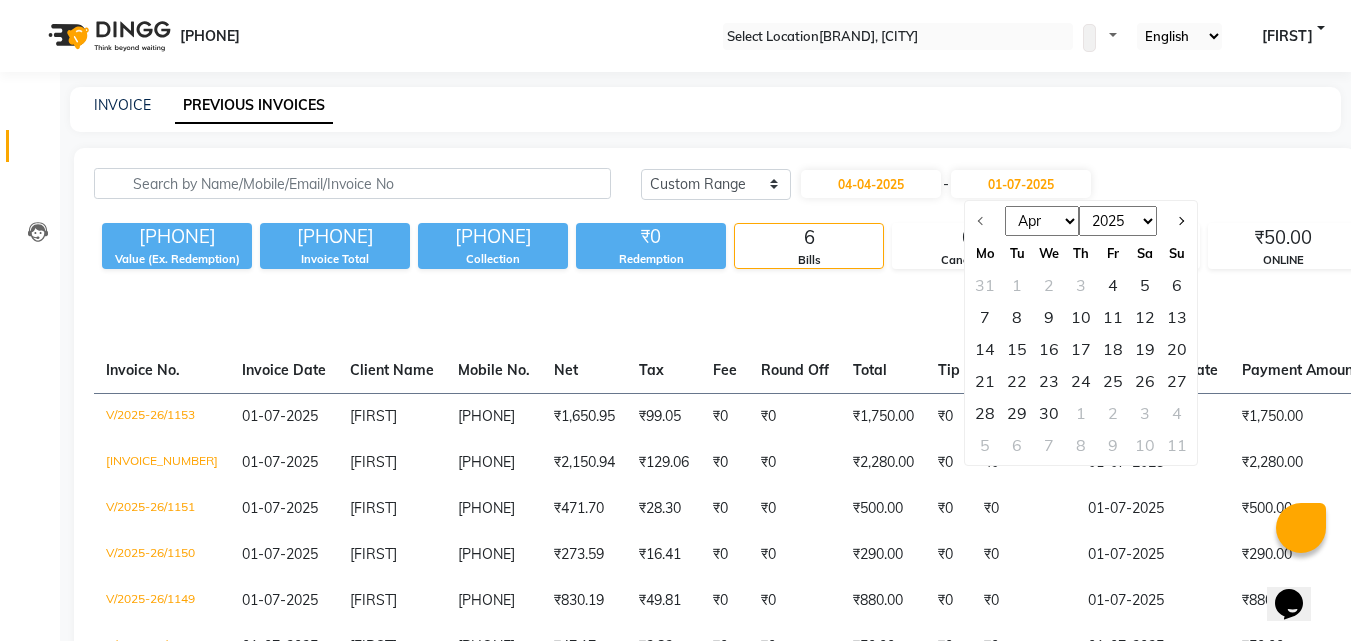 click on "4" at bounding box center (1113, 285) 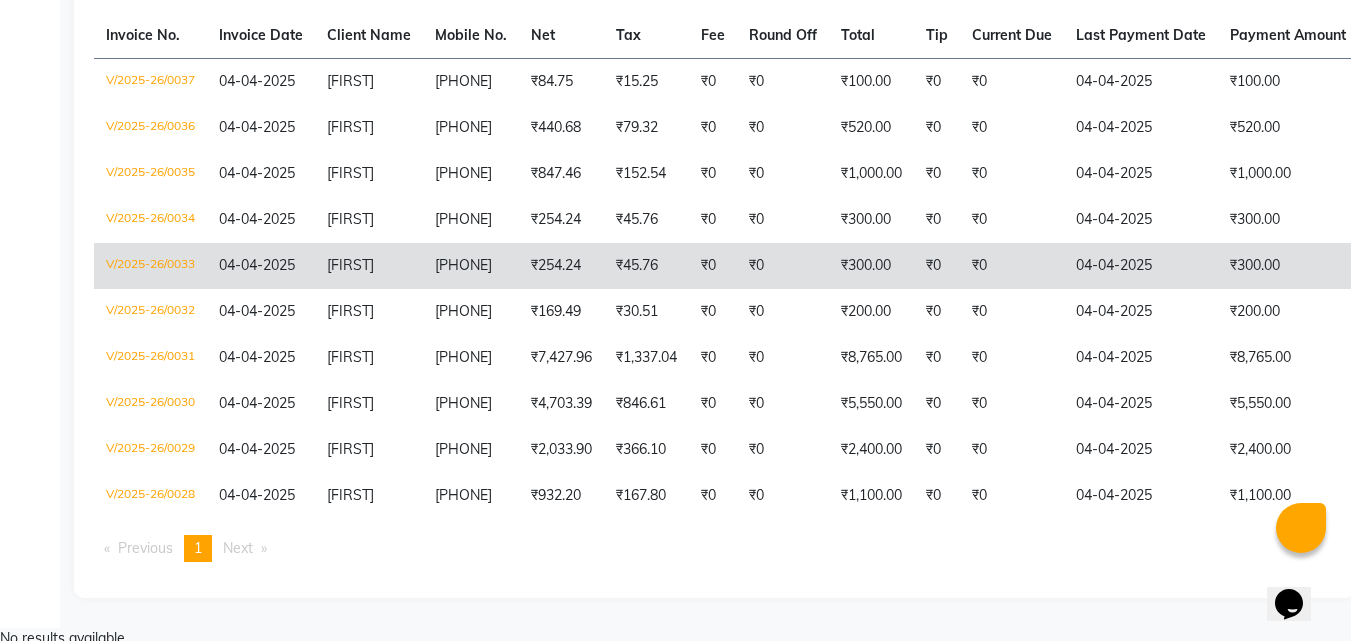 scroll, scrollTop: 337, scrollLeft: 0, axis: vertical 